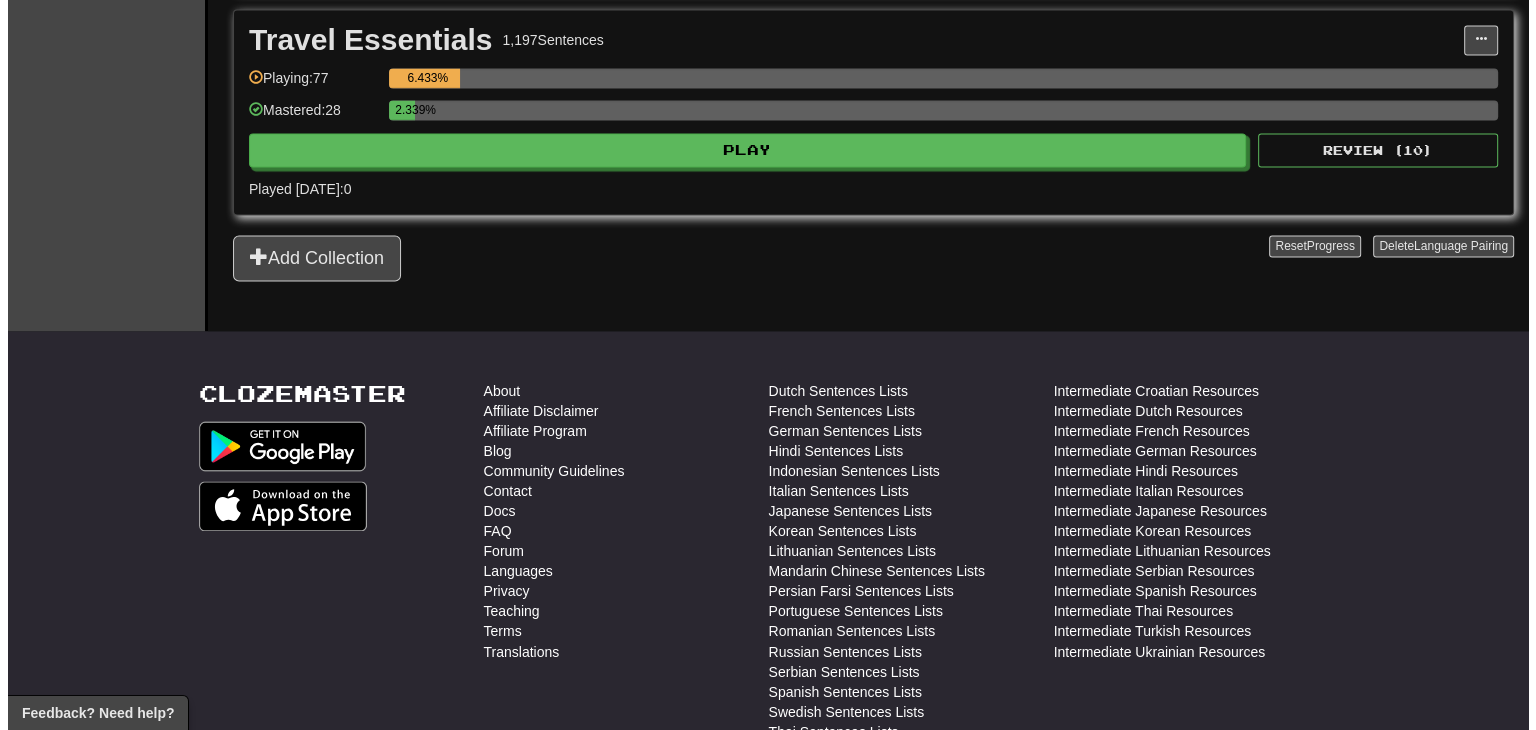 scroll, scrollTop: 3124, scrollLeft: 0, axis: vertical 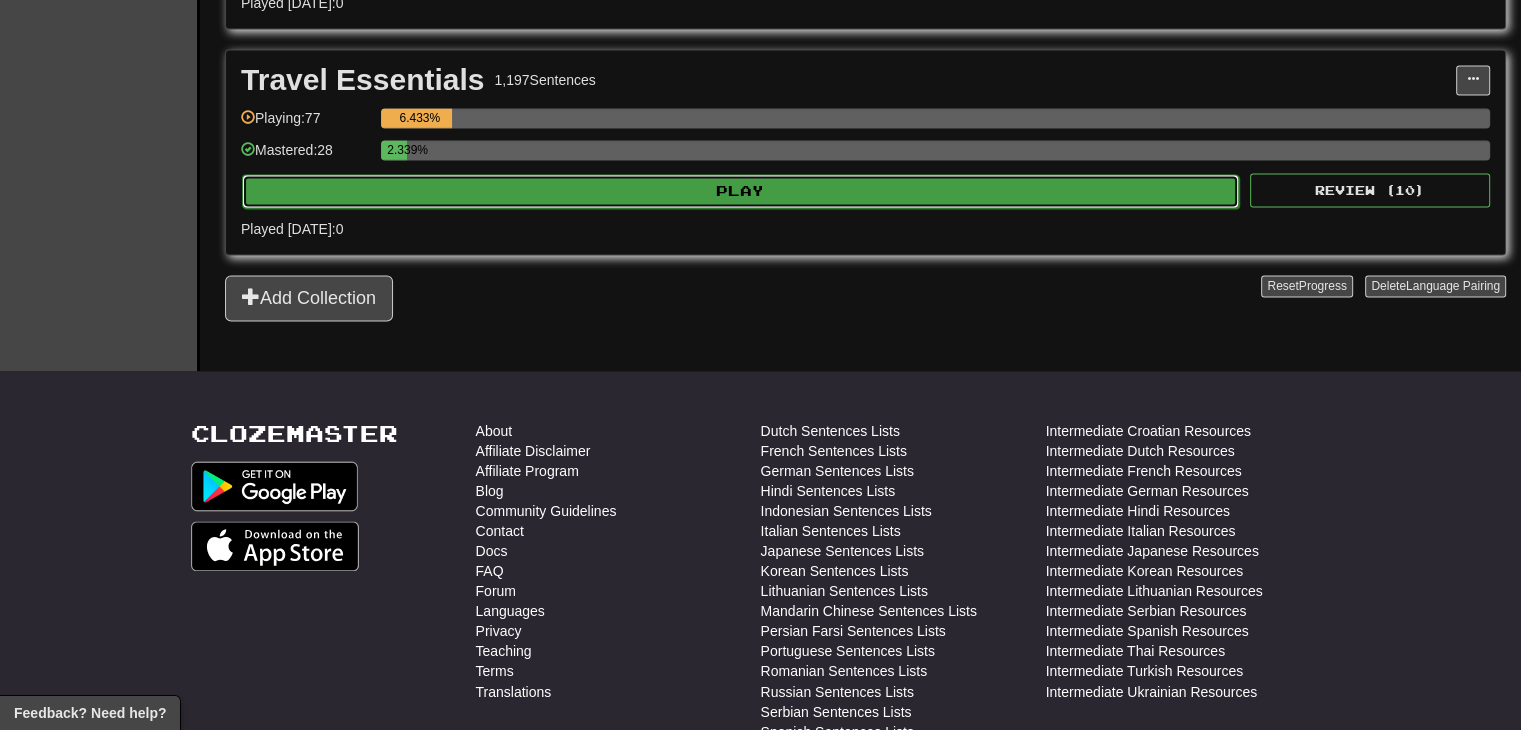 click on "Play" at bounding box center [740, 191] 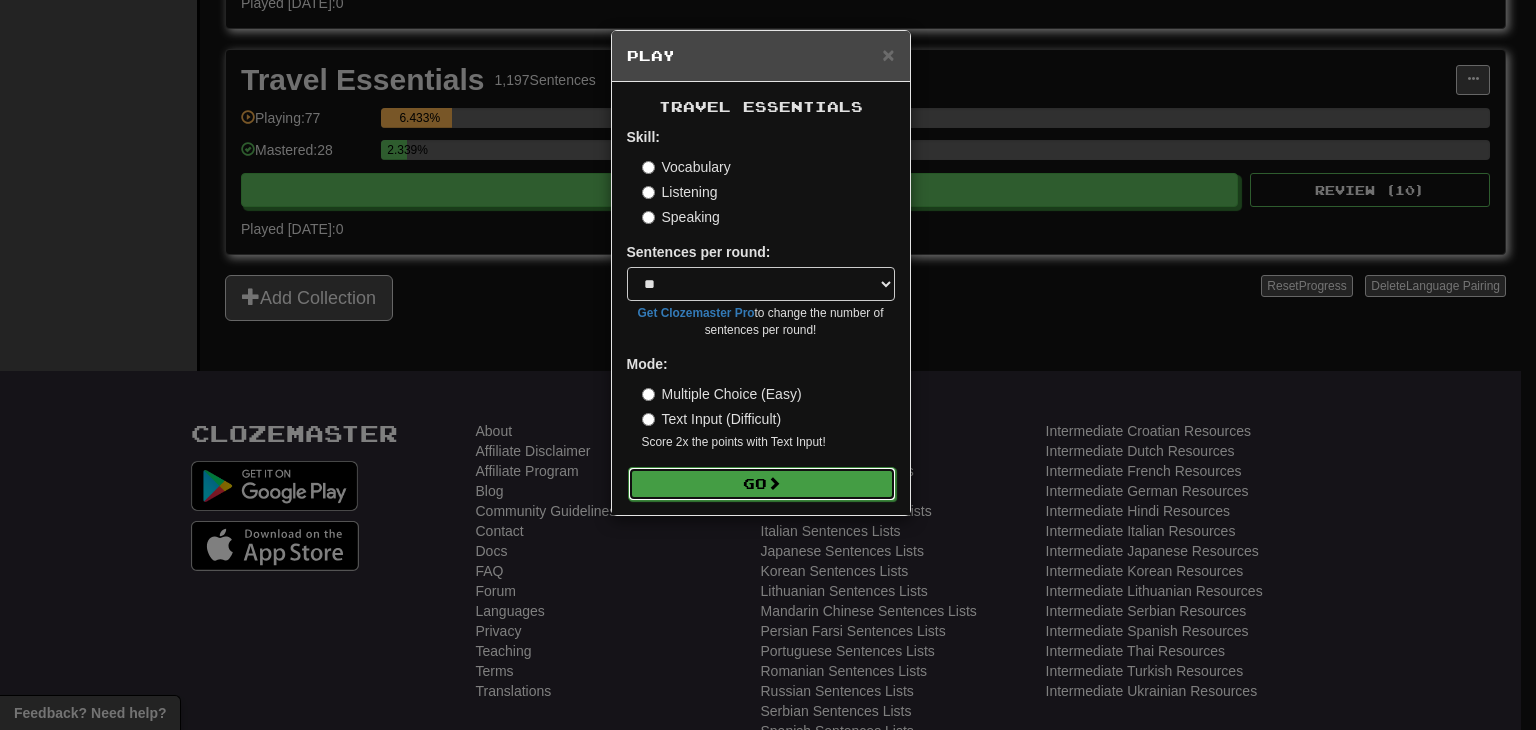 click on "Go" at bounding box center (762, 484) 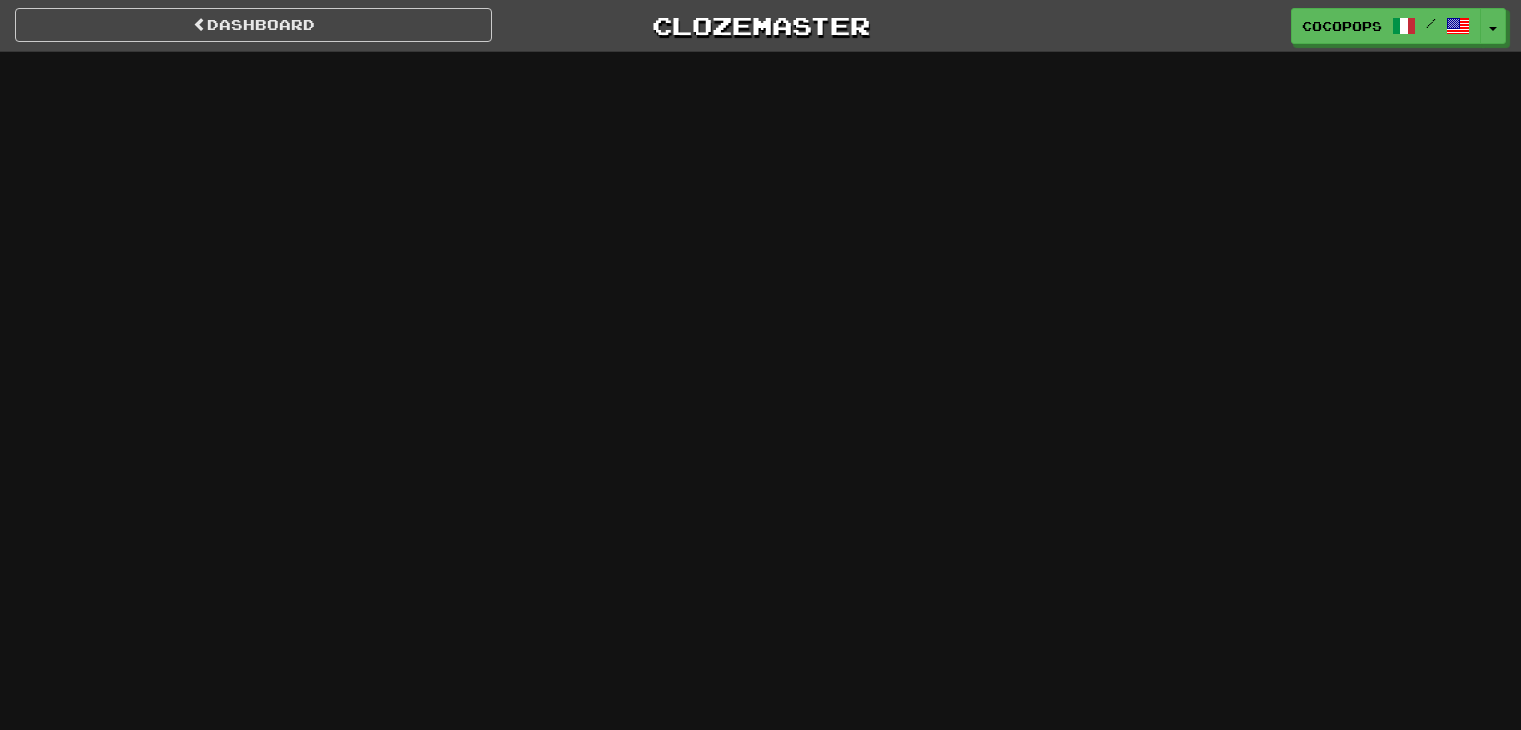 scroll, scrollTop: 0, scrollLeft: 0, axis: both 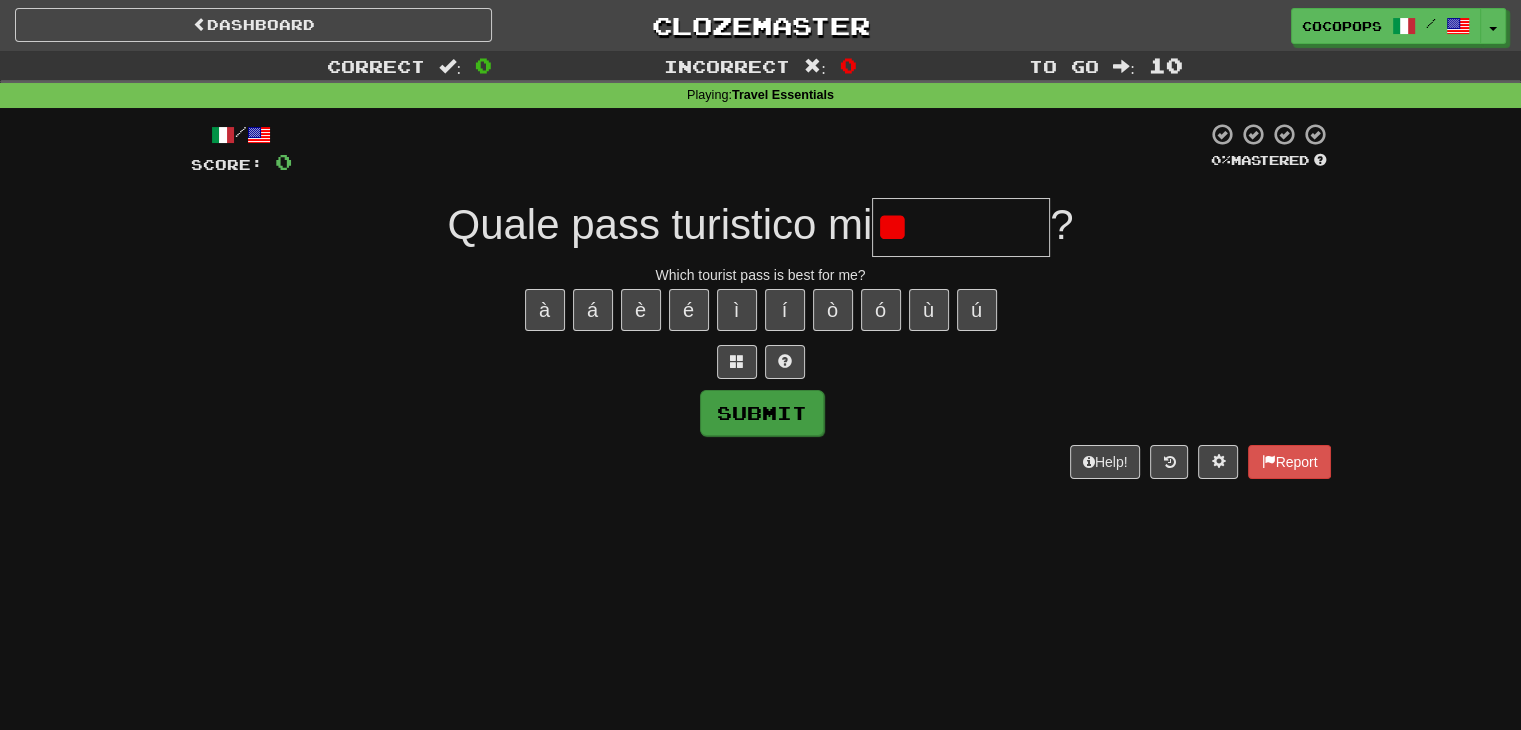 type on "*" 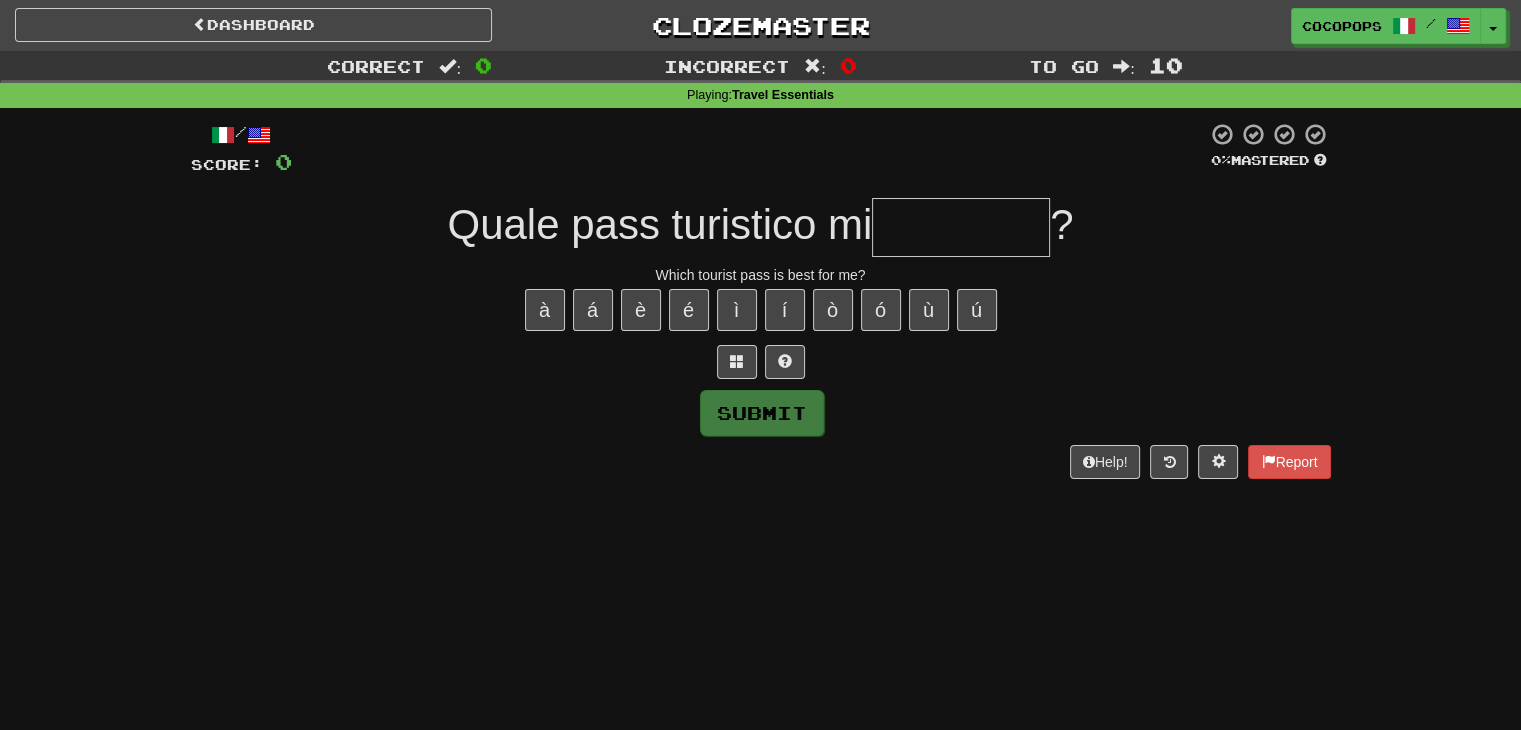 type on "*" 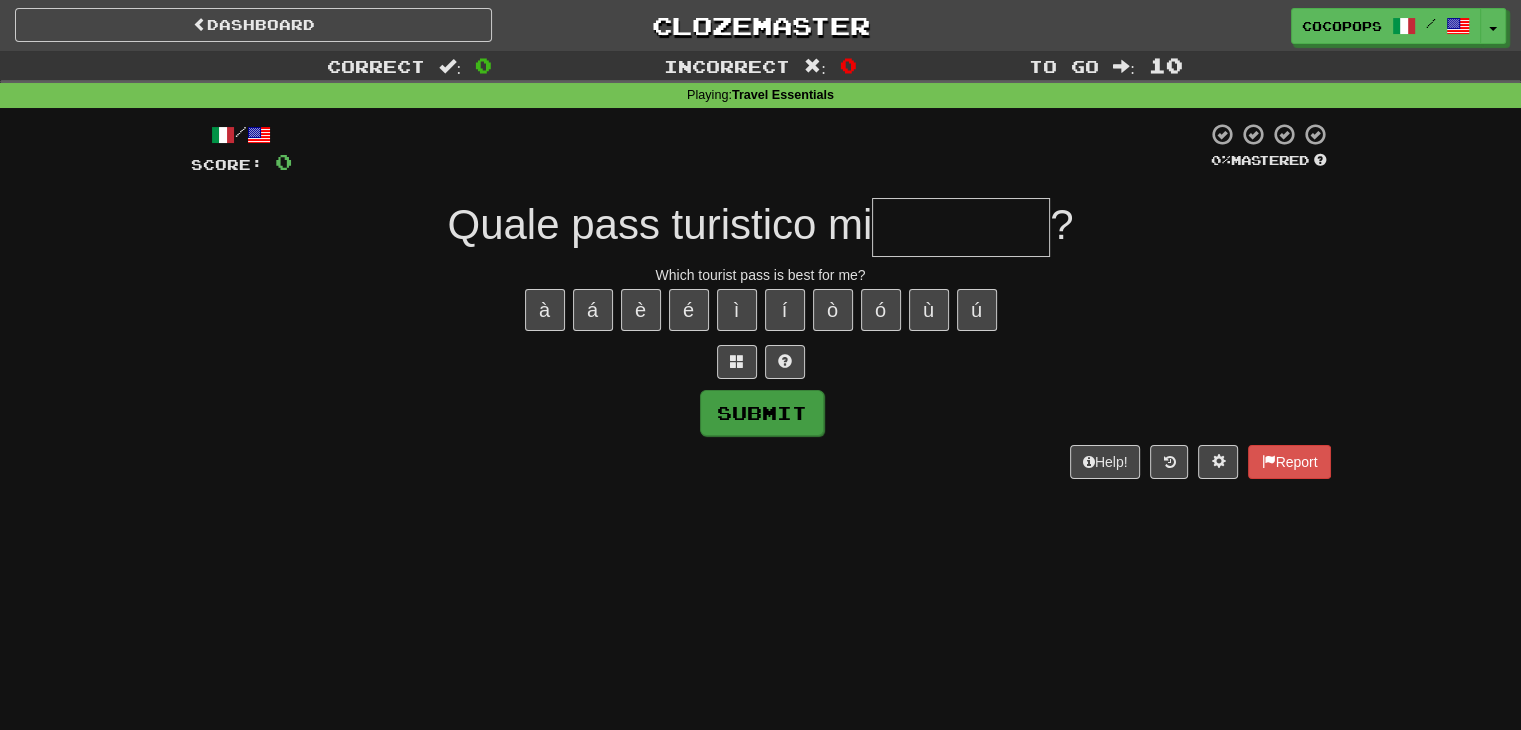 type on "*" 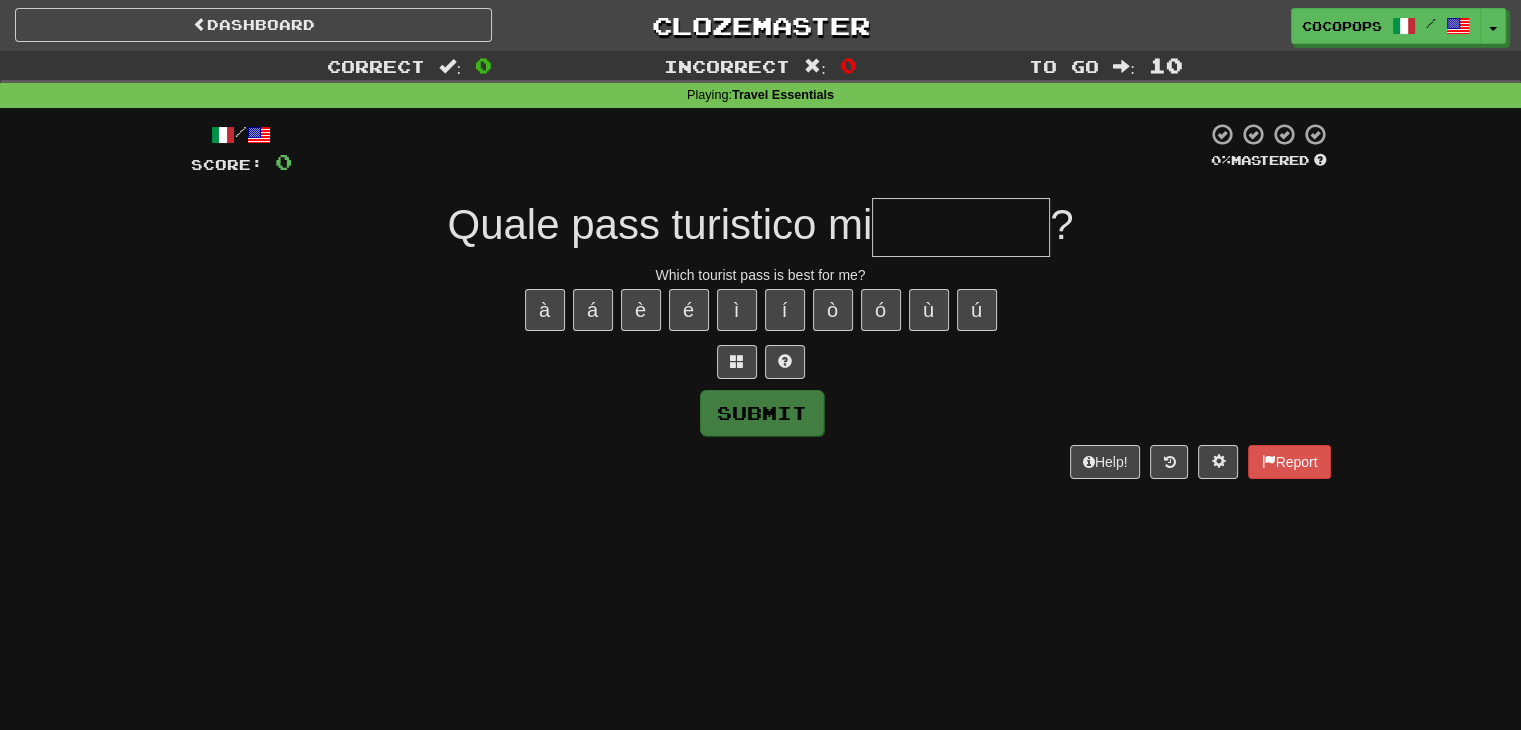 type on "*" 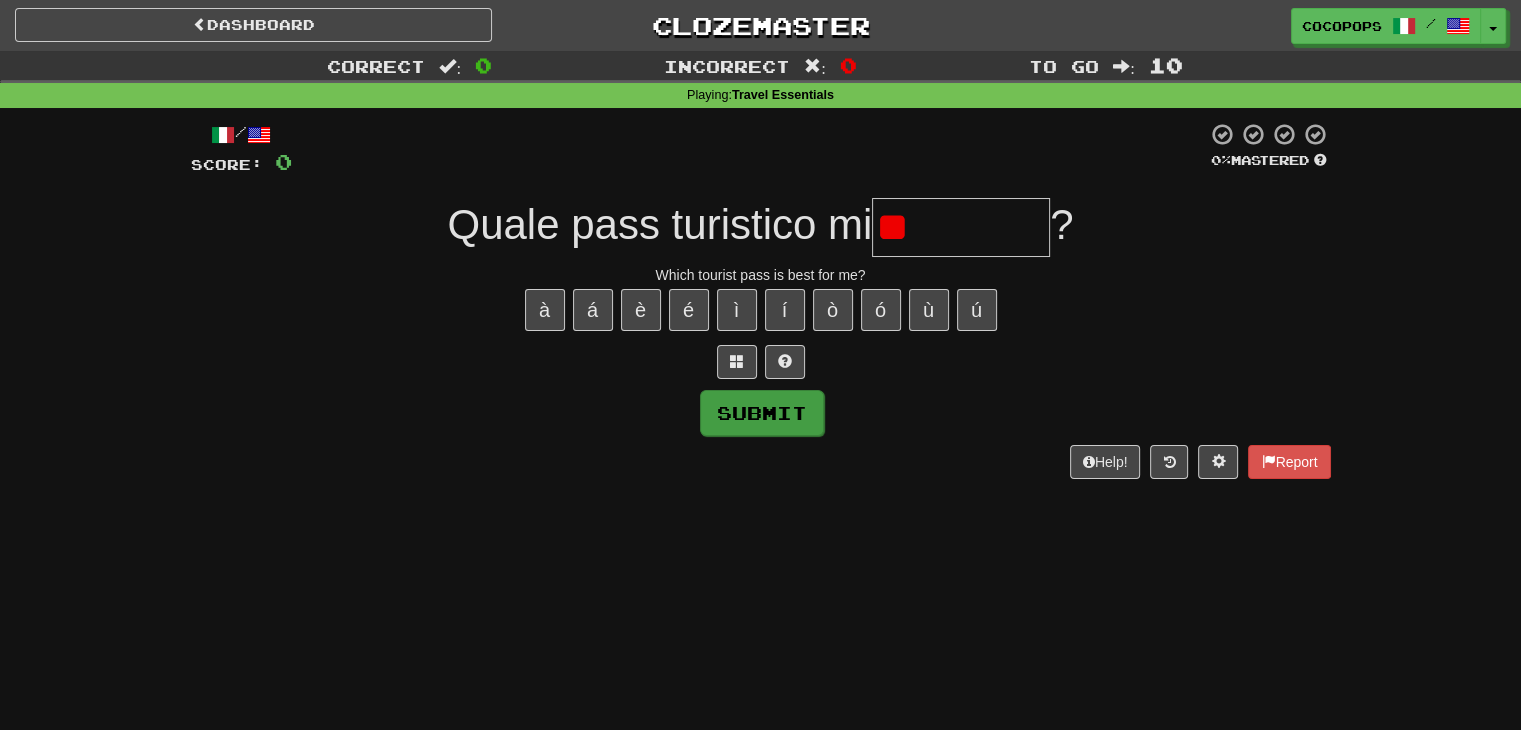 type on "*" 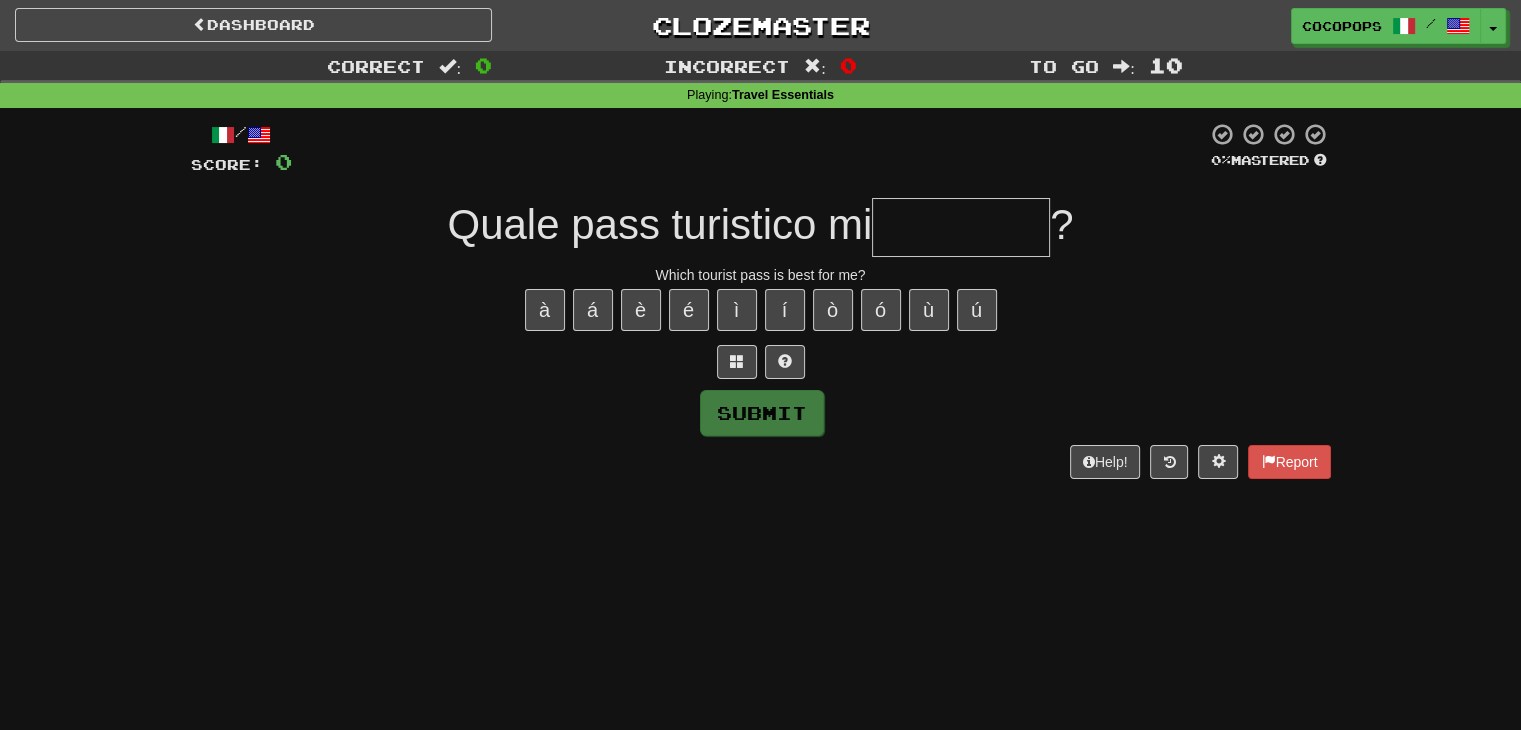 type on "*" 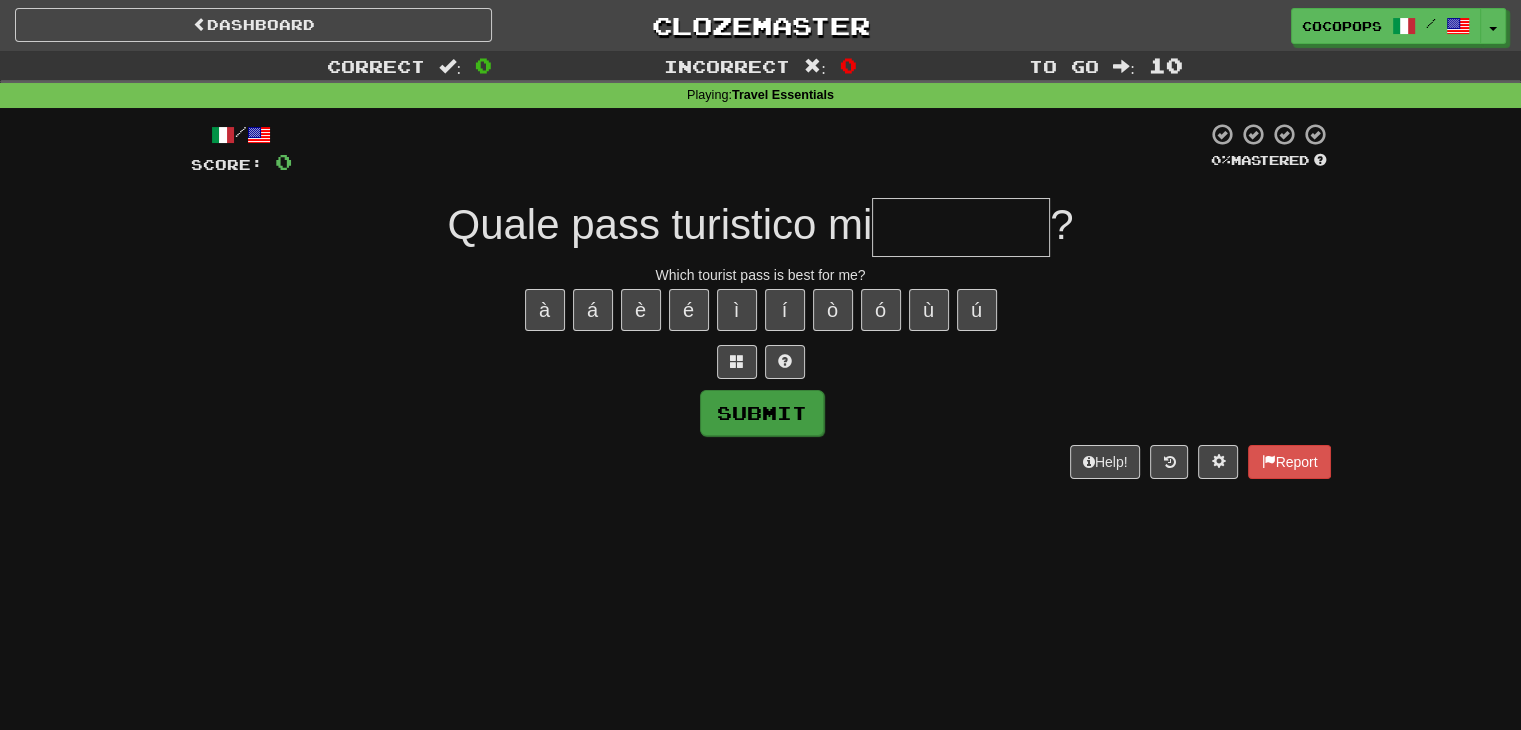 type on "*" 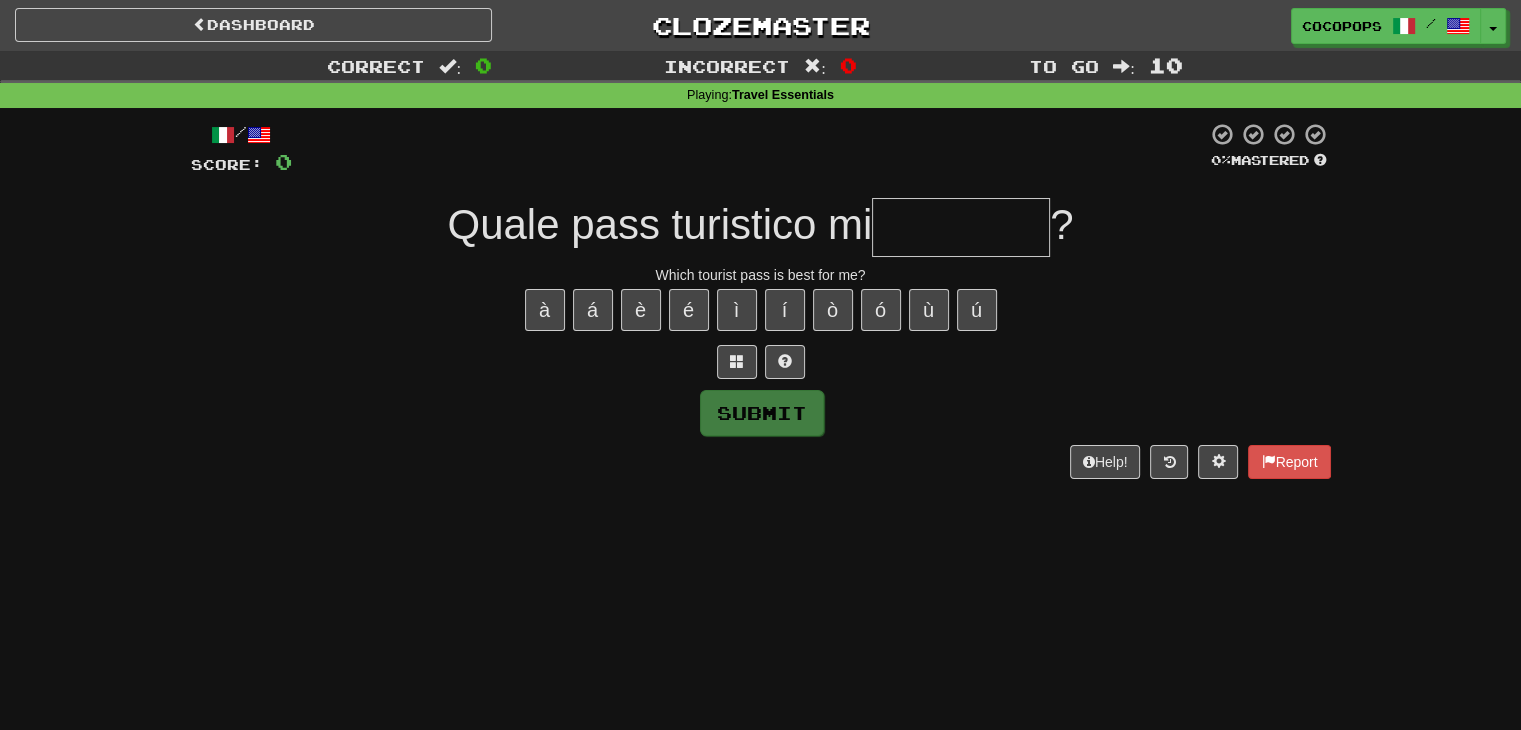 type on "*" 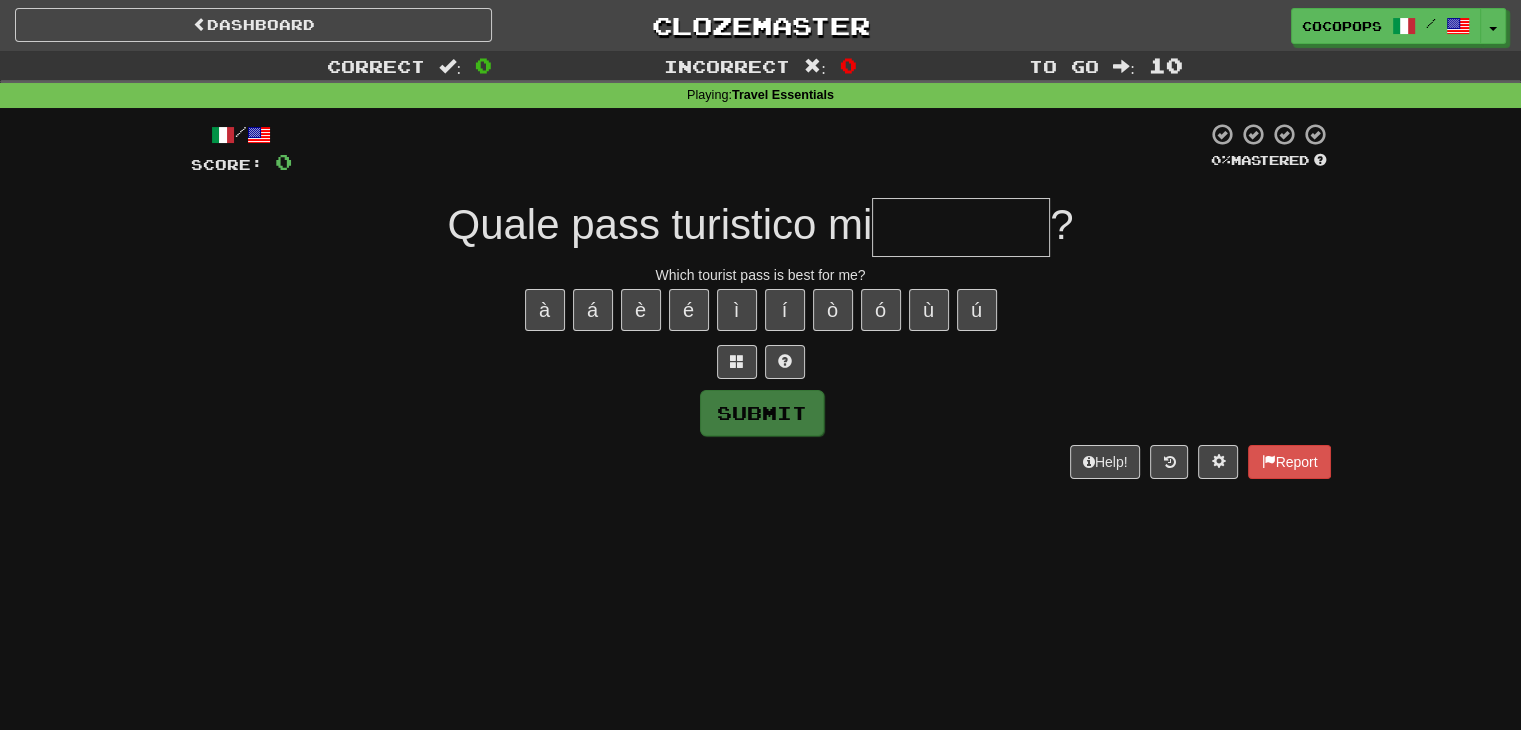 type on "*" 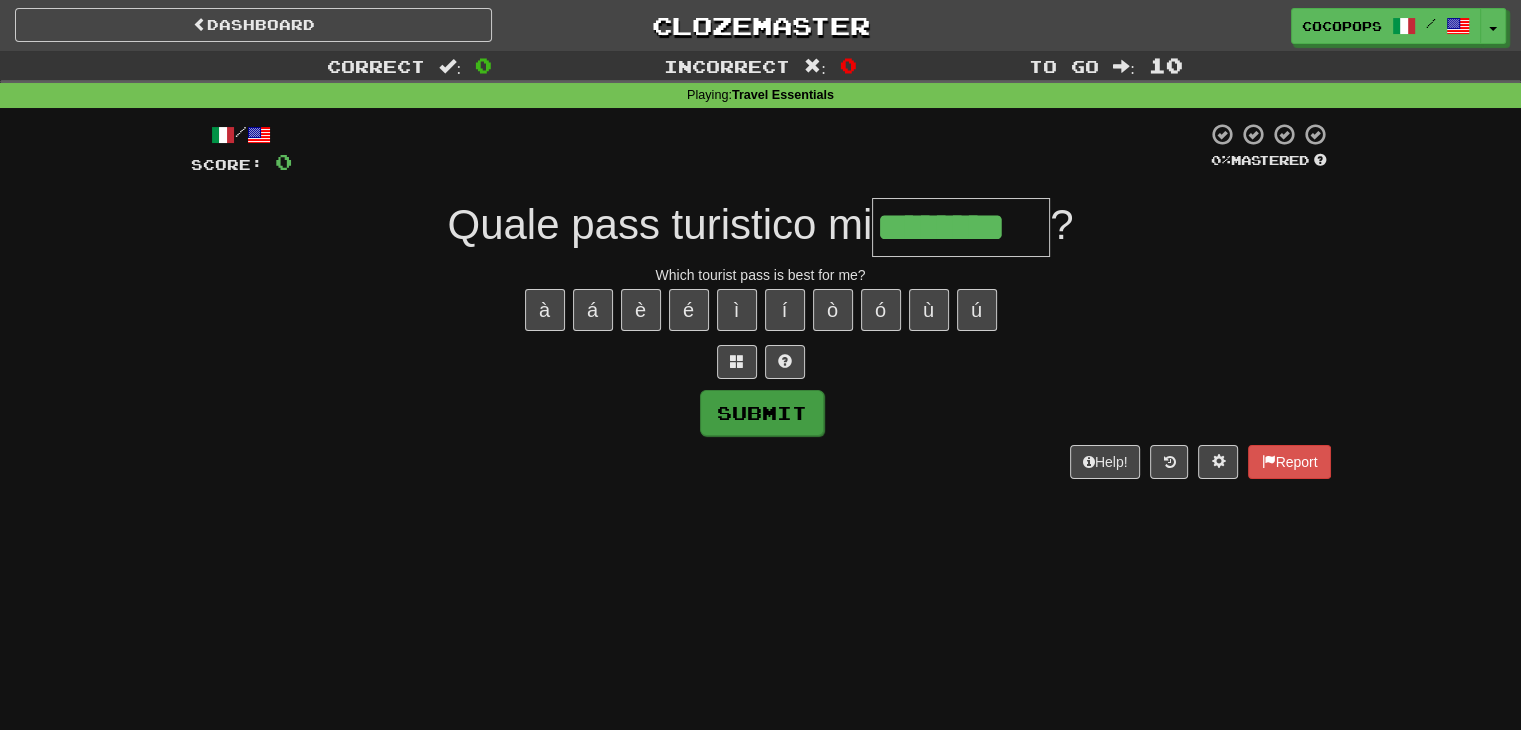 type on "********" 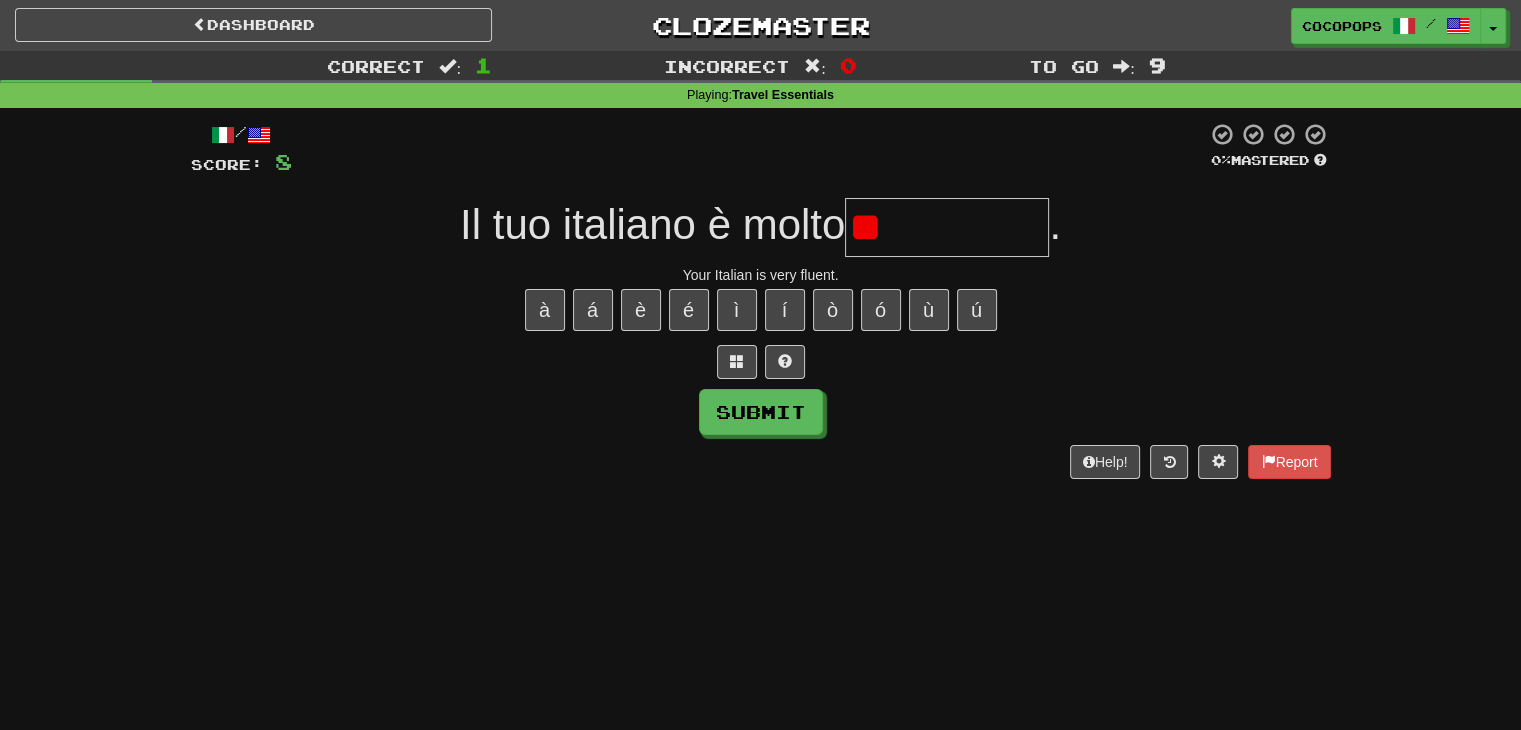 type on "*" 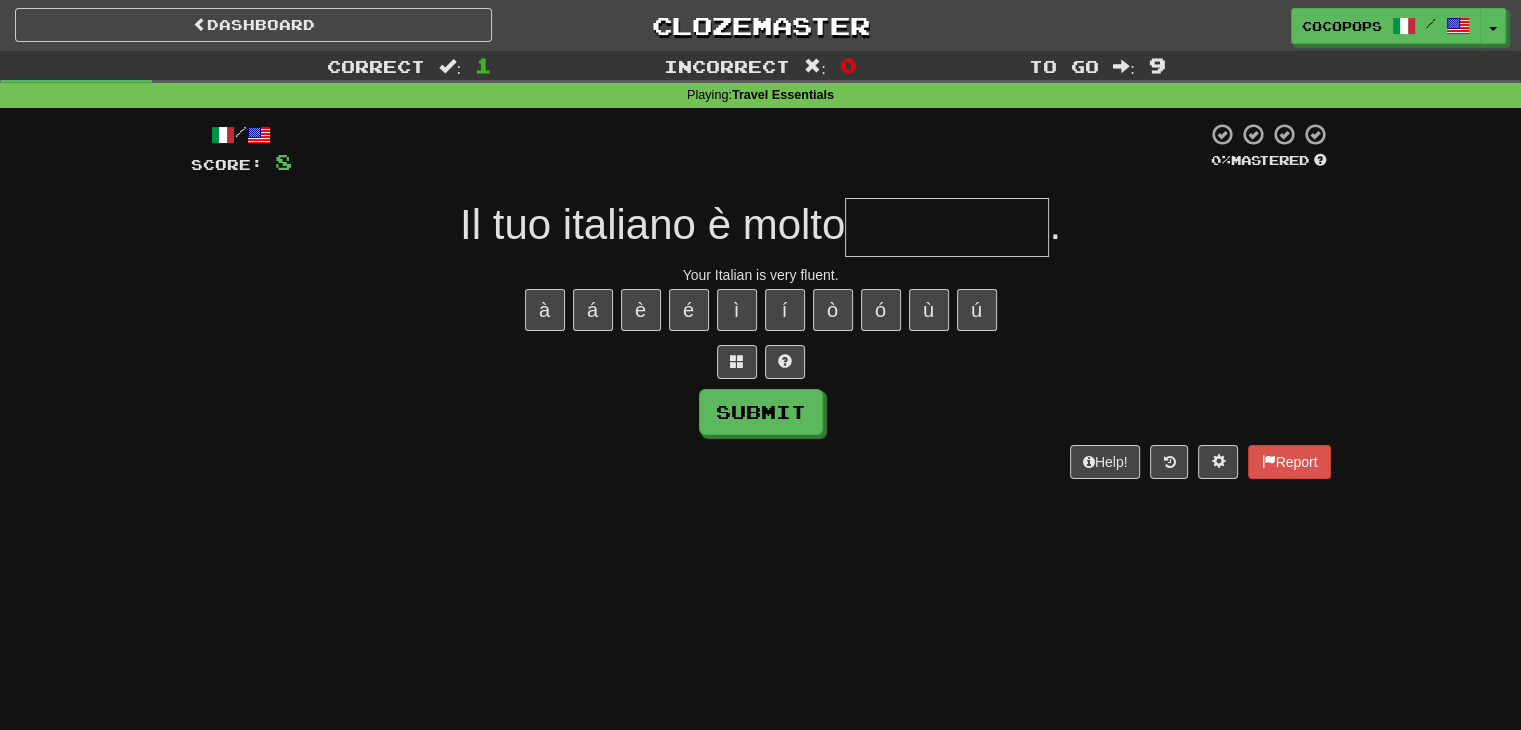 type on "*" 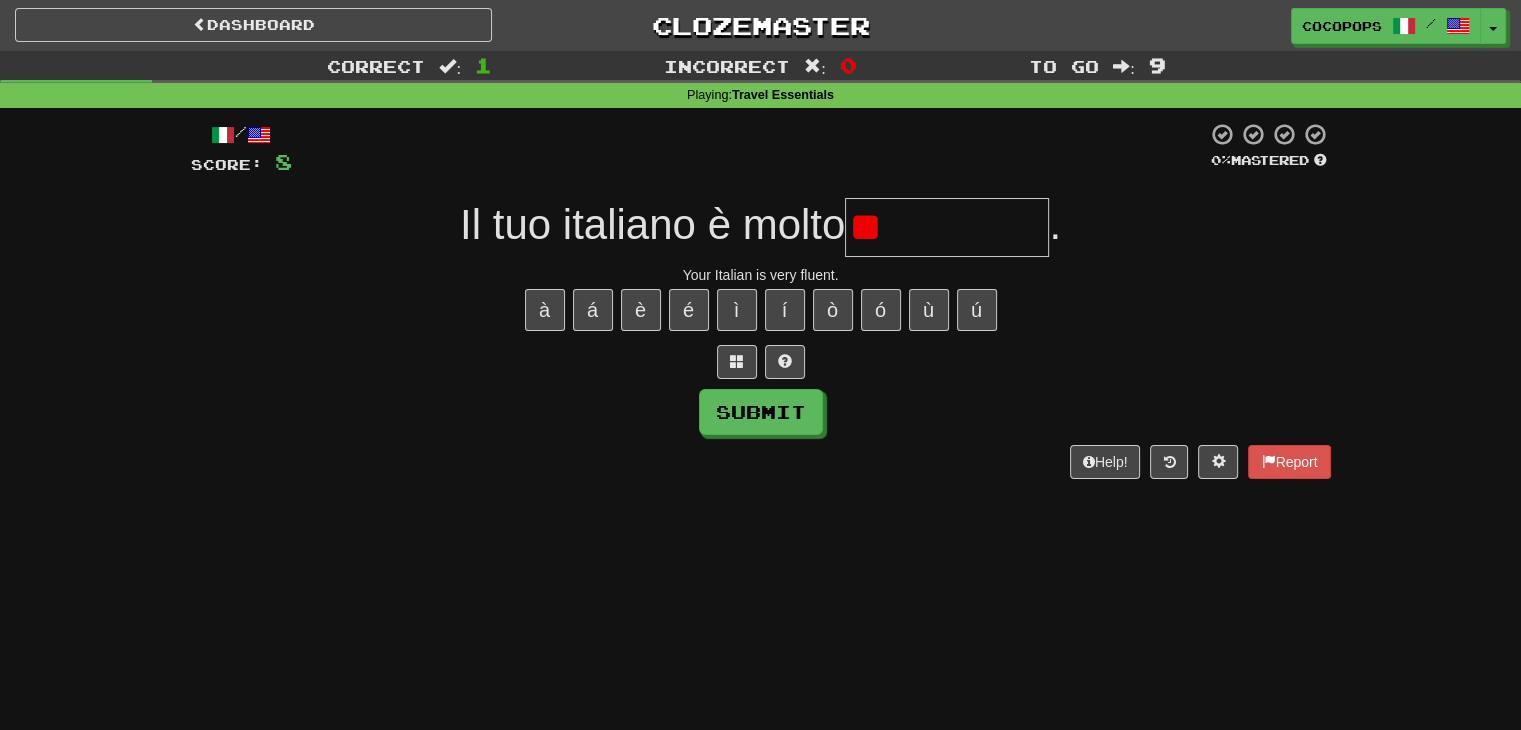 type on "*" 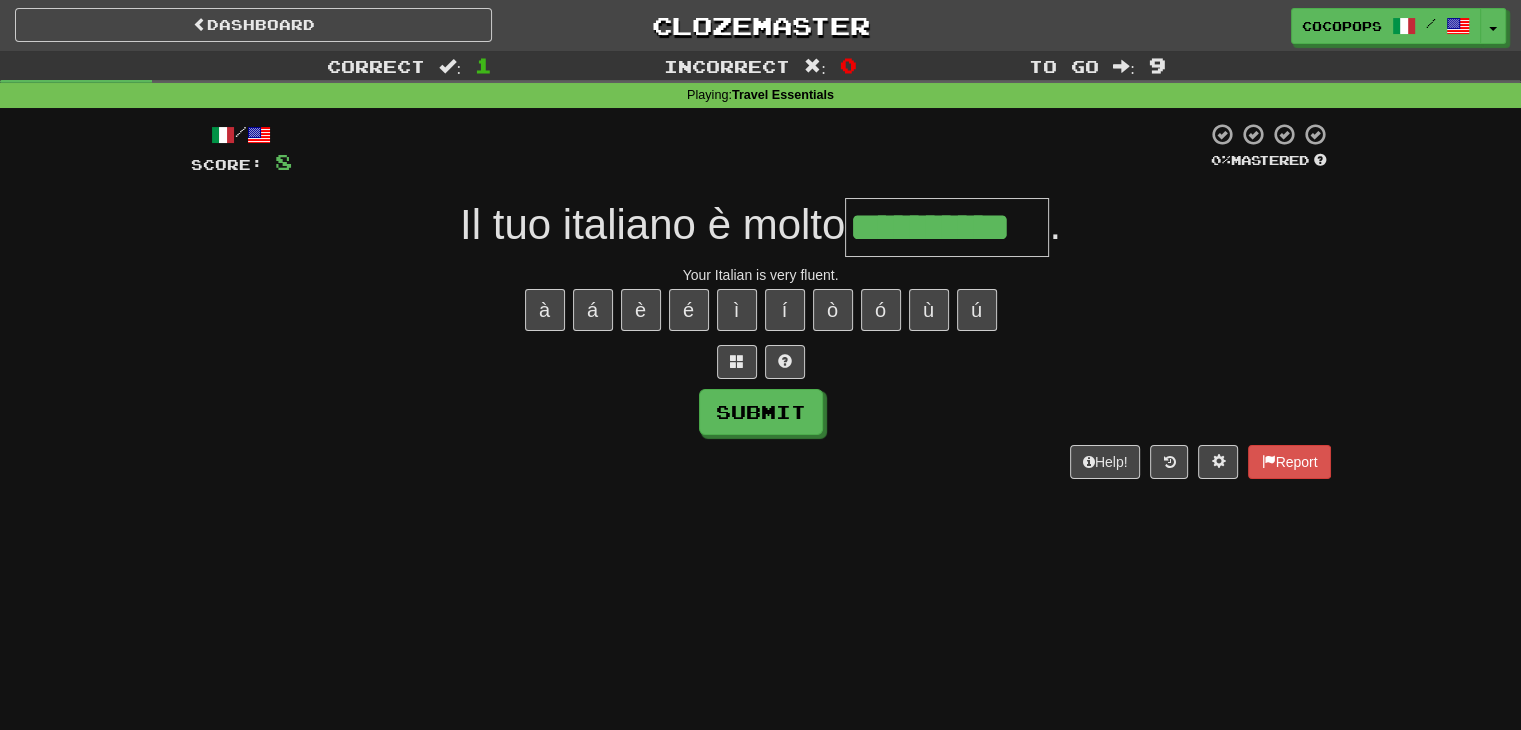 type on "**********" 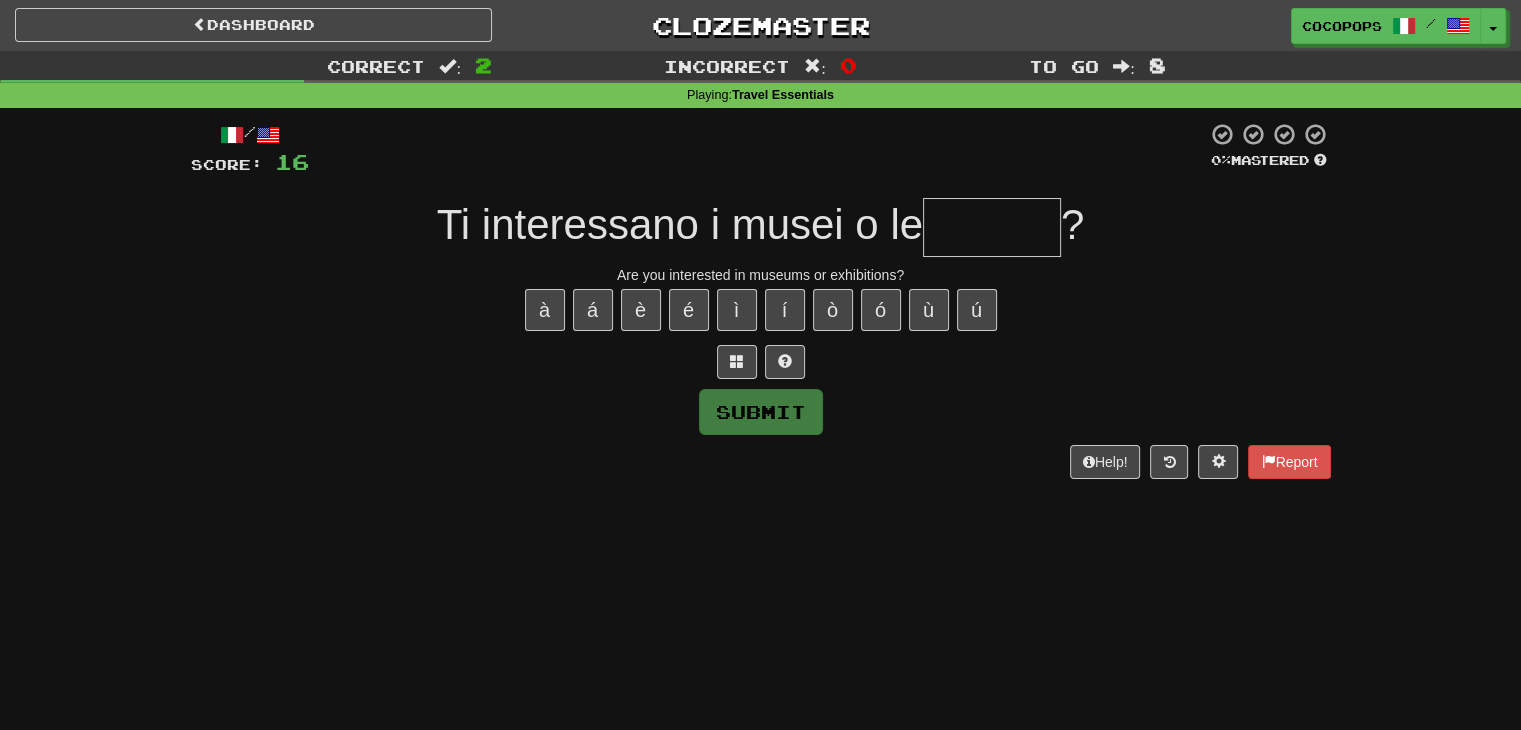 type on "*" 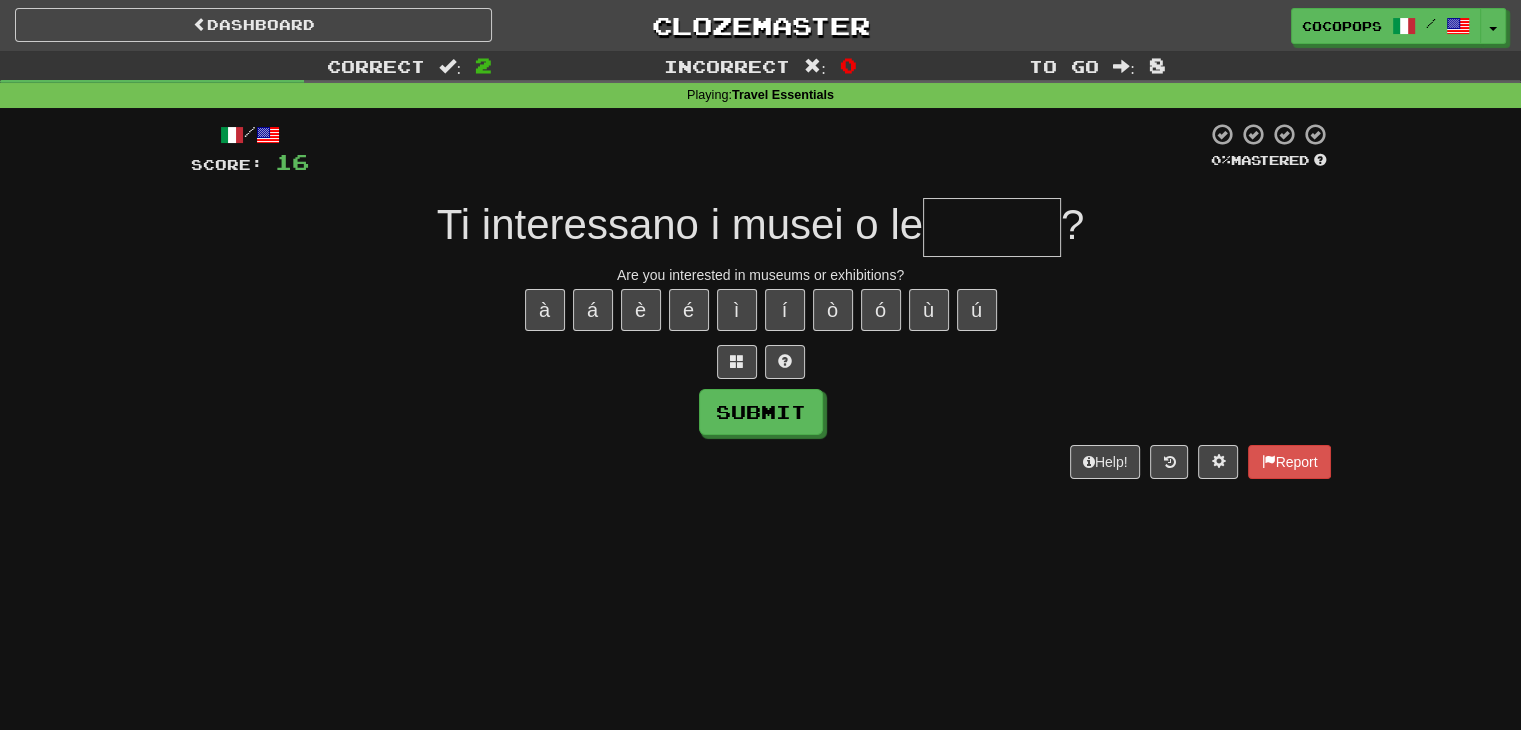 type on "*" 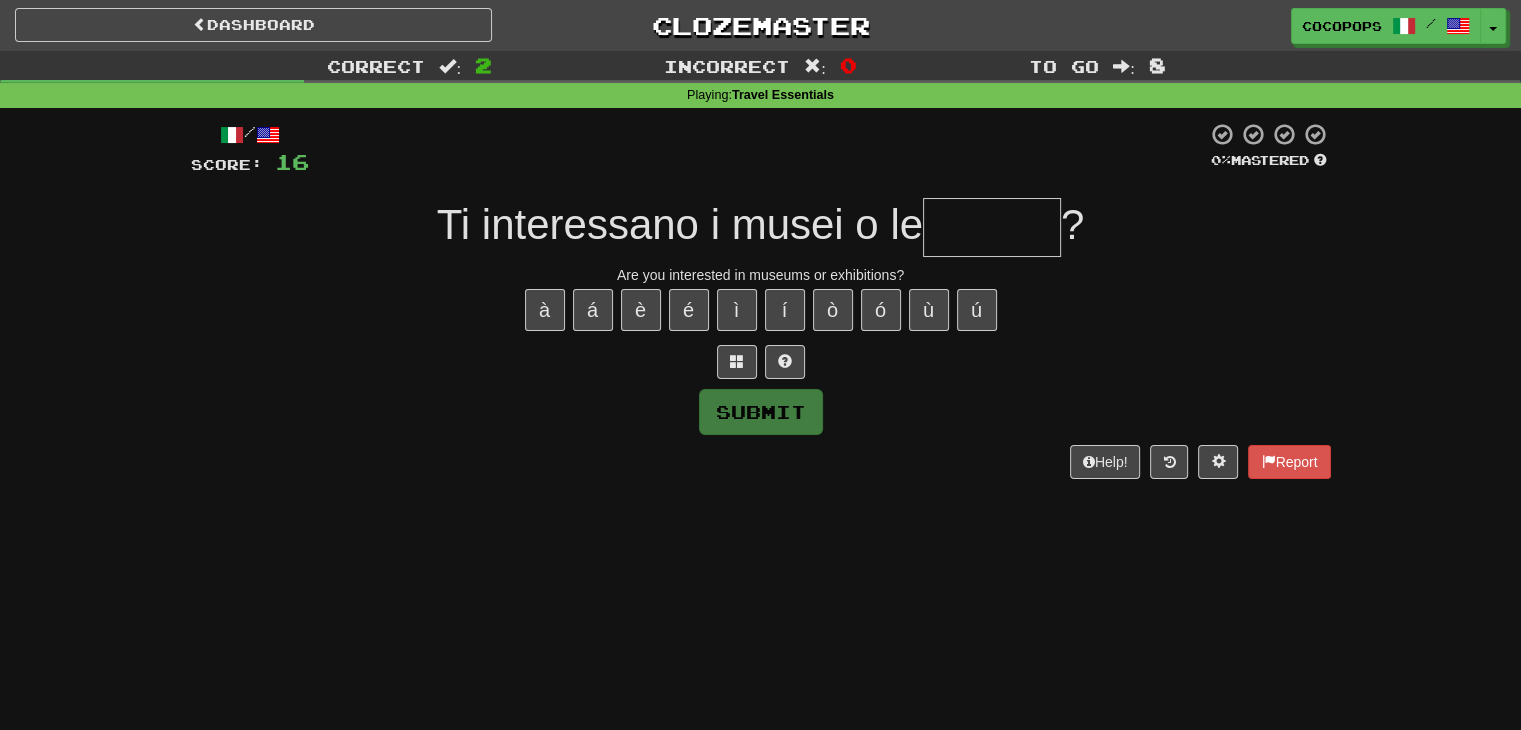 type on "*" 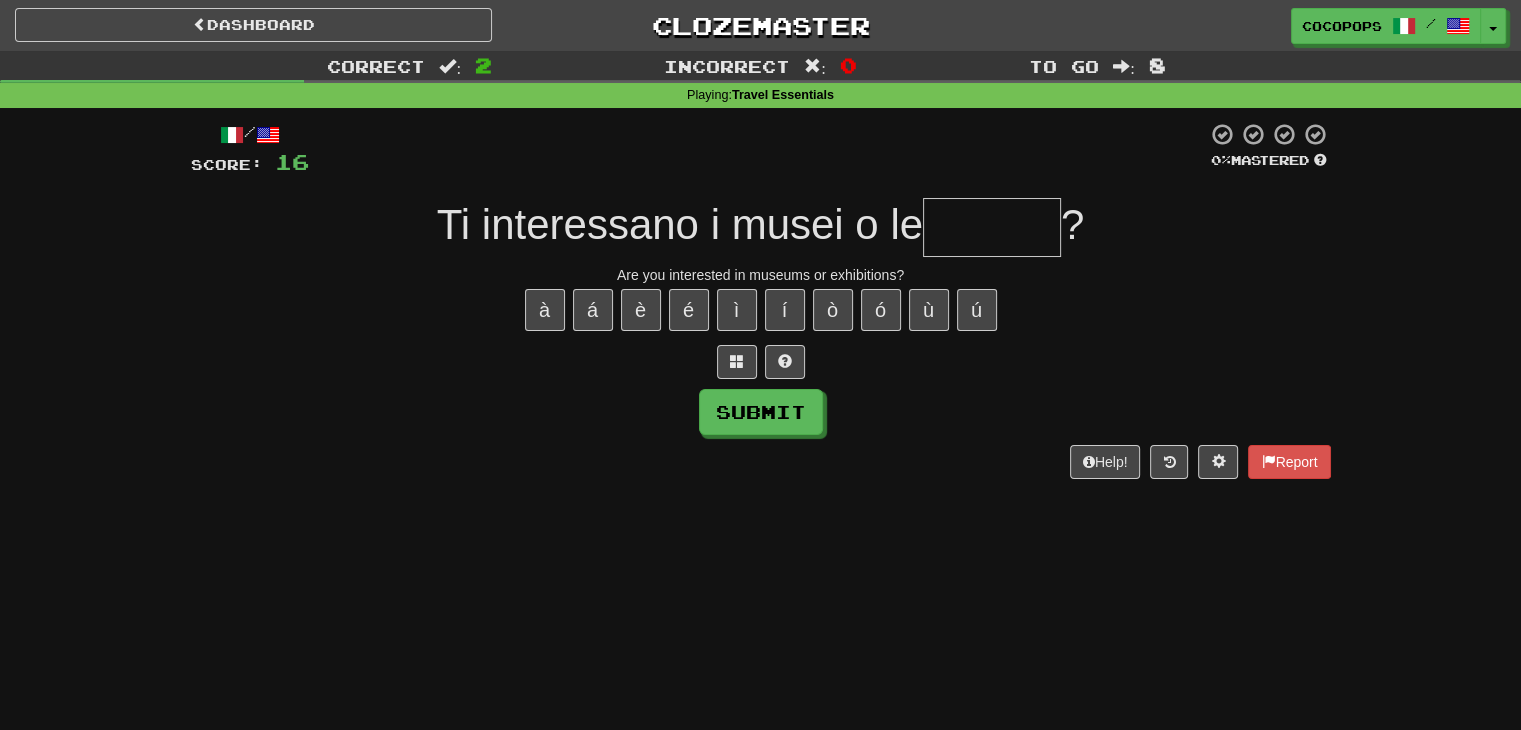 type on "*" 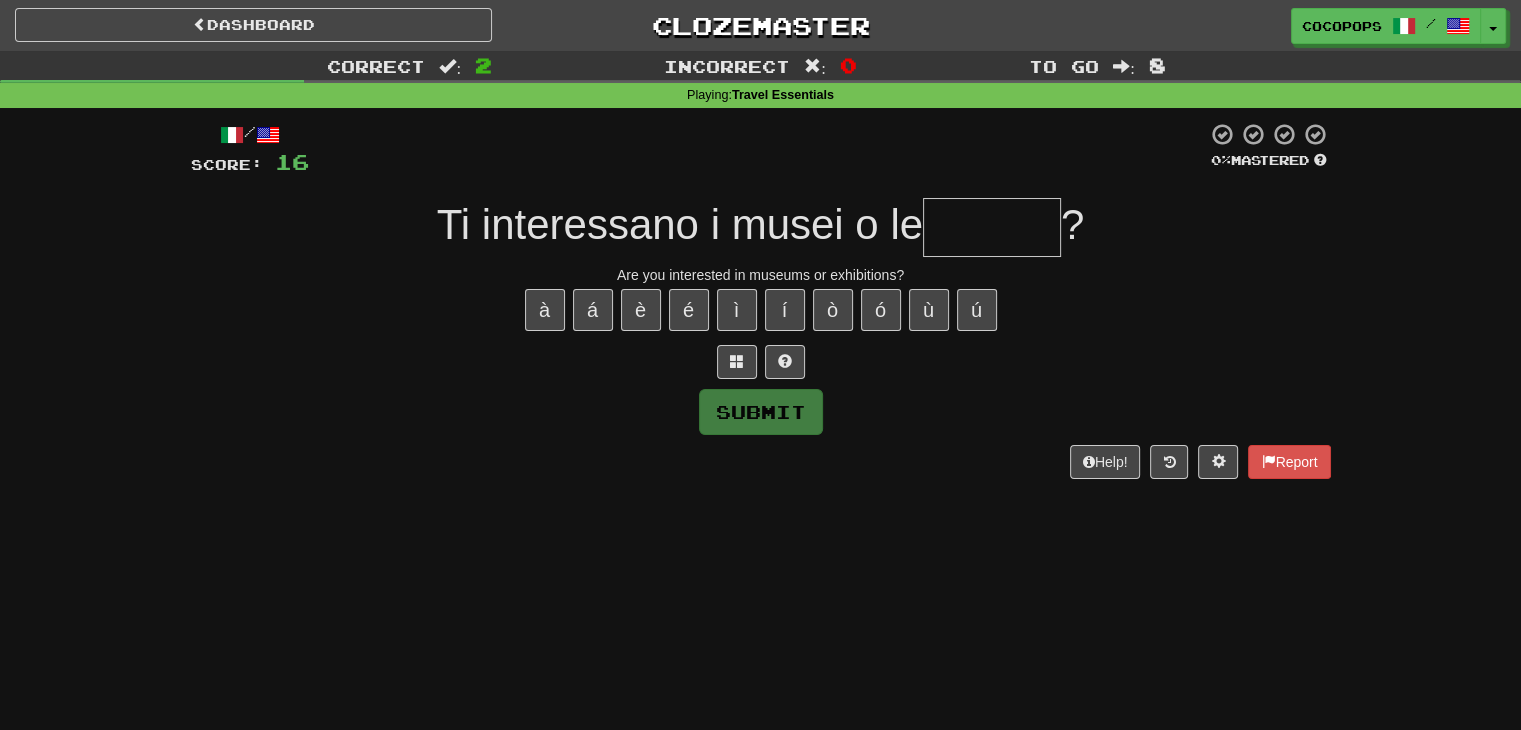 type on "*" 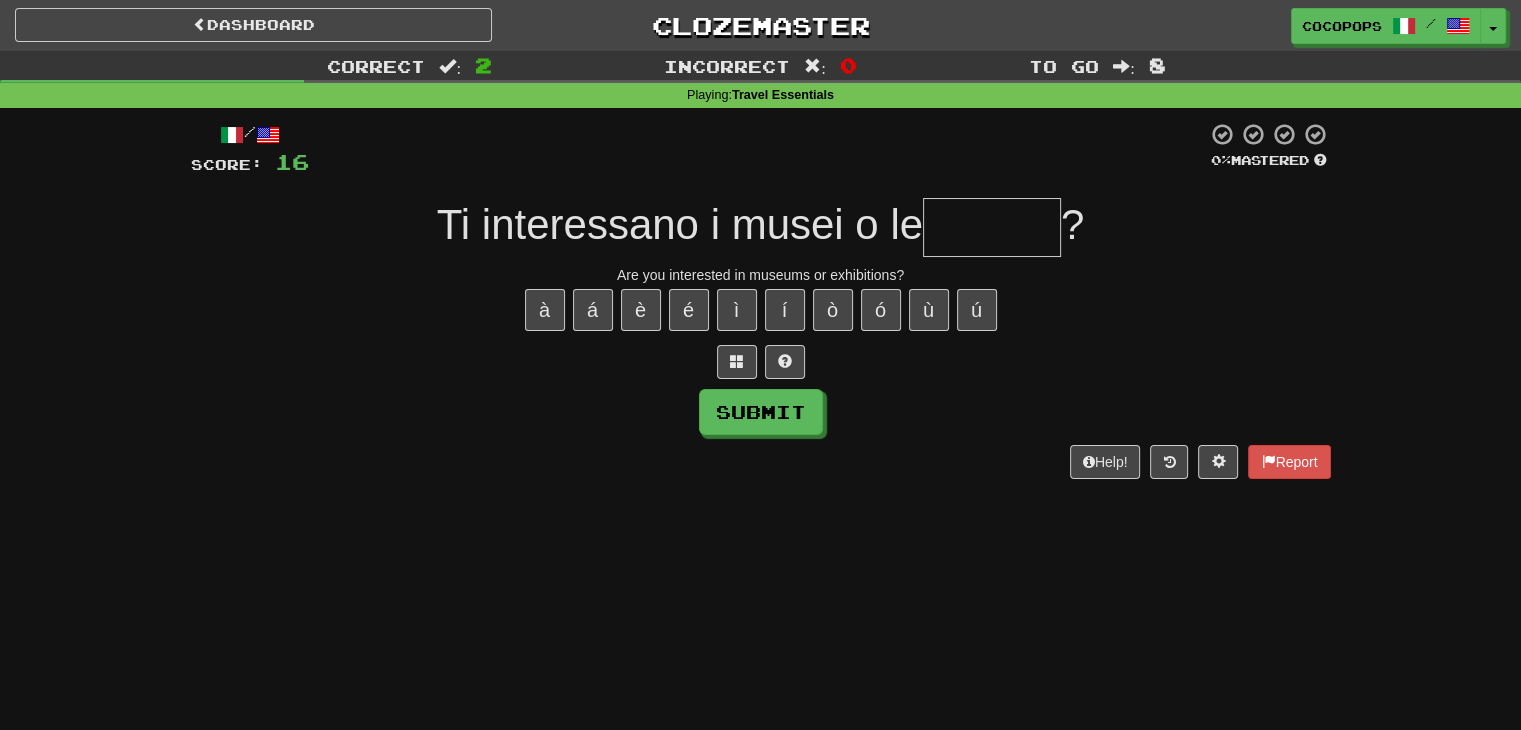 type on "*" 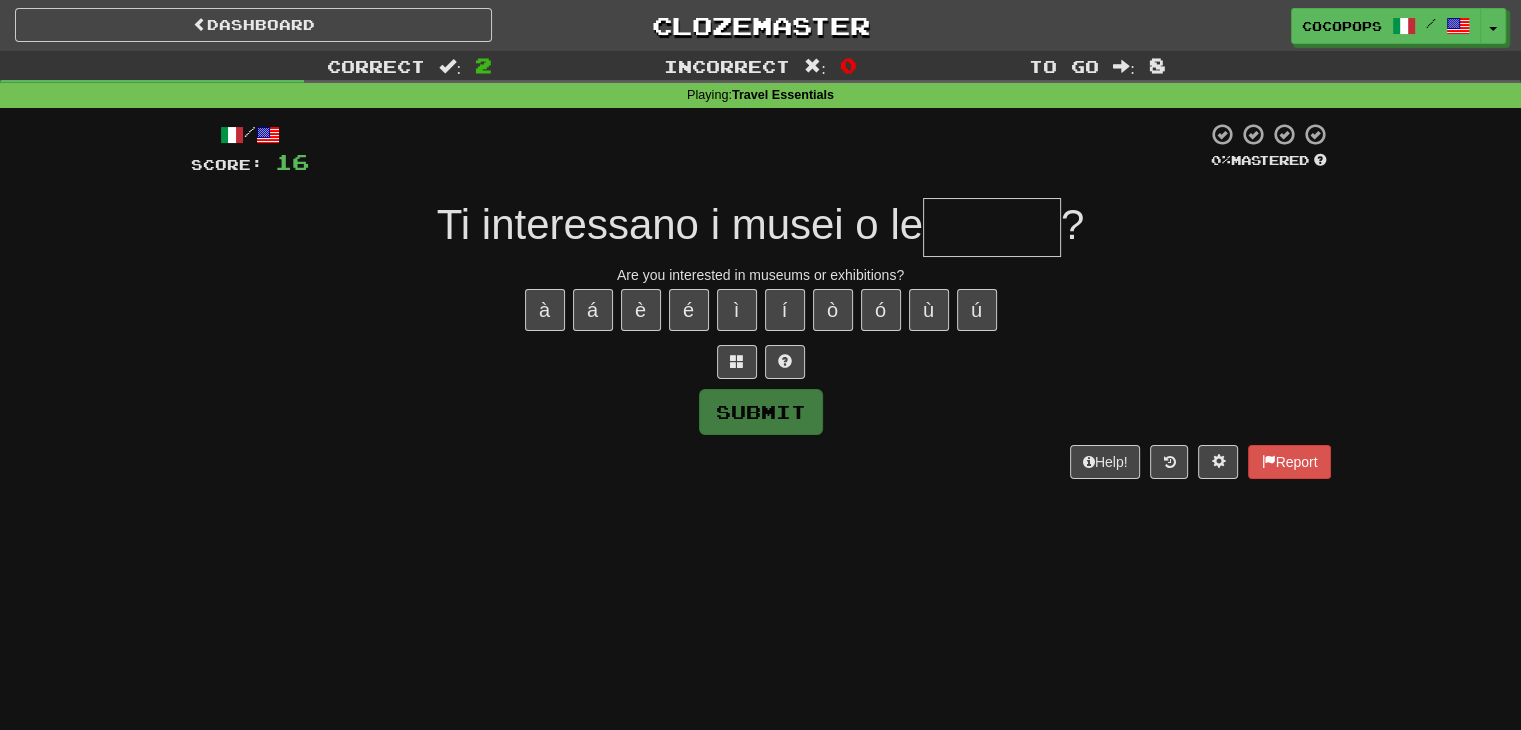 type on "*" 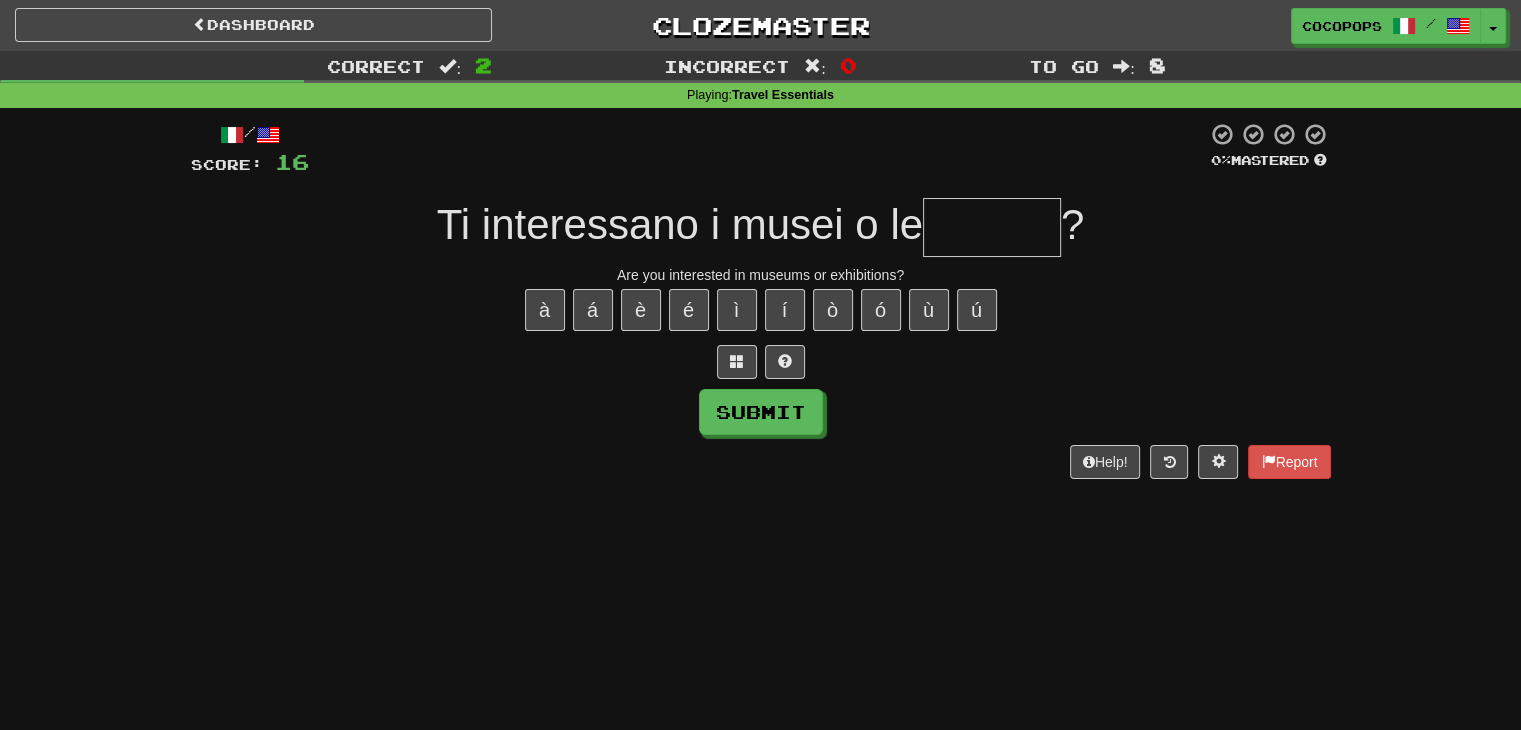 type on "*" 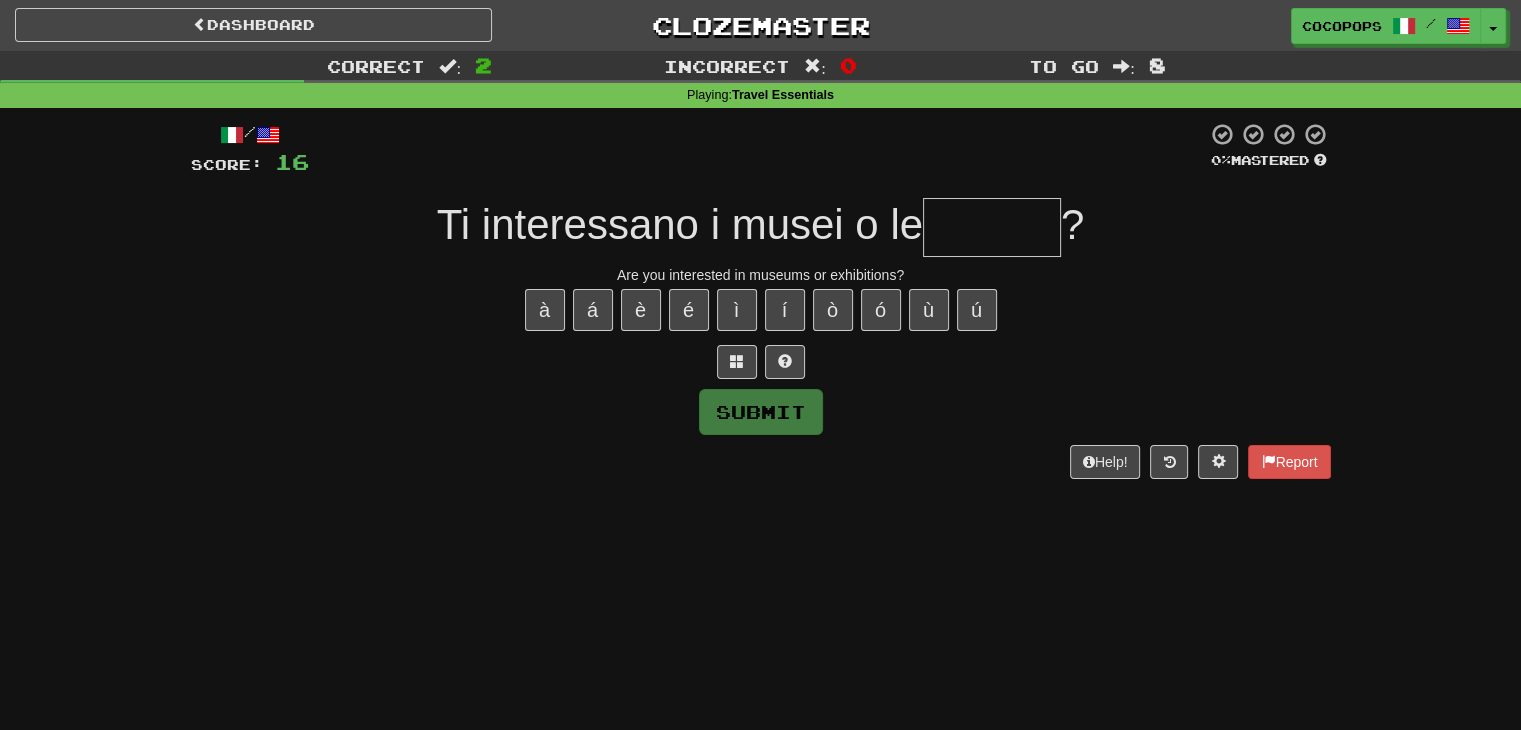 type on "*" 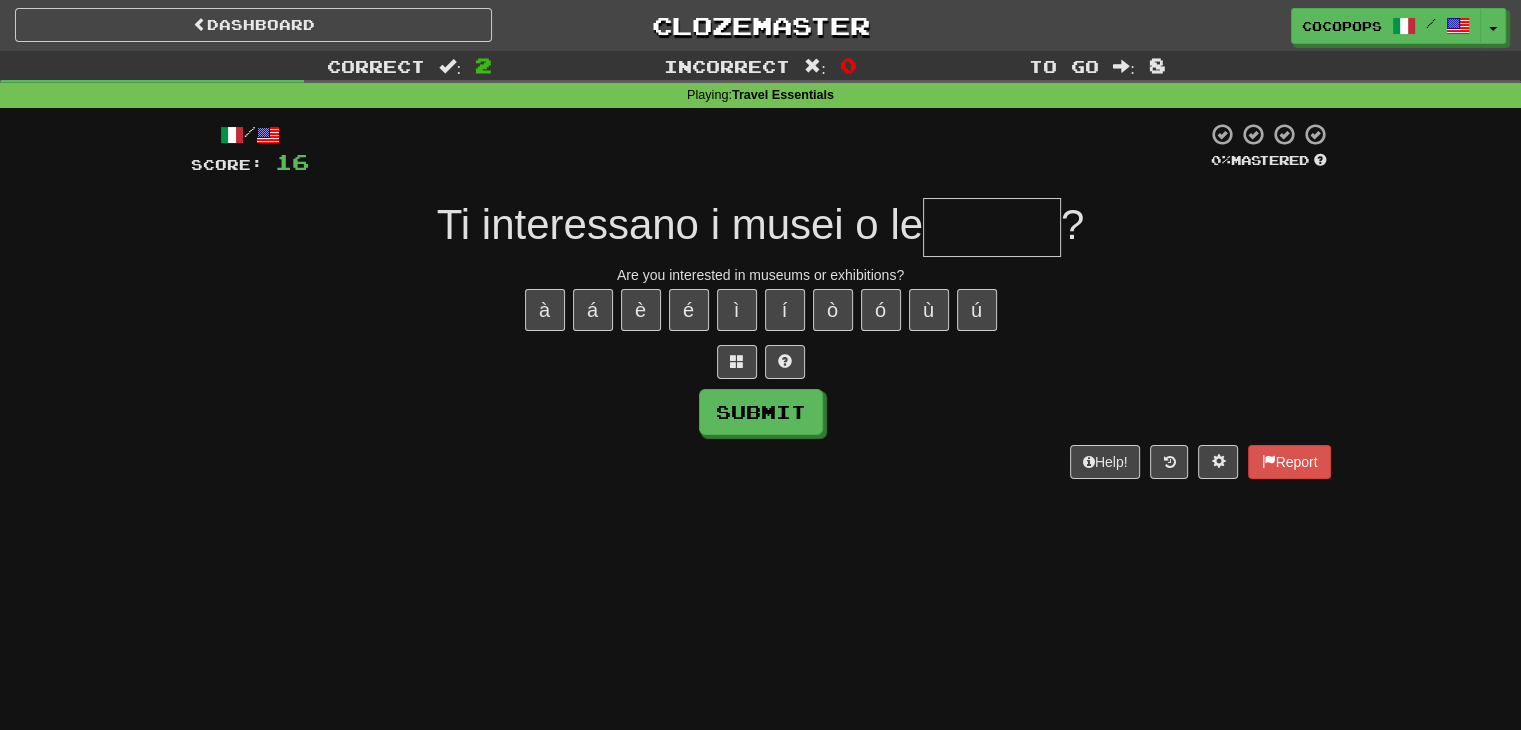 type on "*" 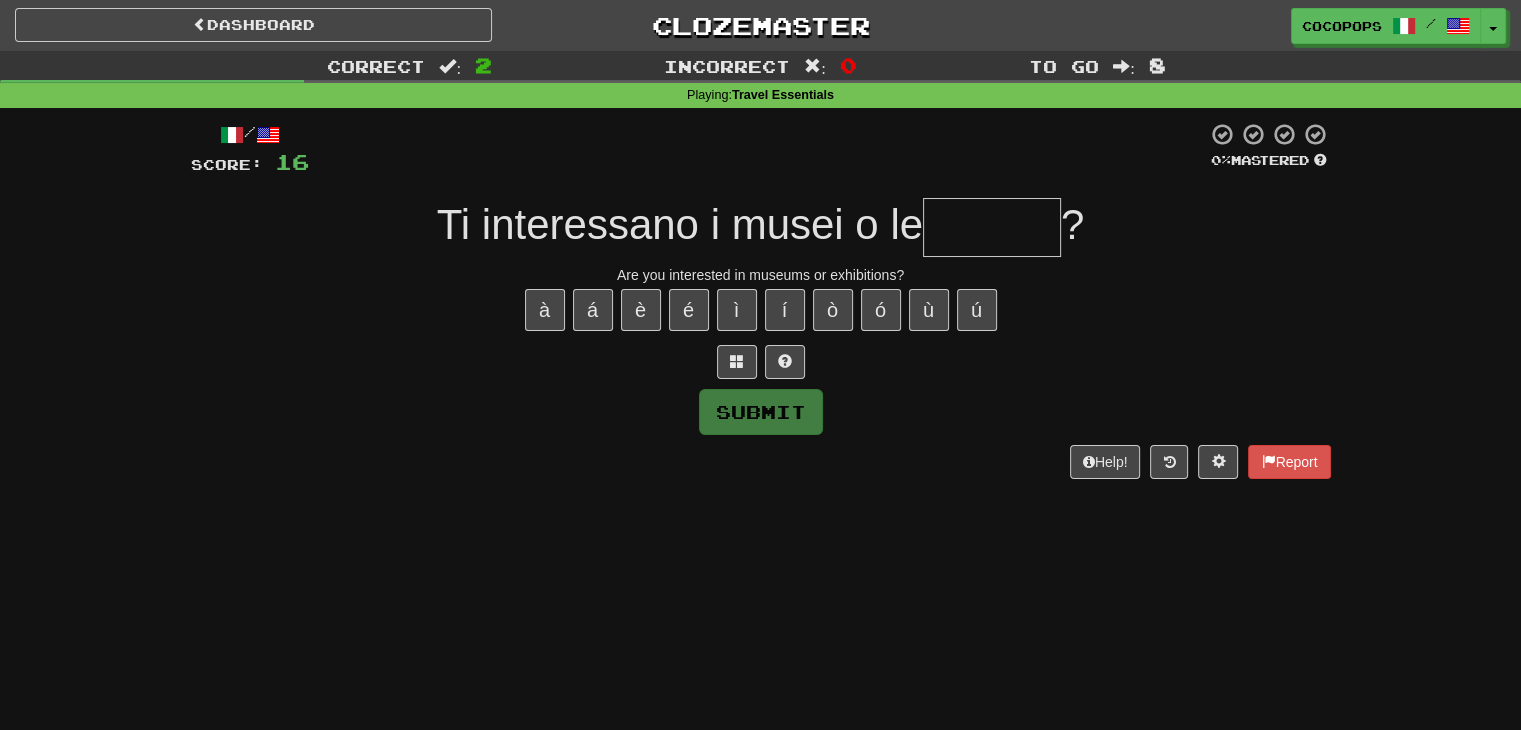 type on "*" 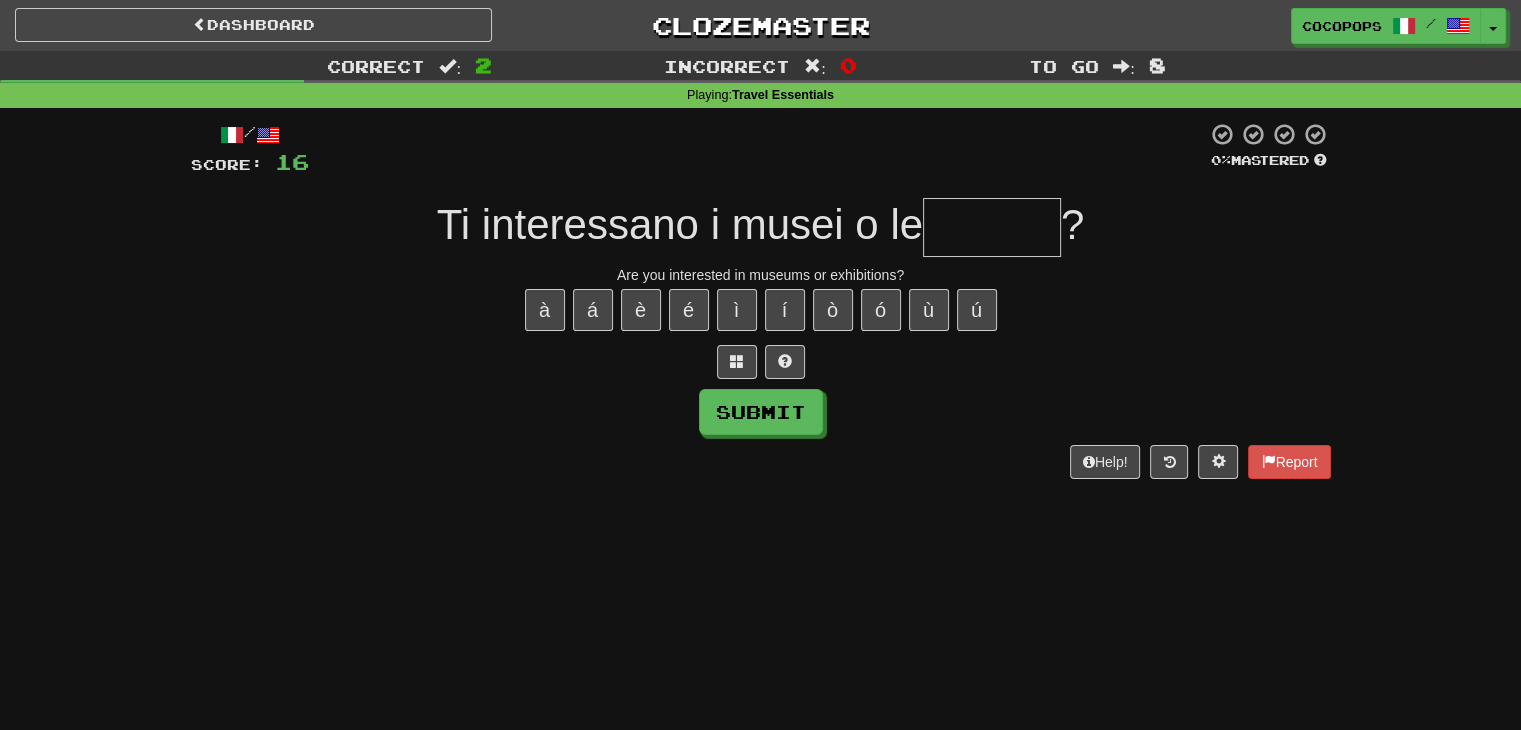 type on "*" 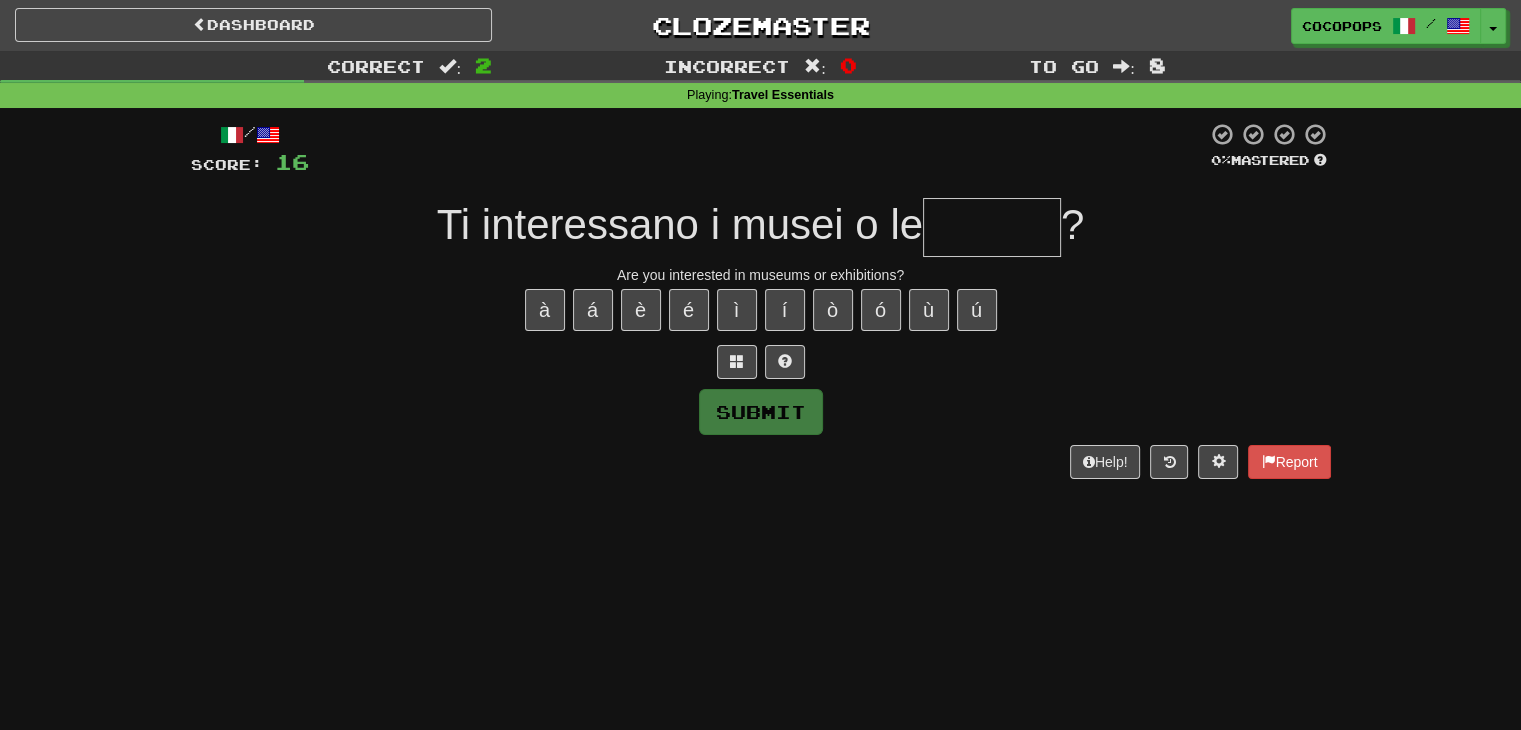 type on "*" 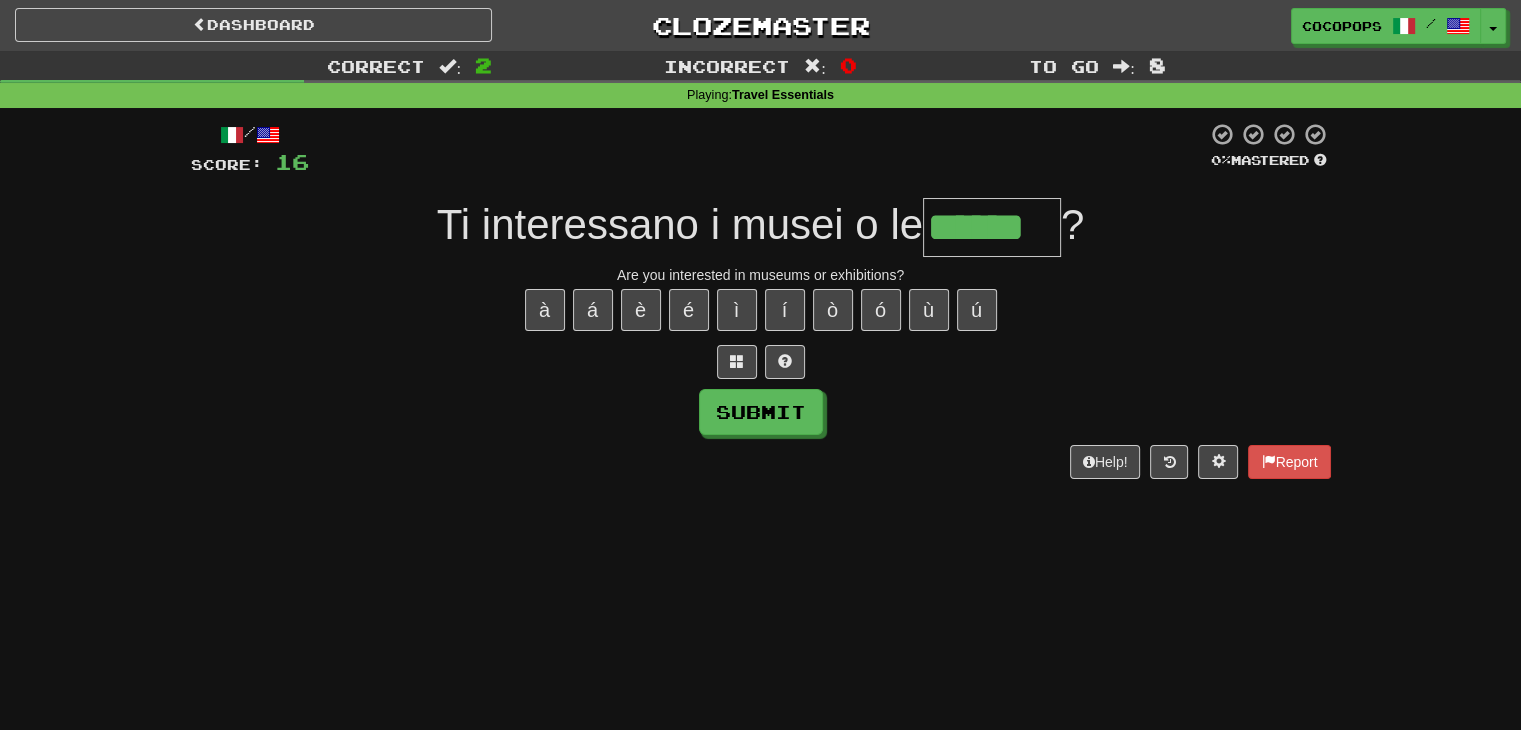 type on "******" 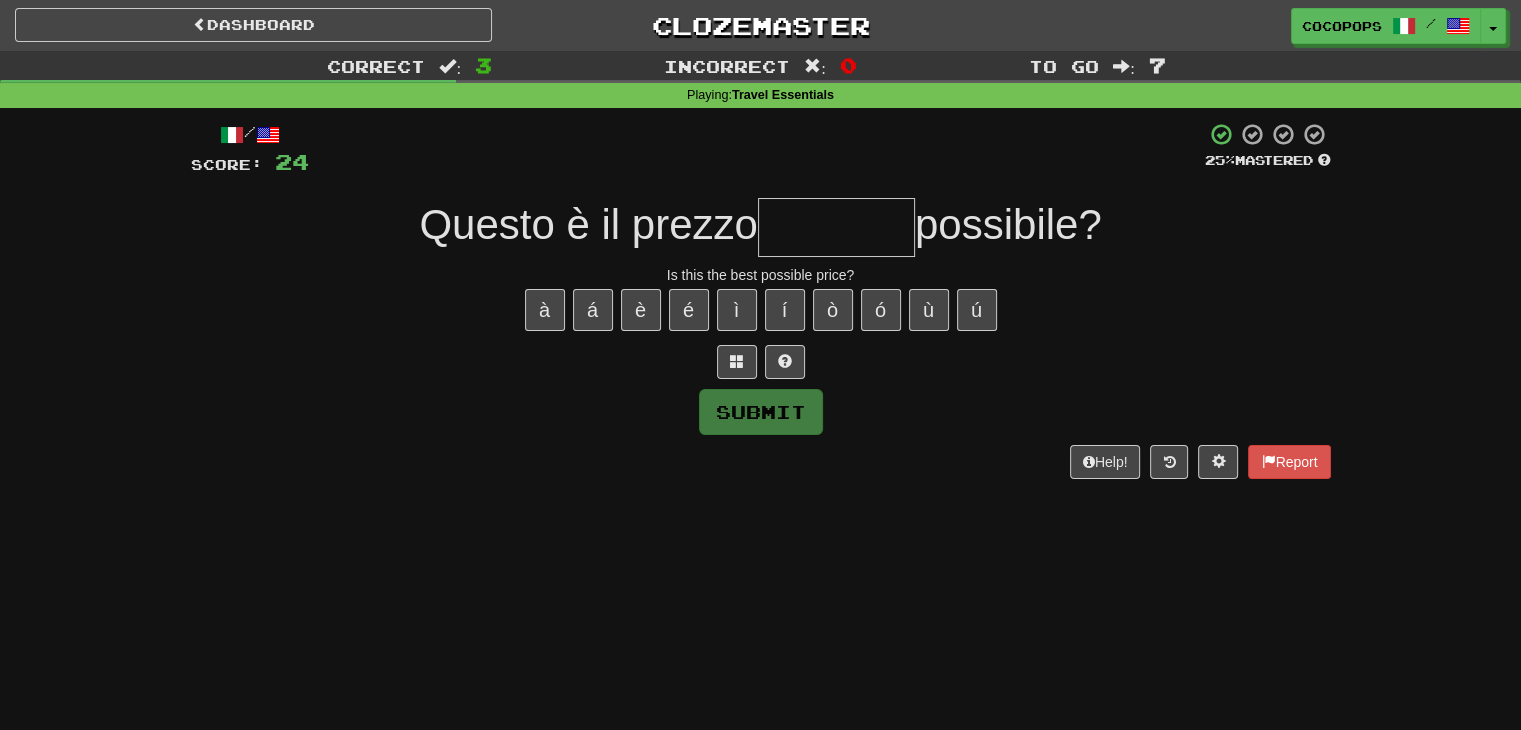 type on "*" 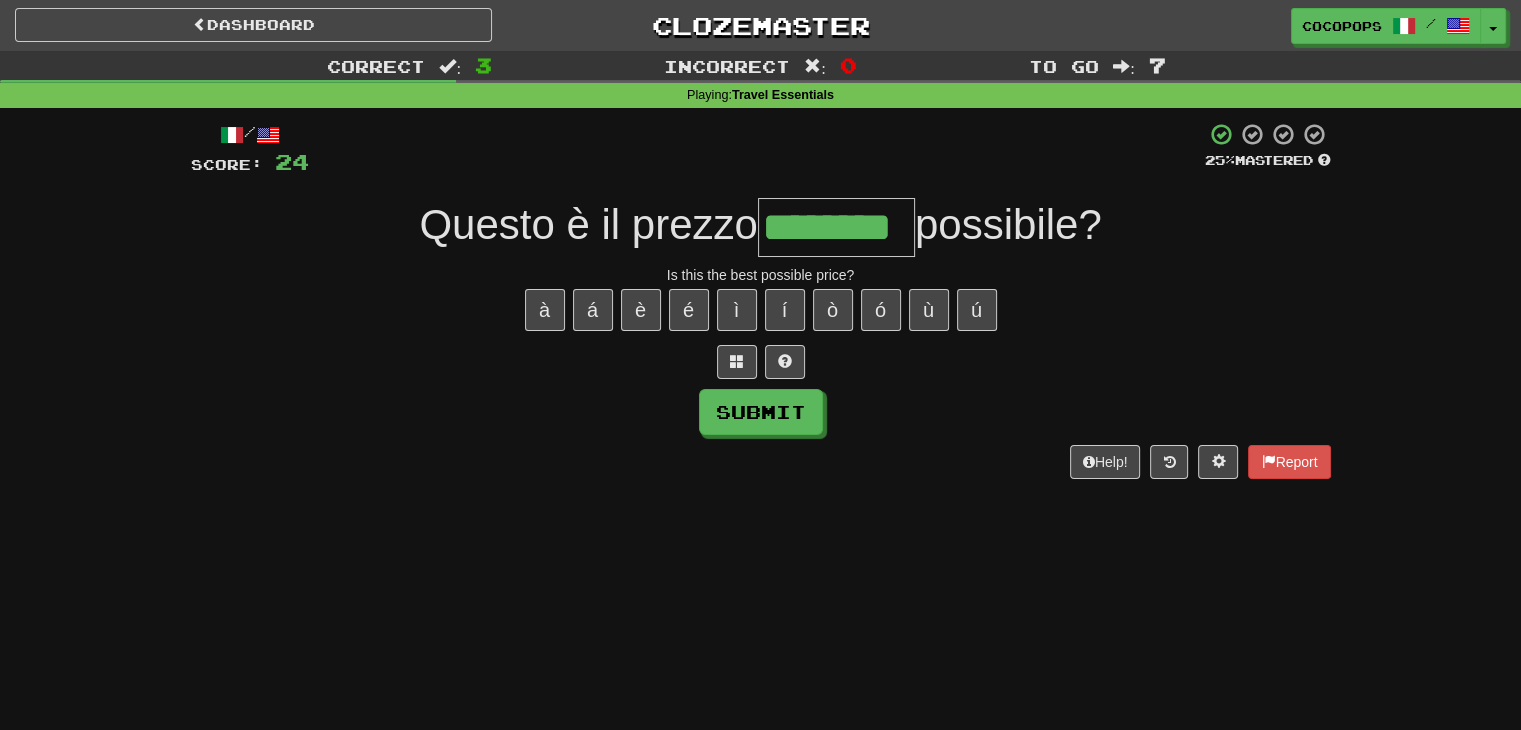 type on "********" 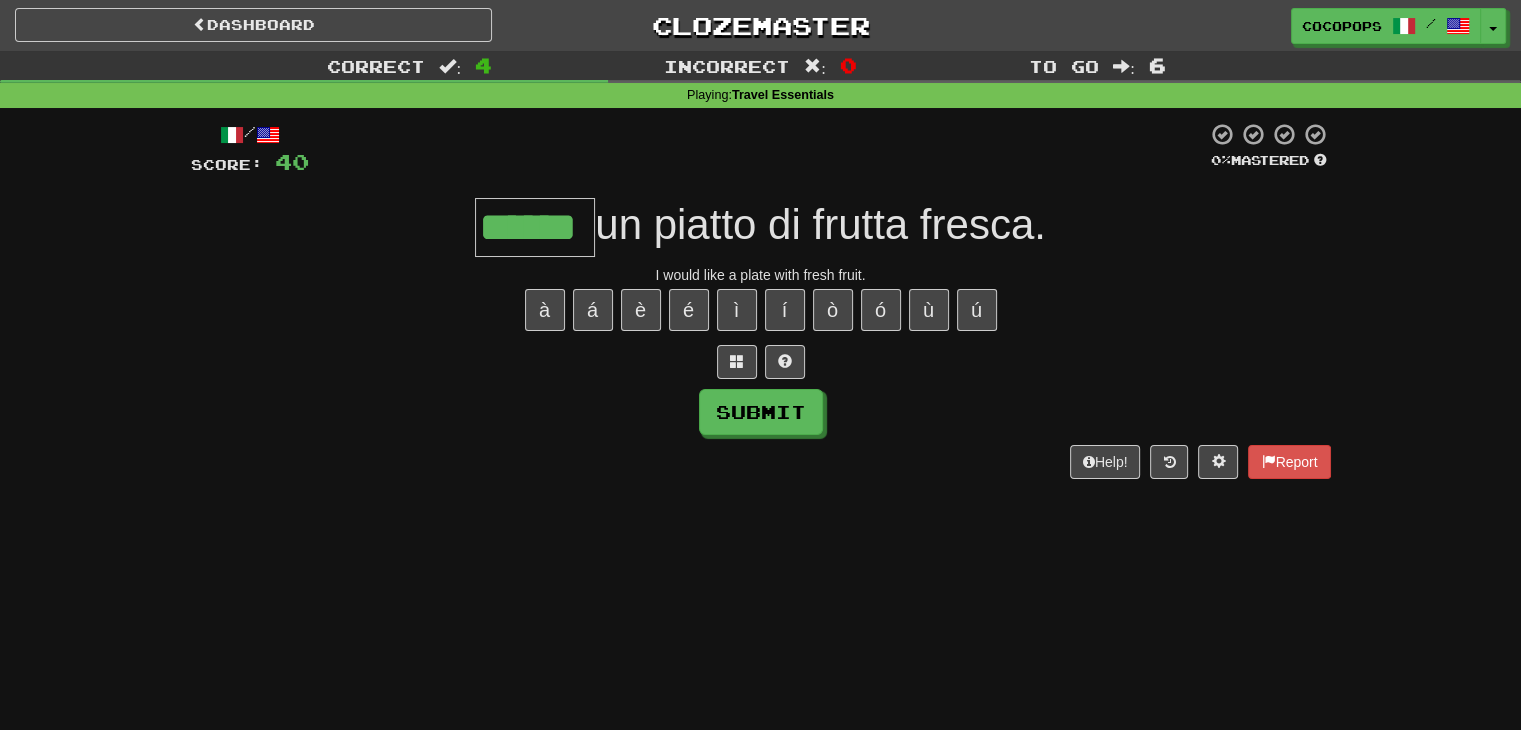 type on "******" 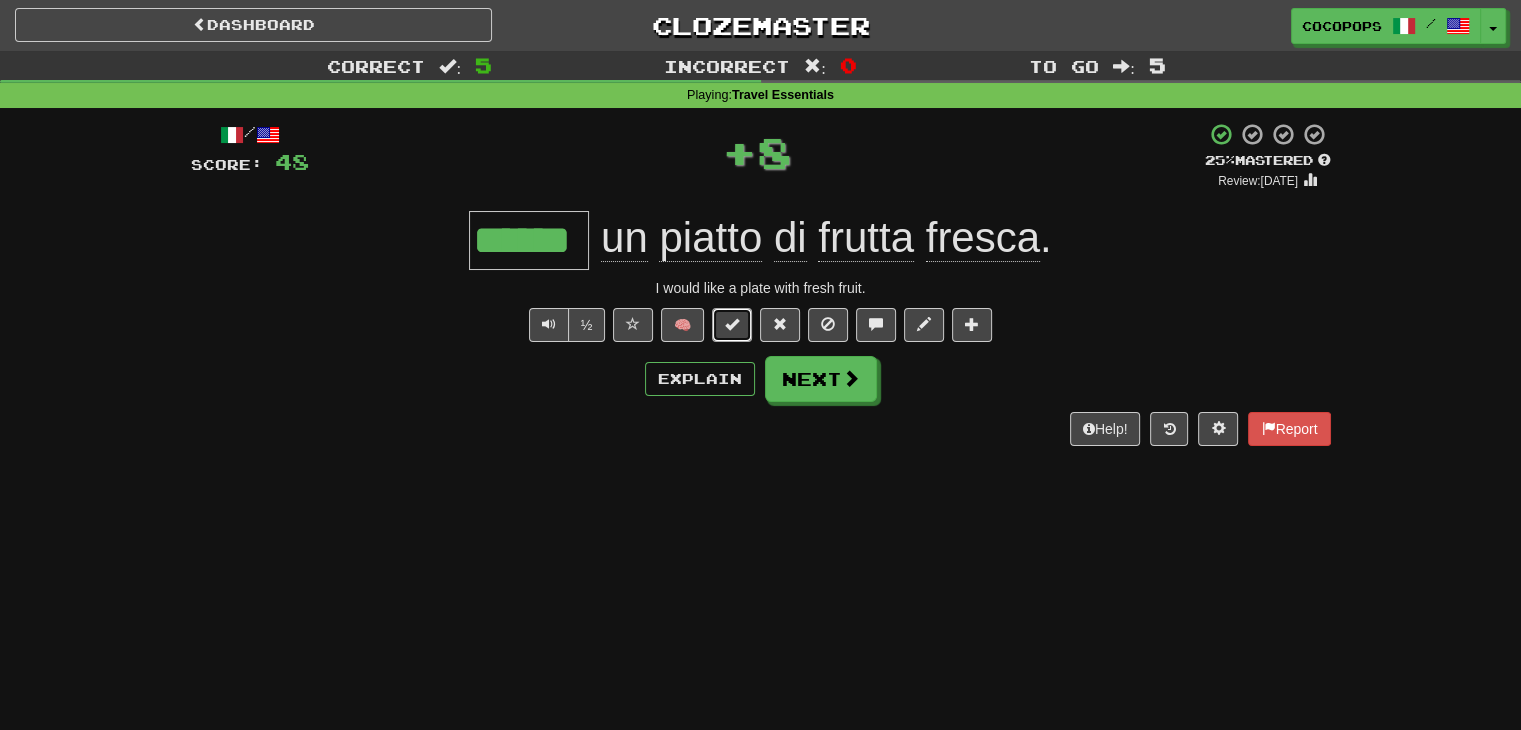 click at bounding box center [732, 325] 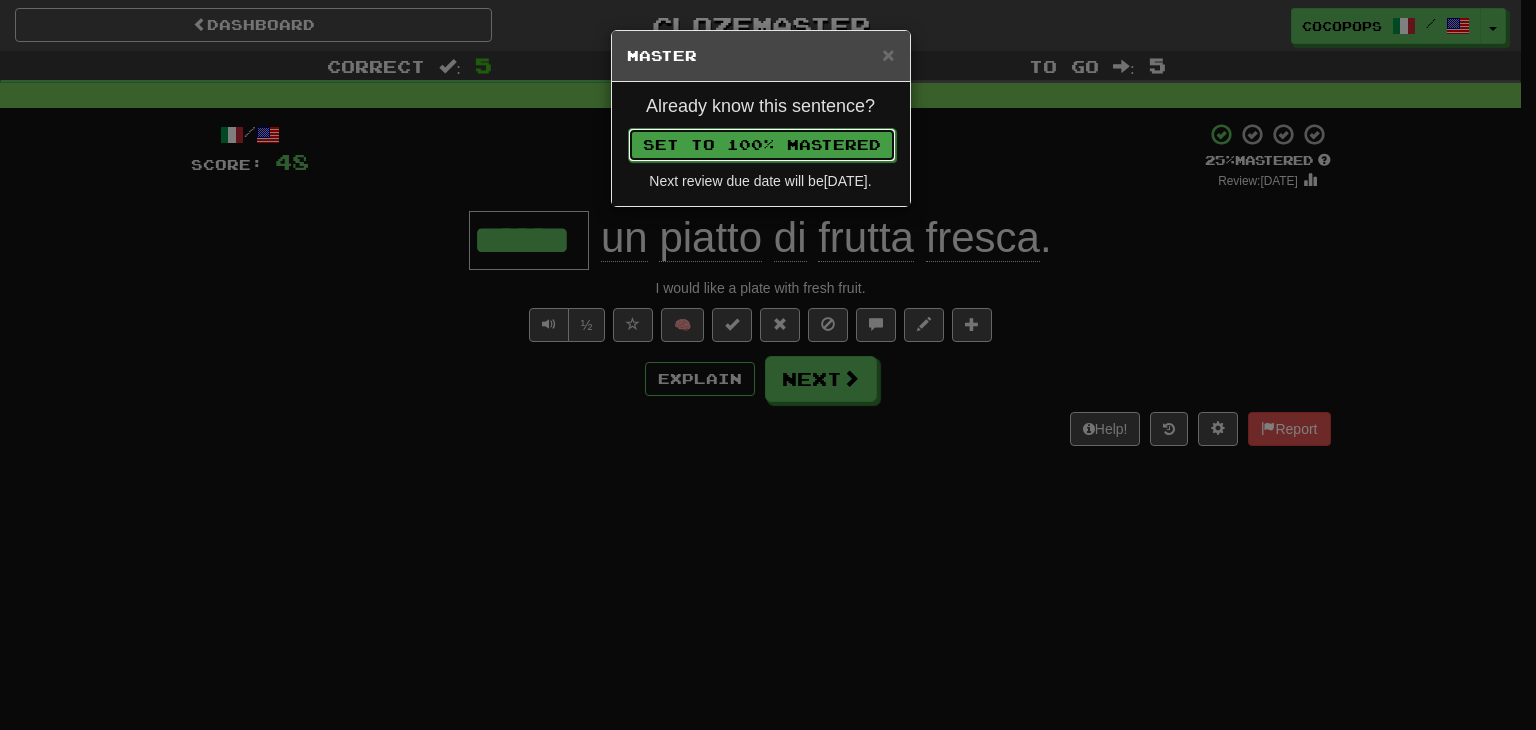 click on "Set to 100% Mastered" at bounding box center (762, 145) 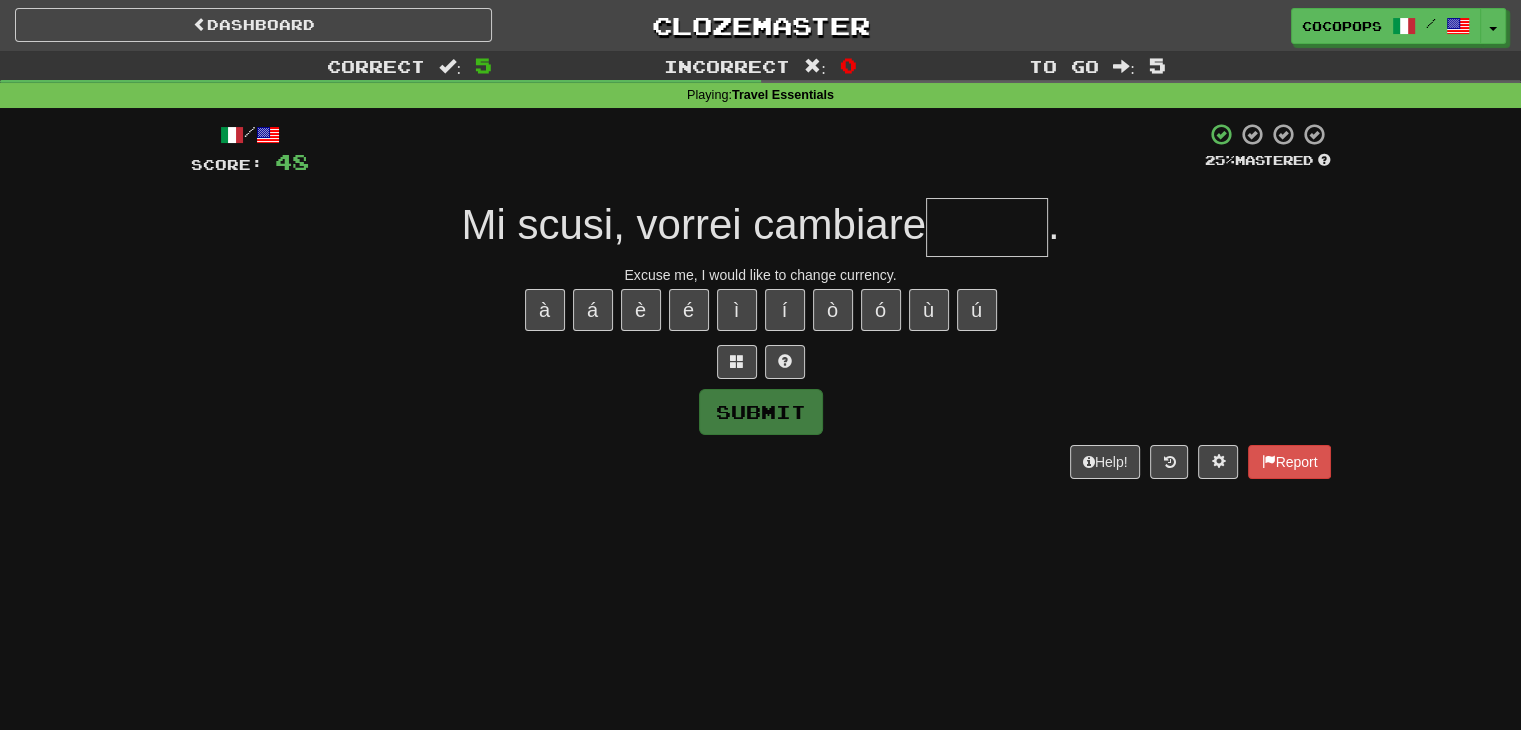 type on "*" 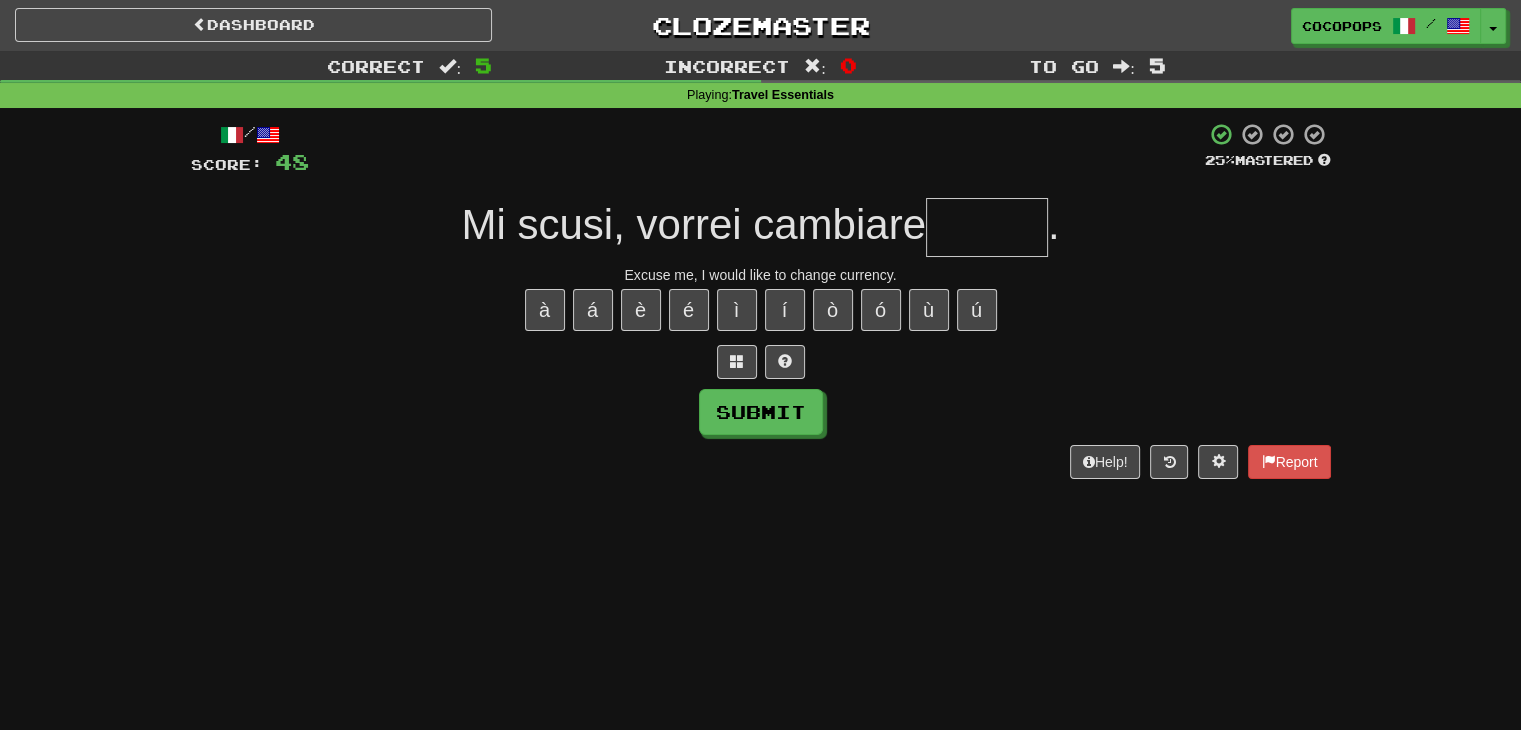 type on "*" 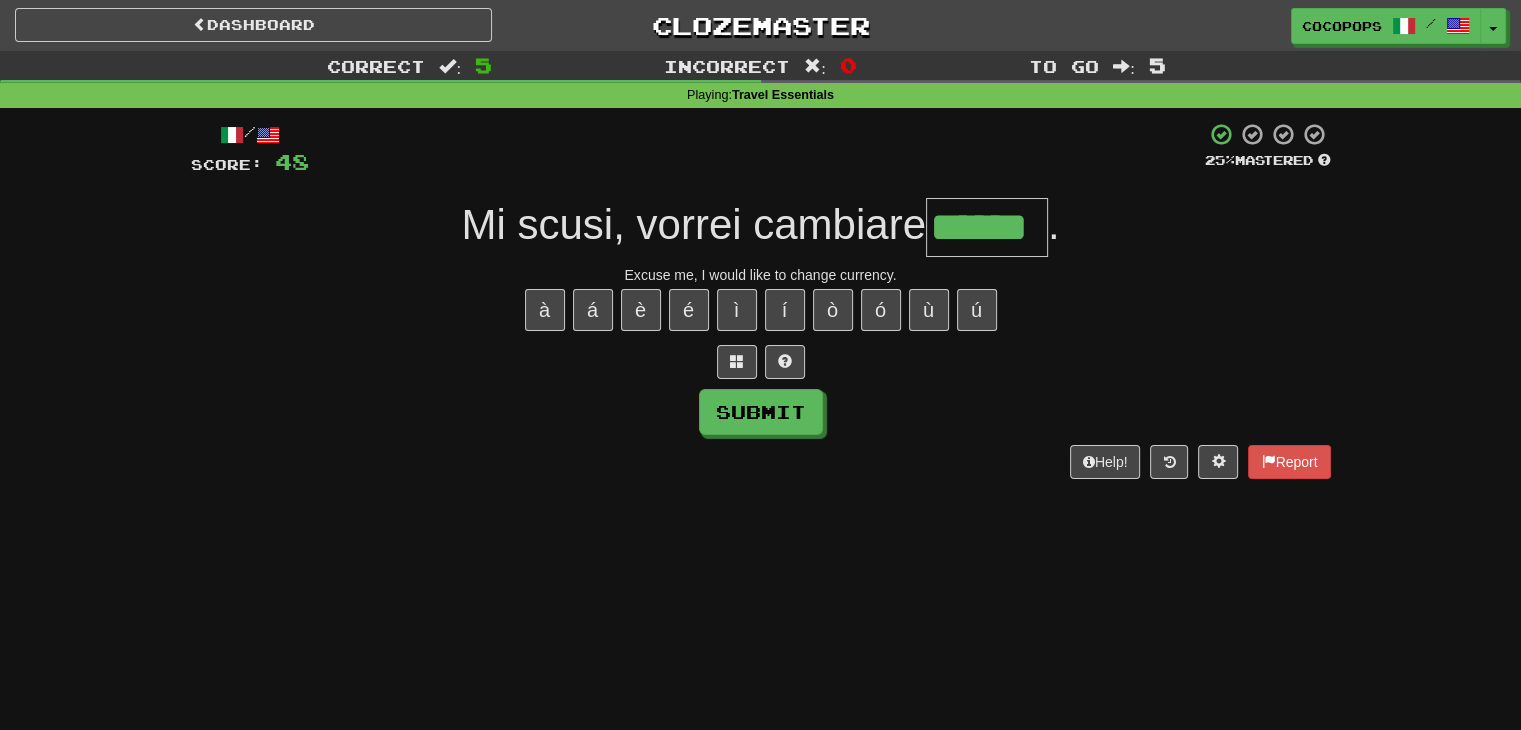 type on "******" 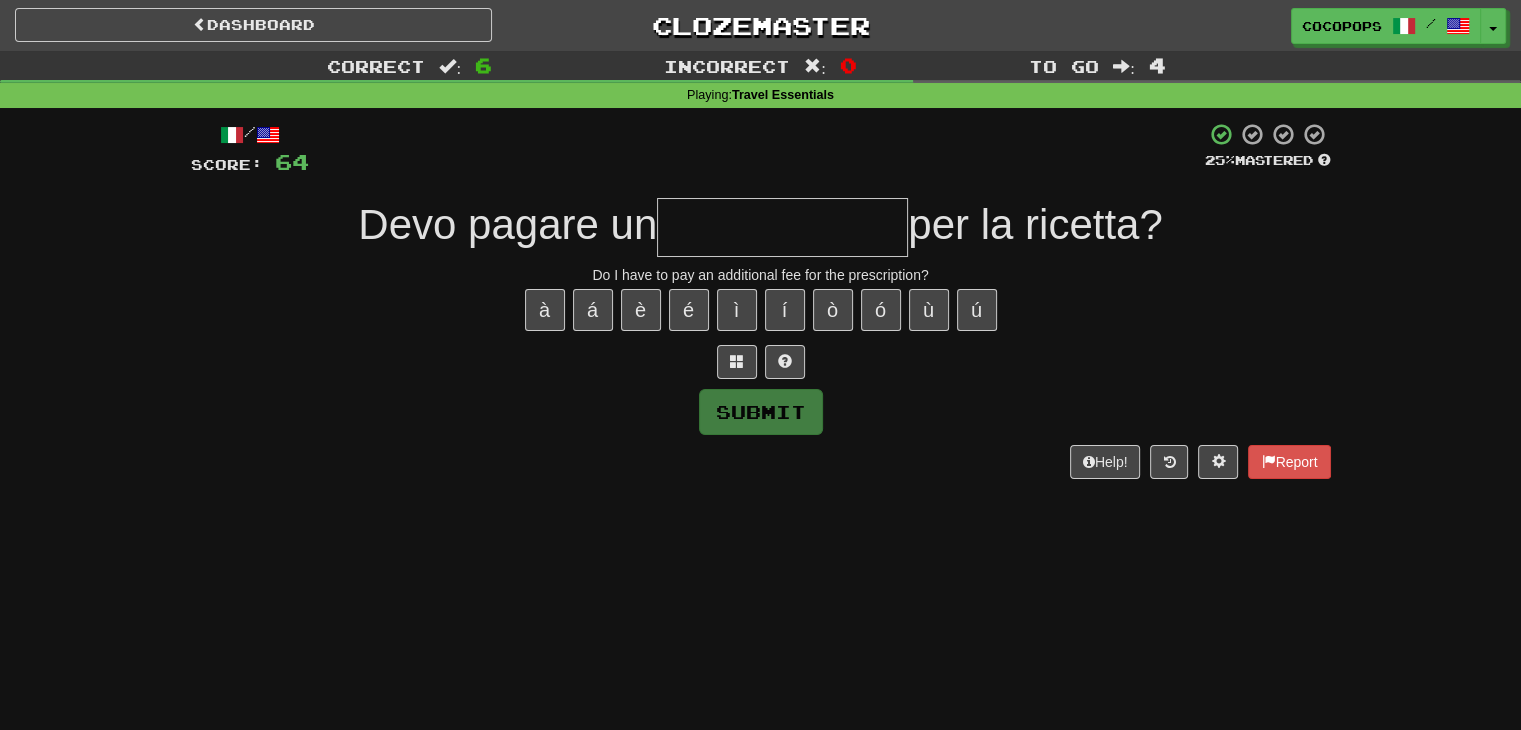 type on "*" 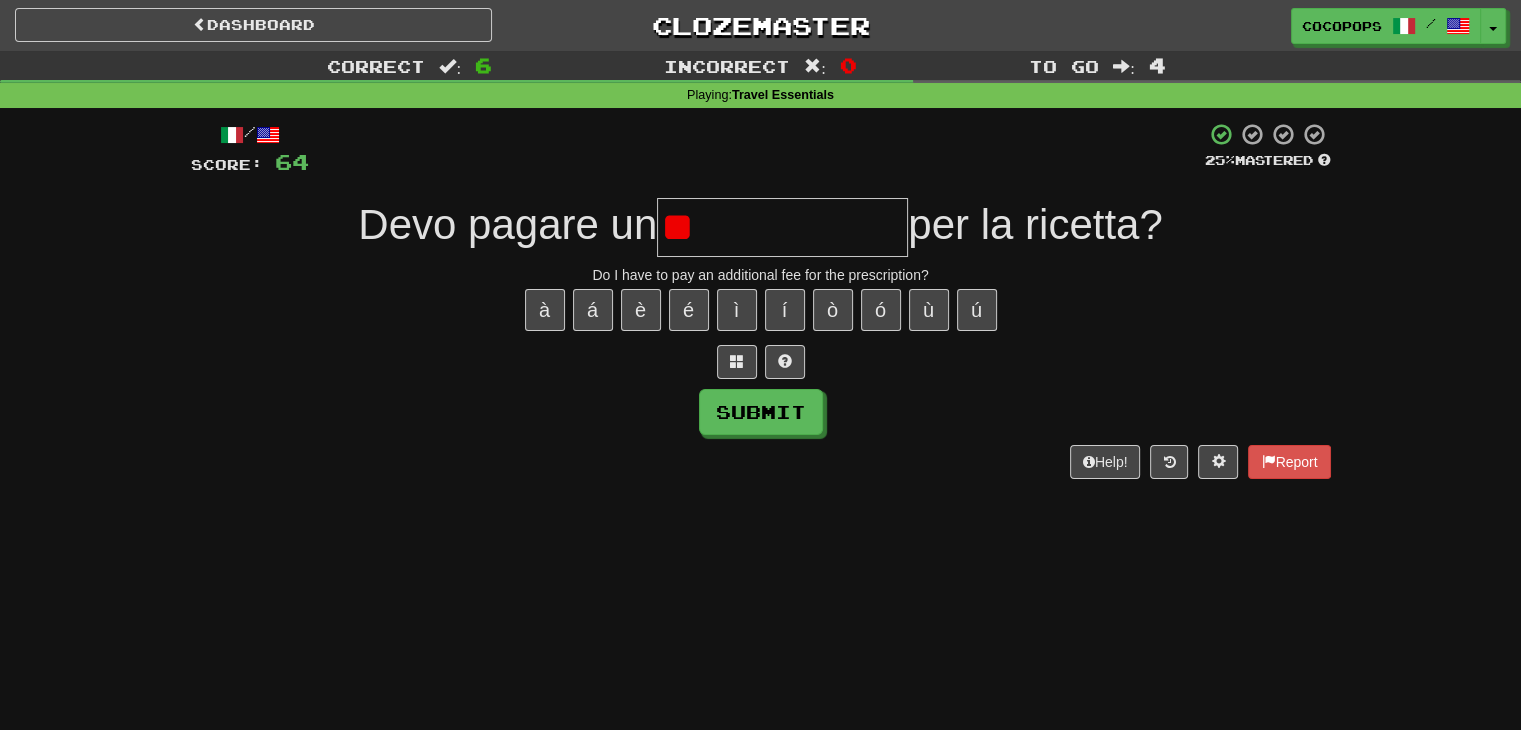 type on "*" 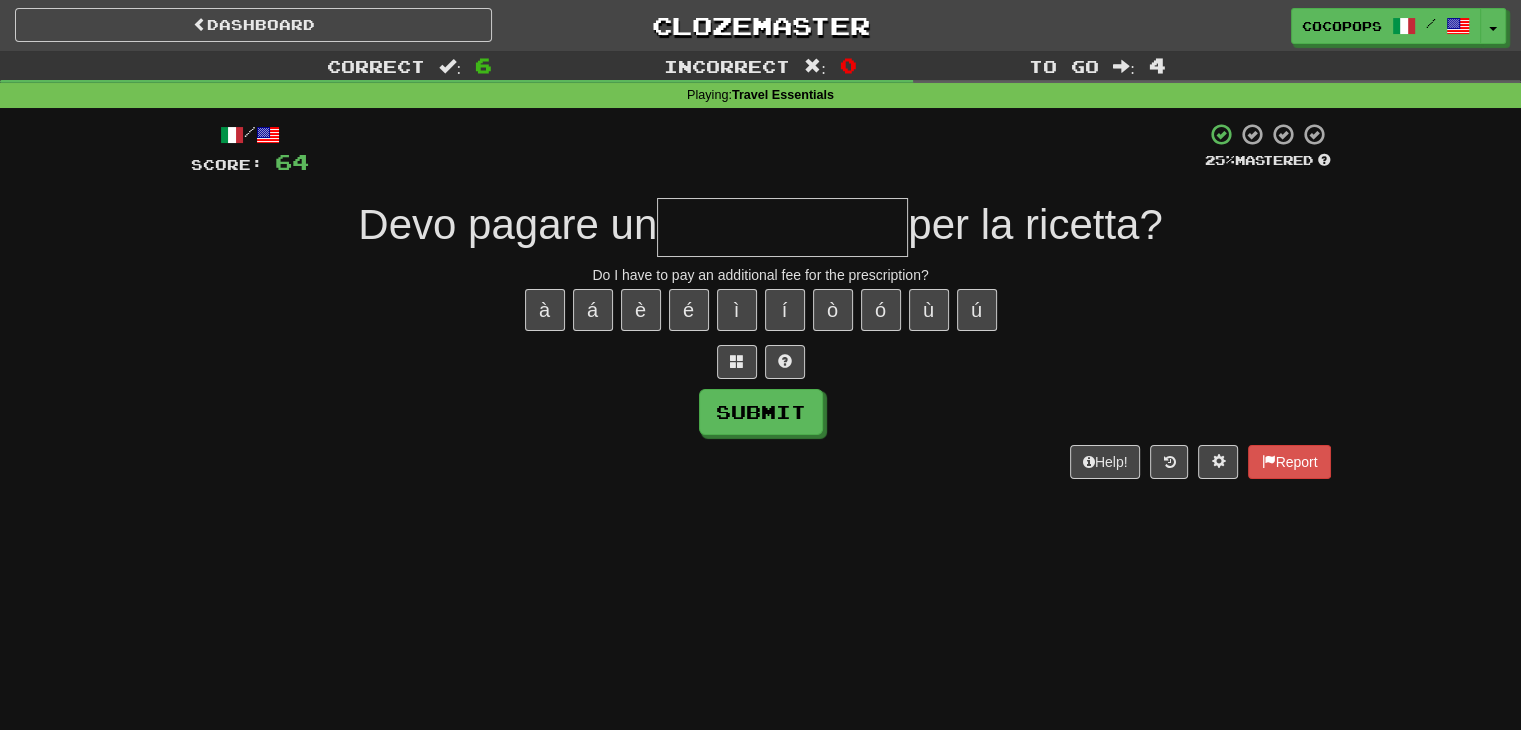 type on "*" 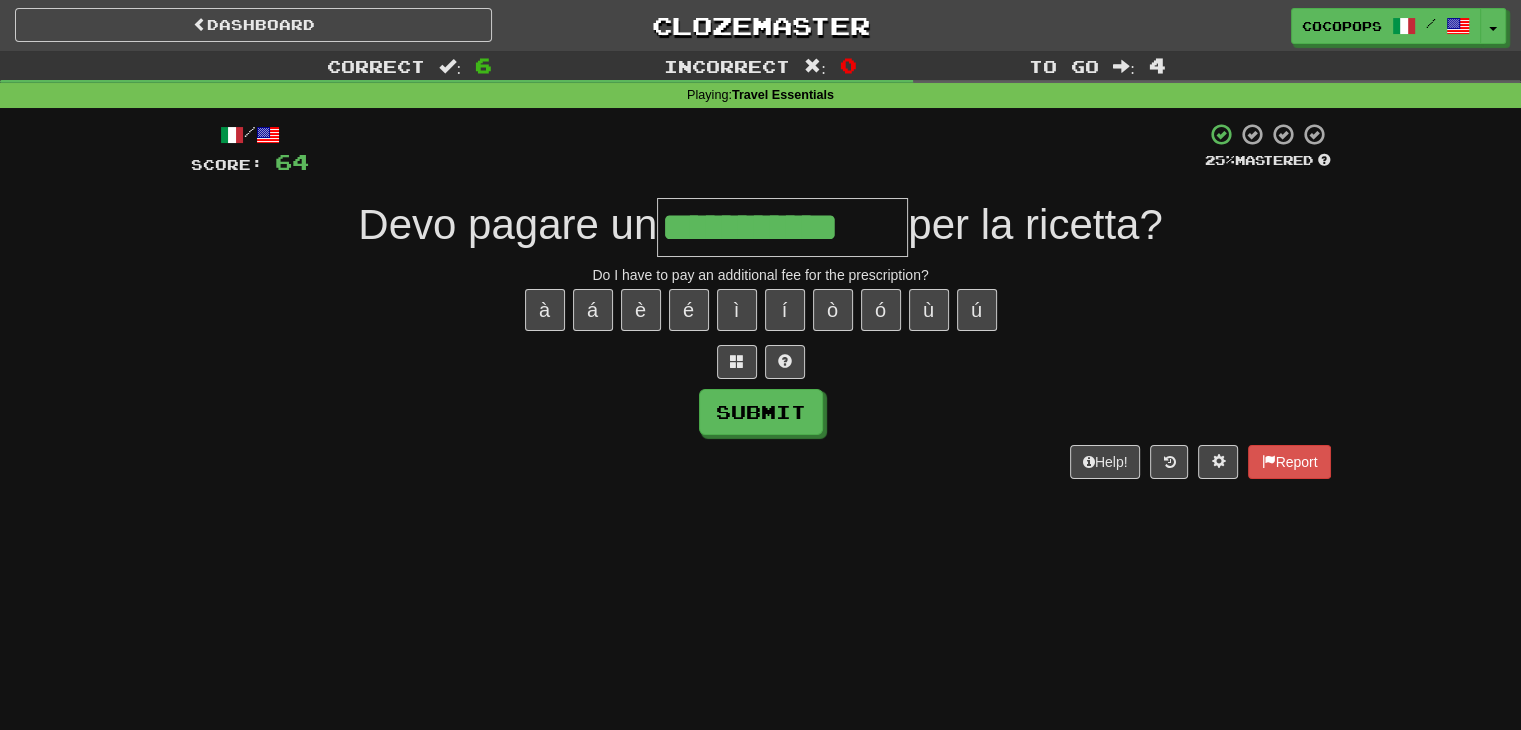 type on "**********" 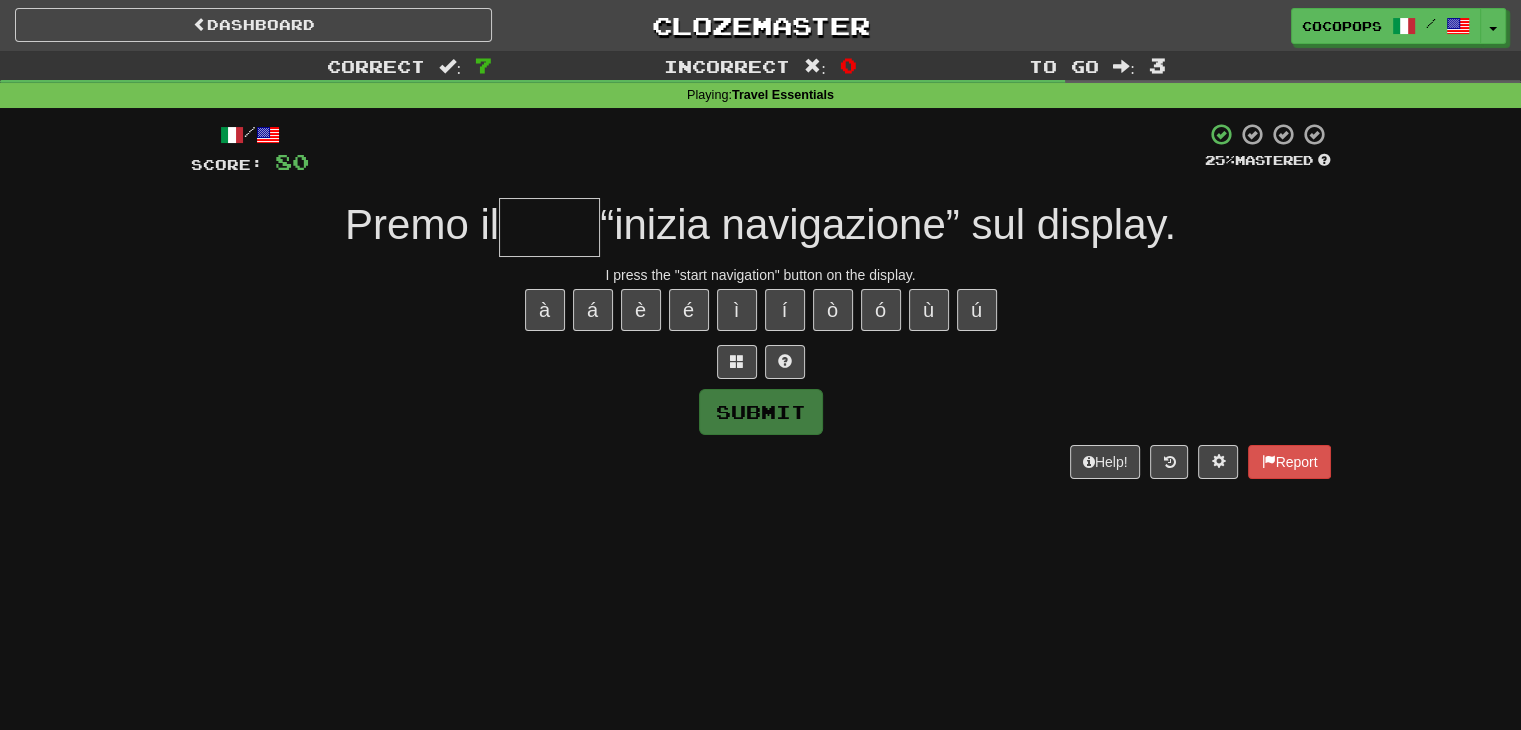 type on "*" 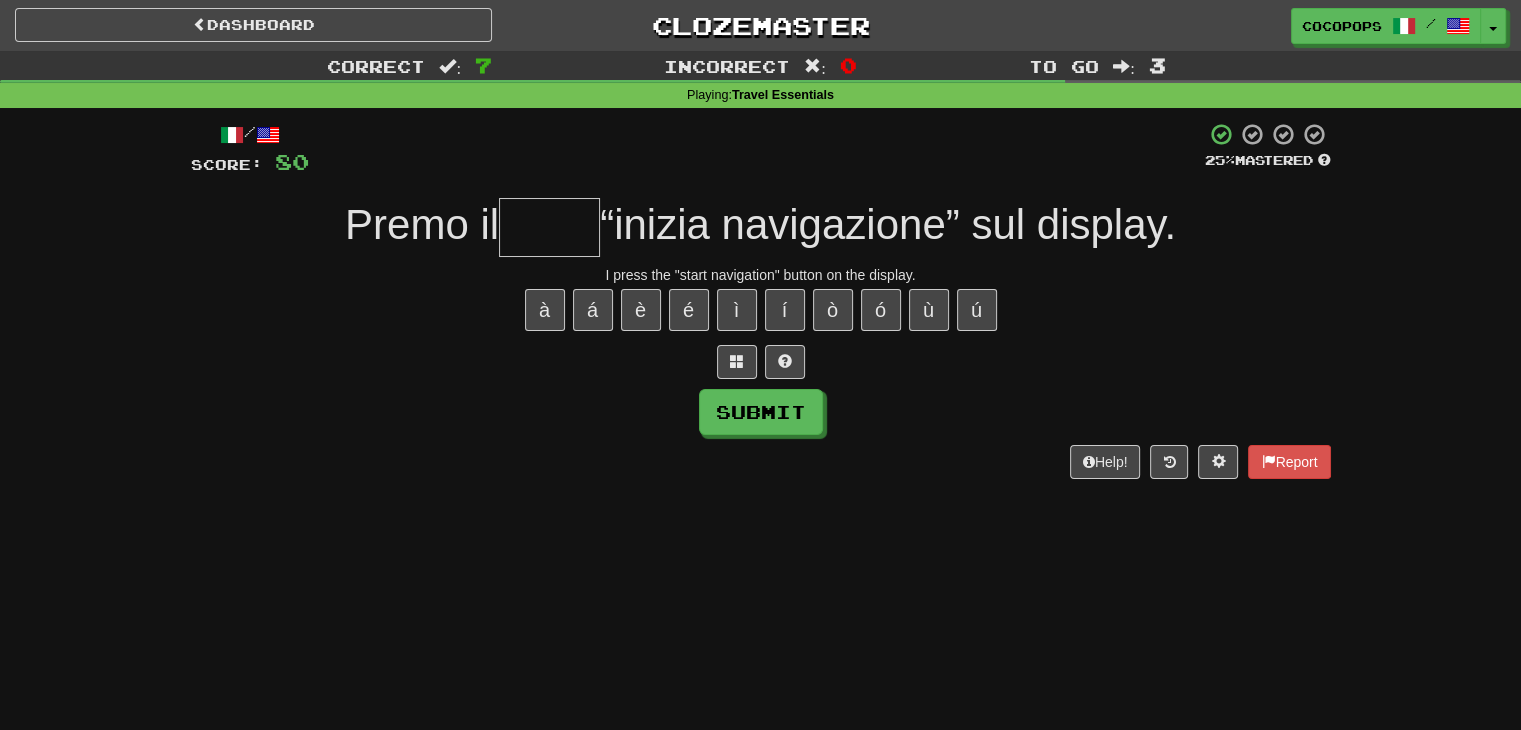 type on "*" 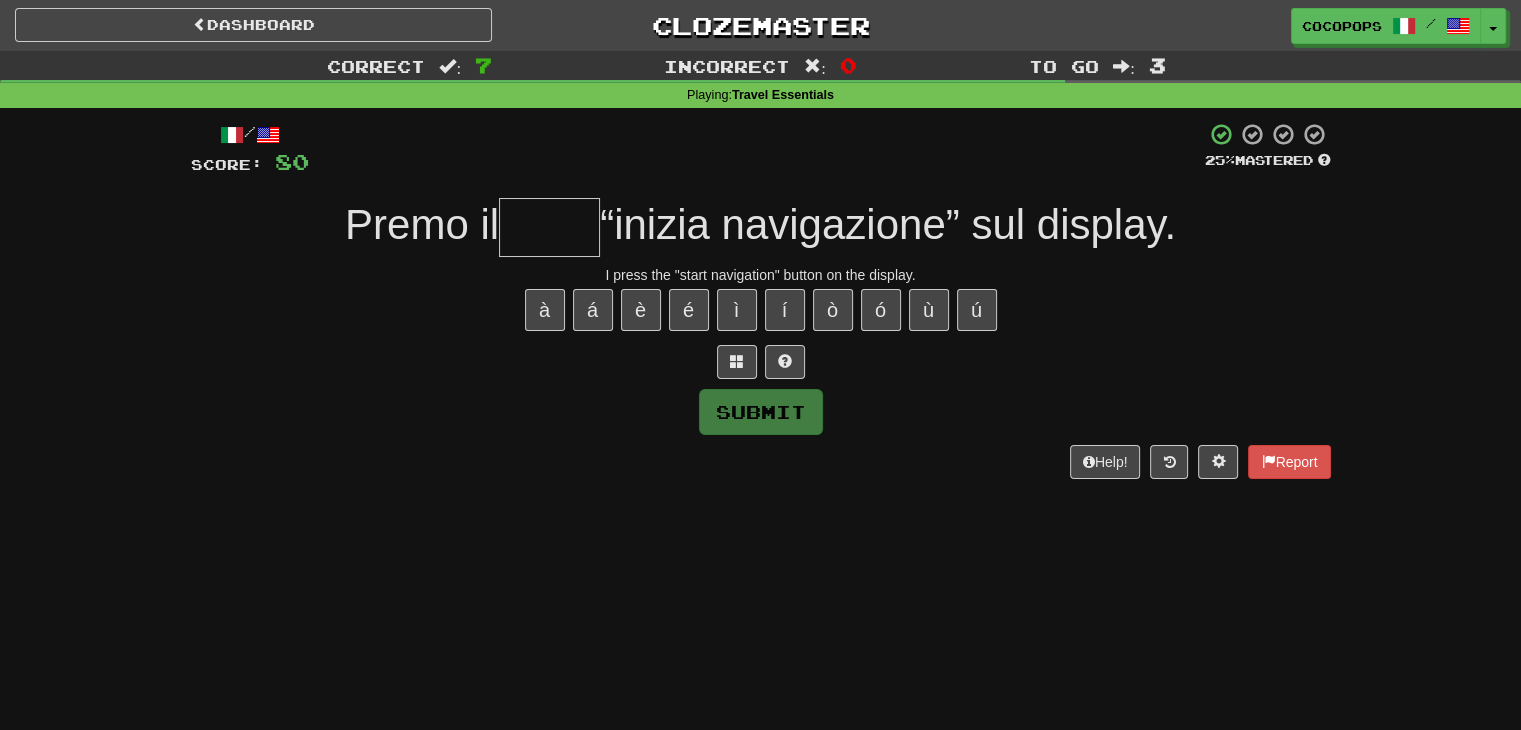 type on "*" 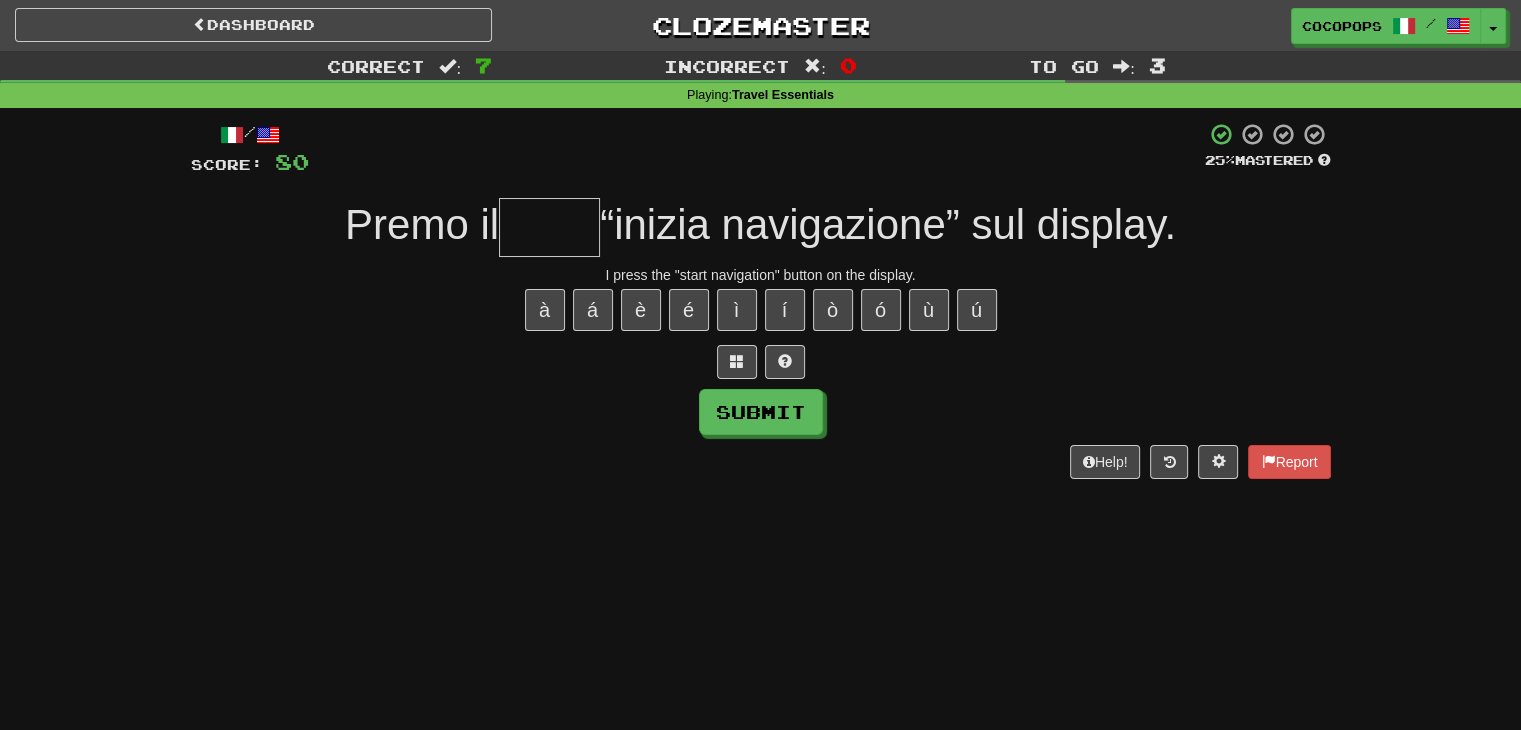type on "*" 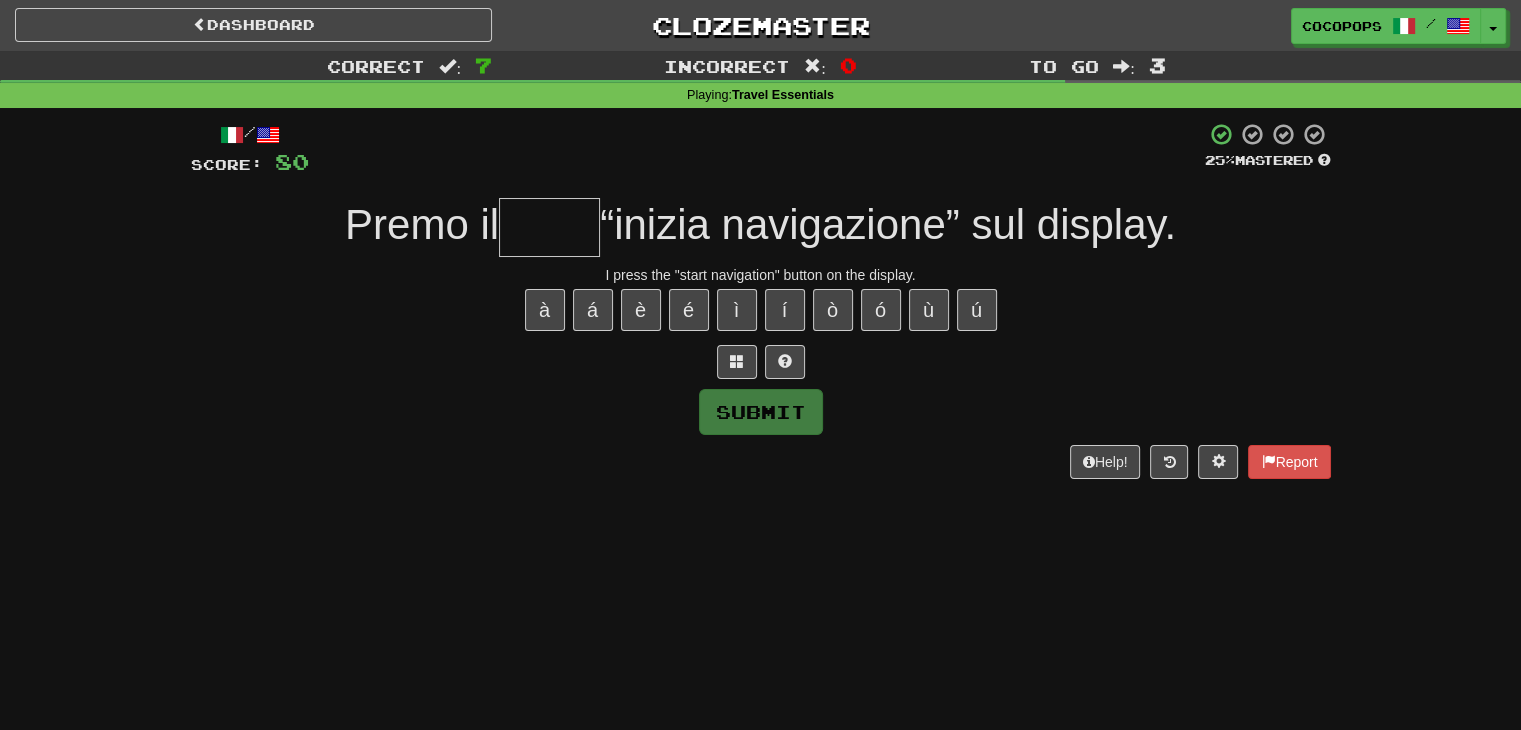type on "*" 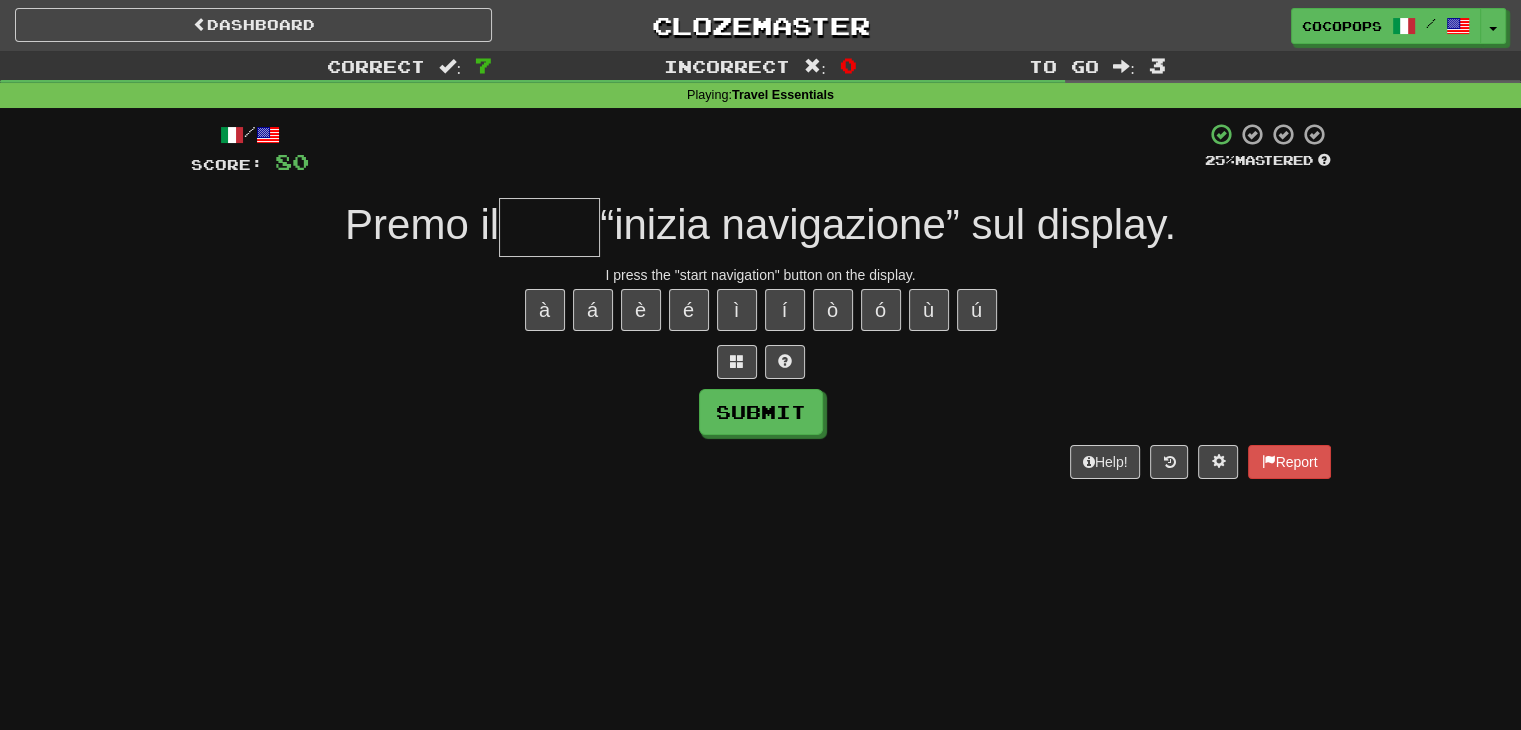 type on "*" 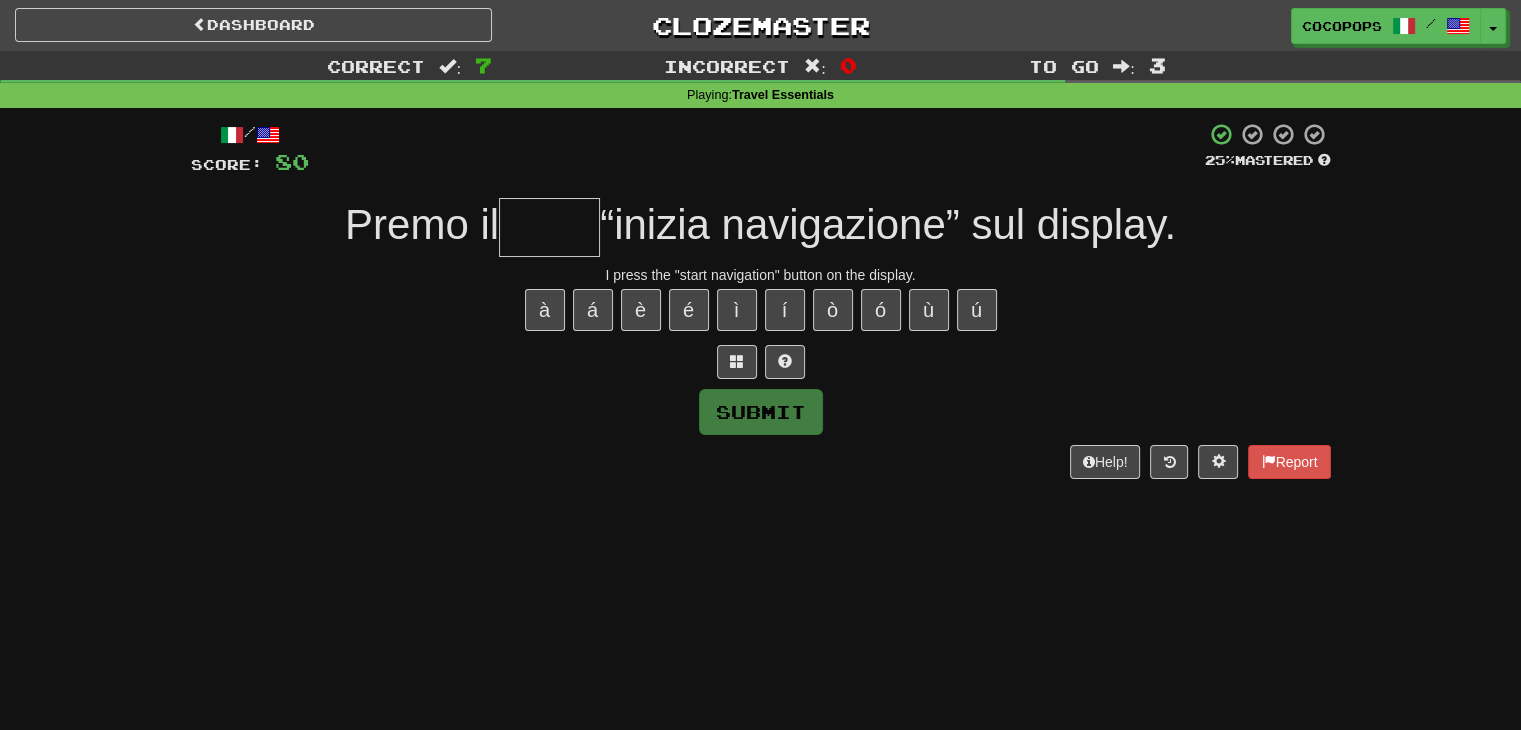 type on "*" 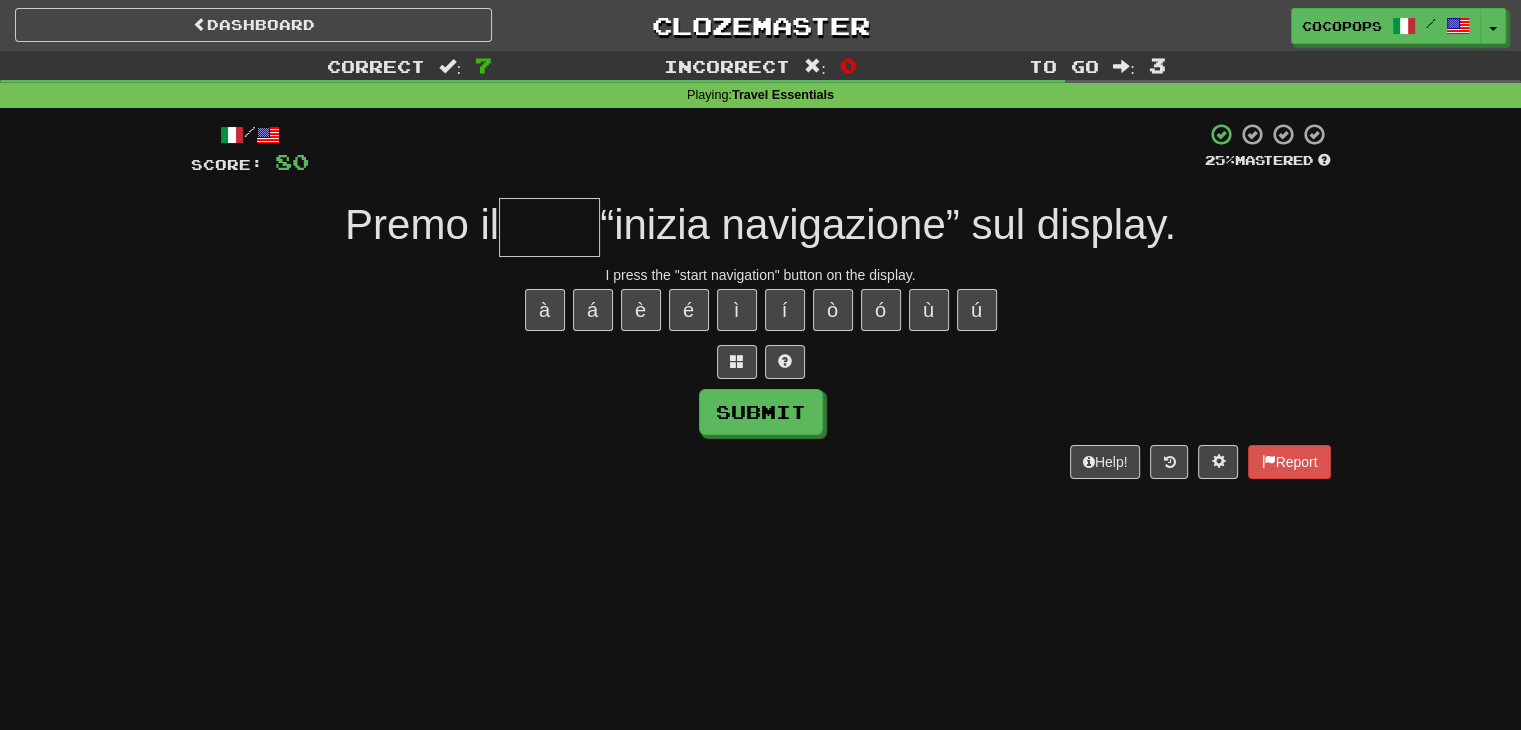 type on "*" 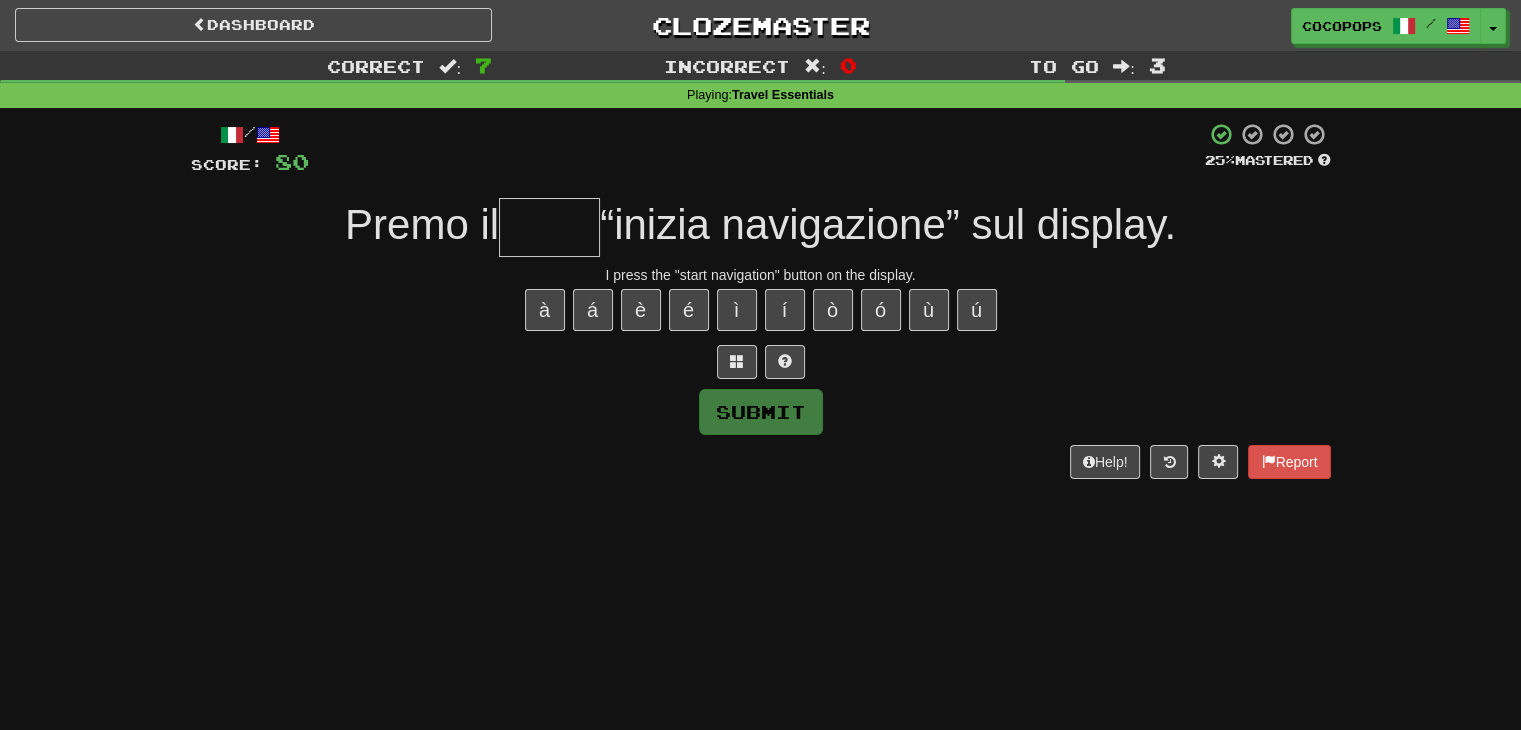 type on "*" 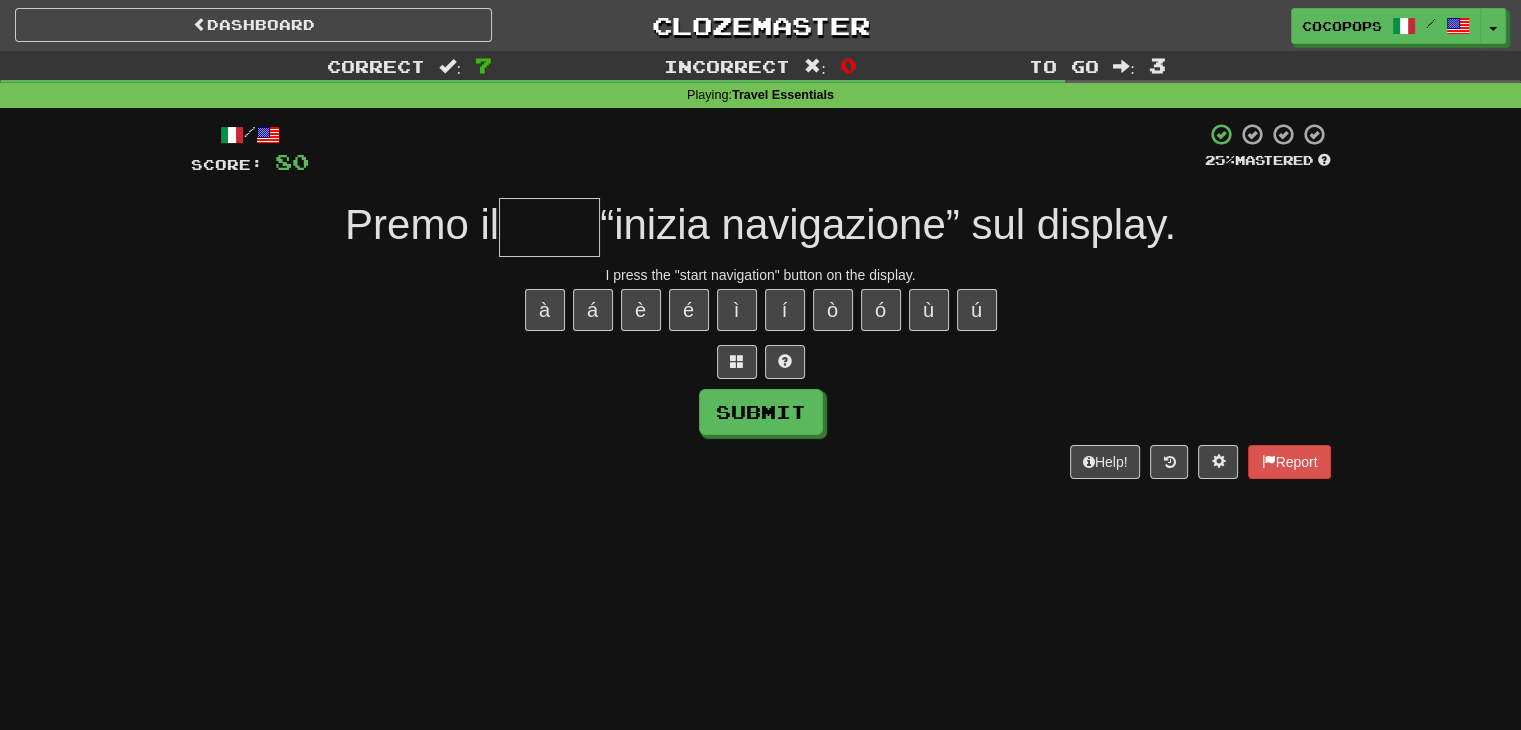 type on "*" 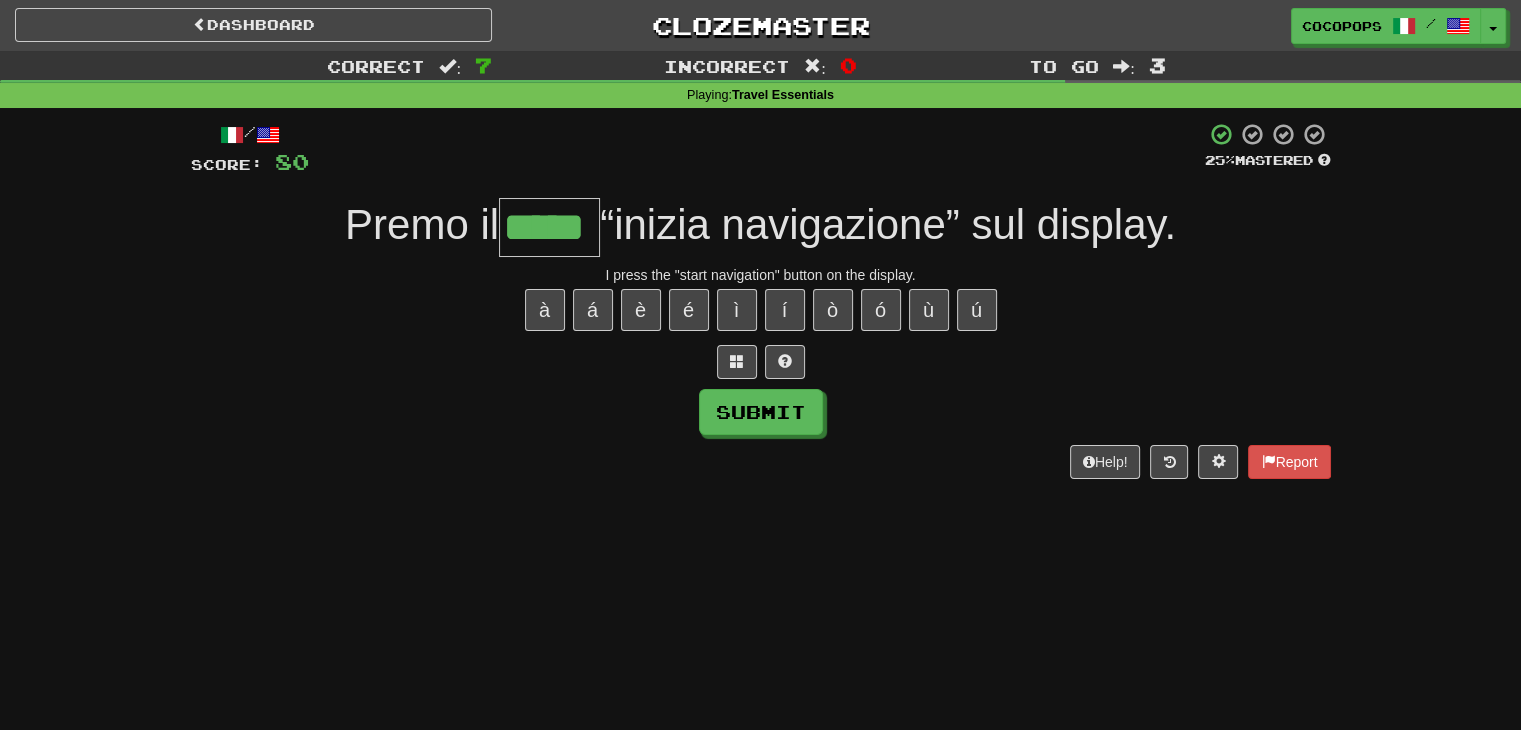 type on "*****" 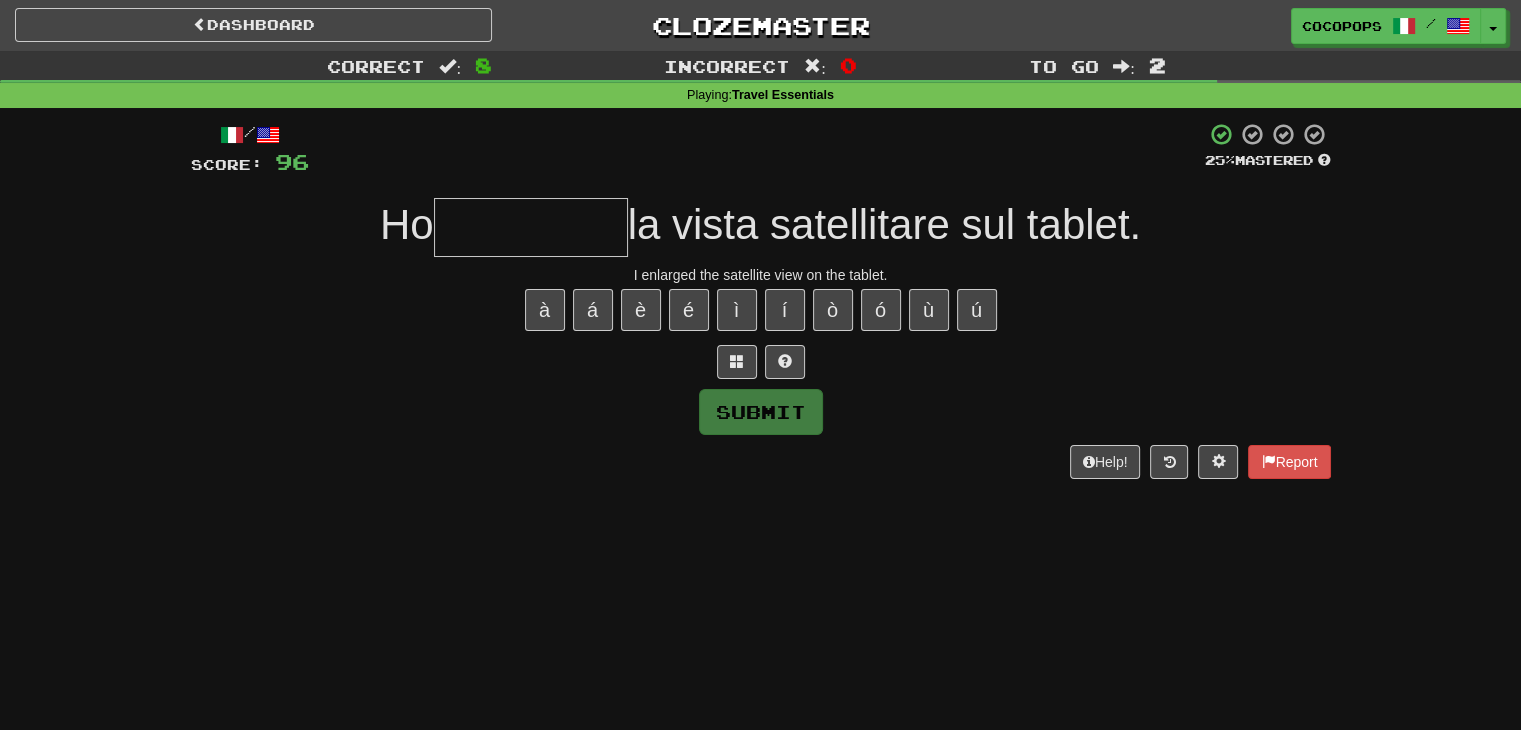 type on "*" 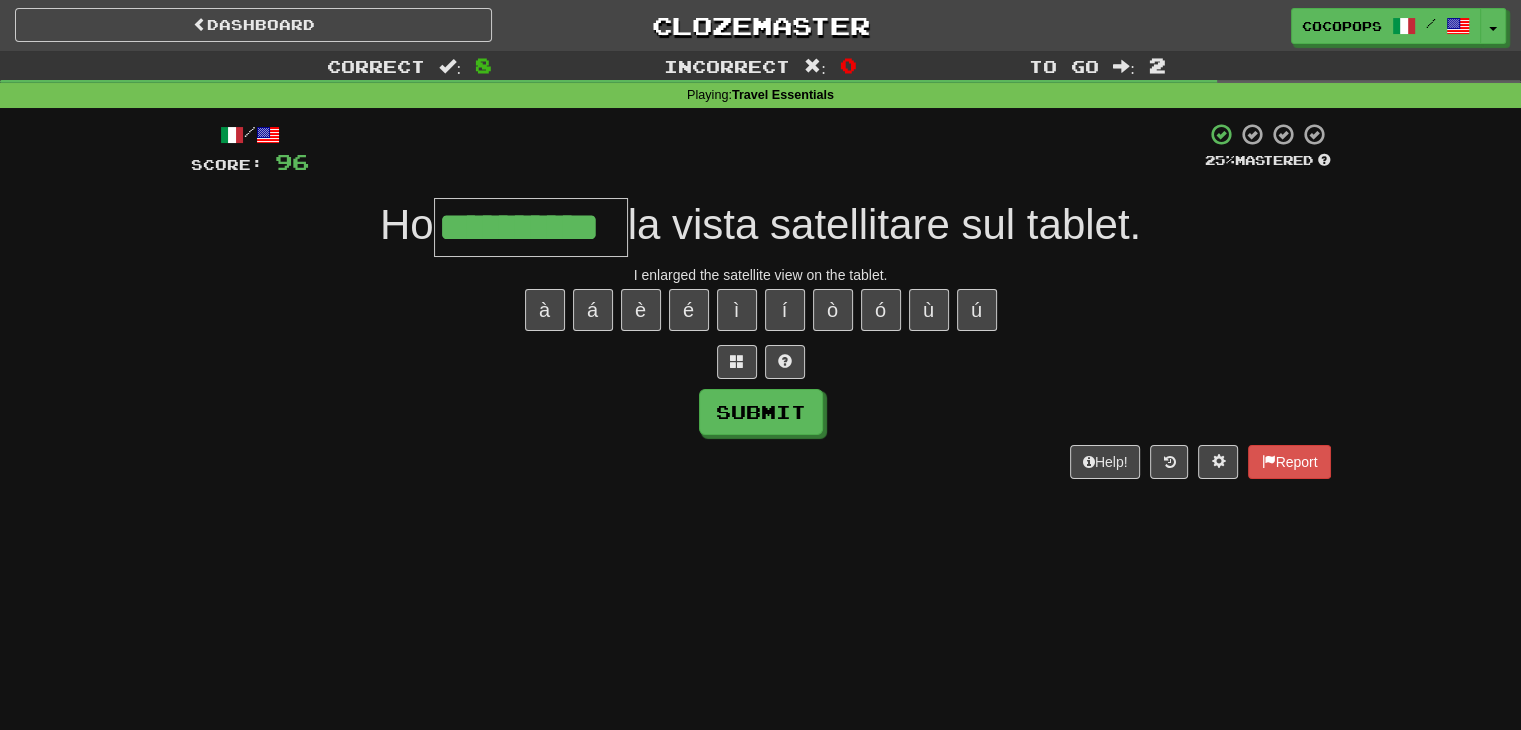 type on "**********" 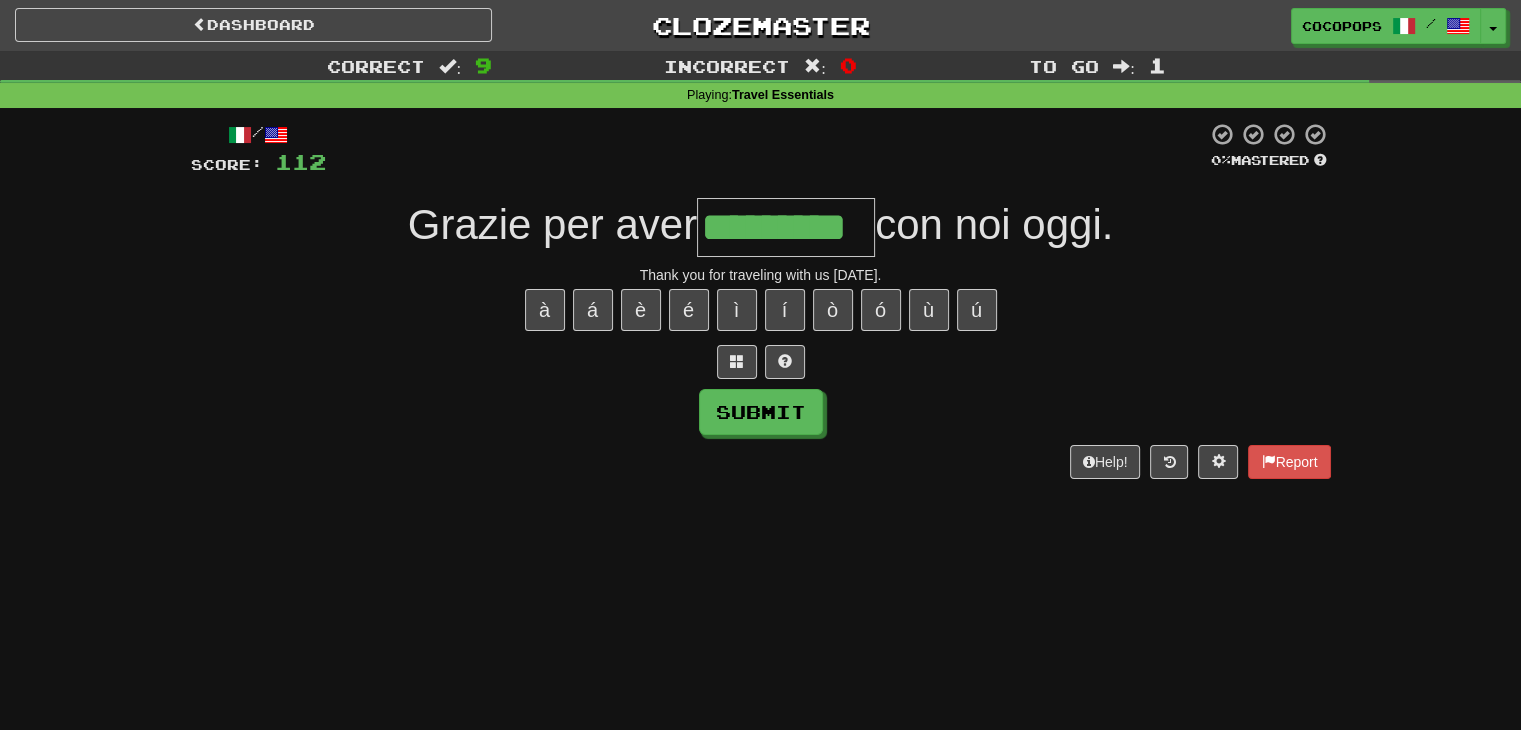 type on "*********" 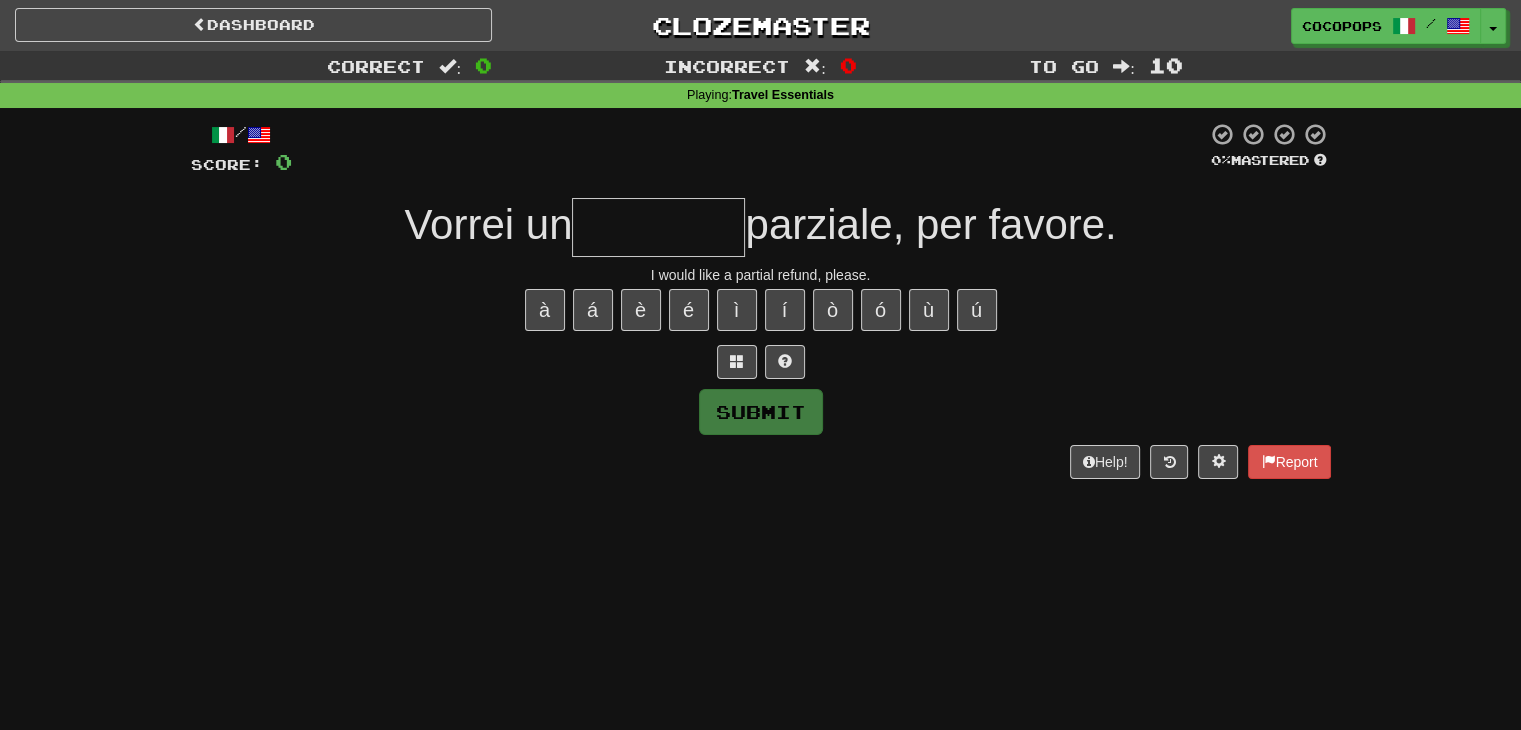 type on "*" 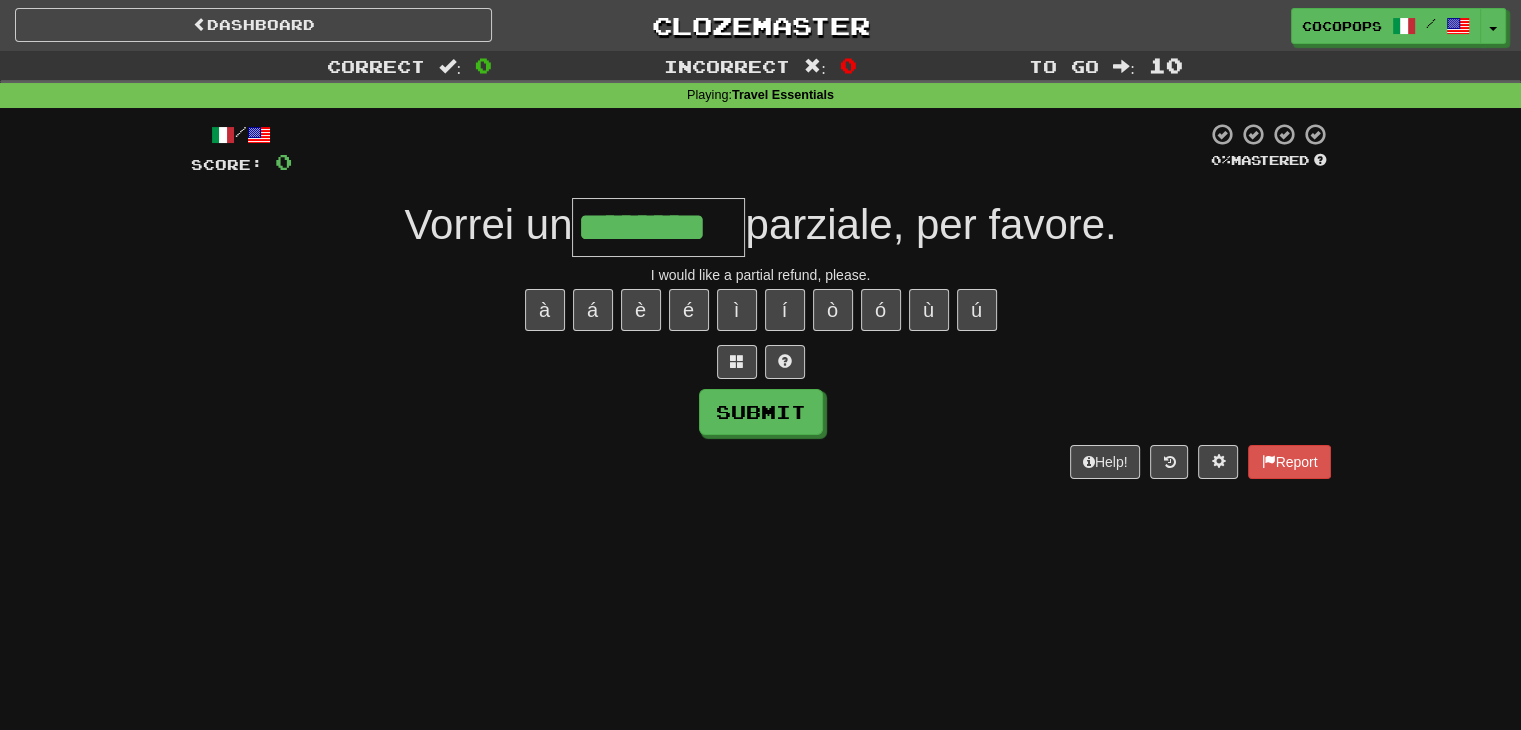 type on "********" 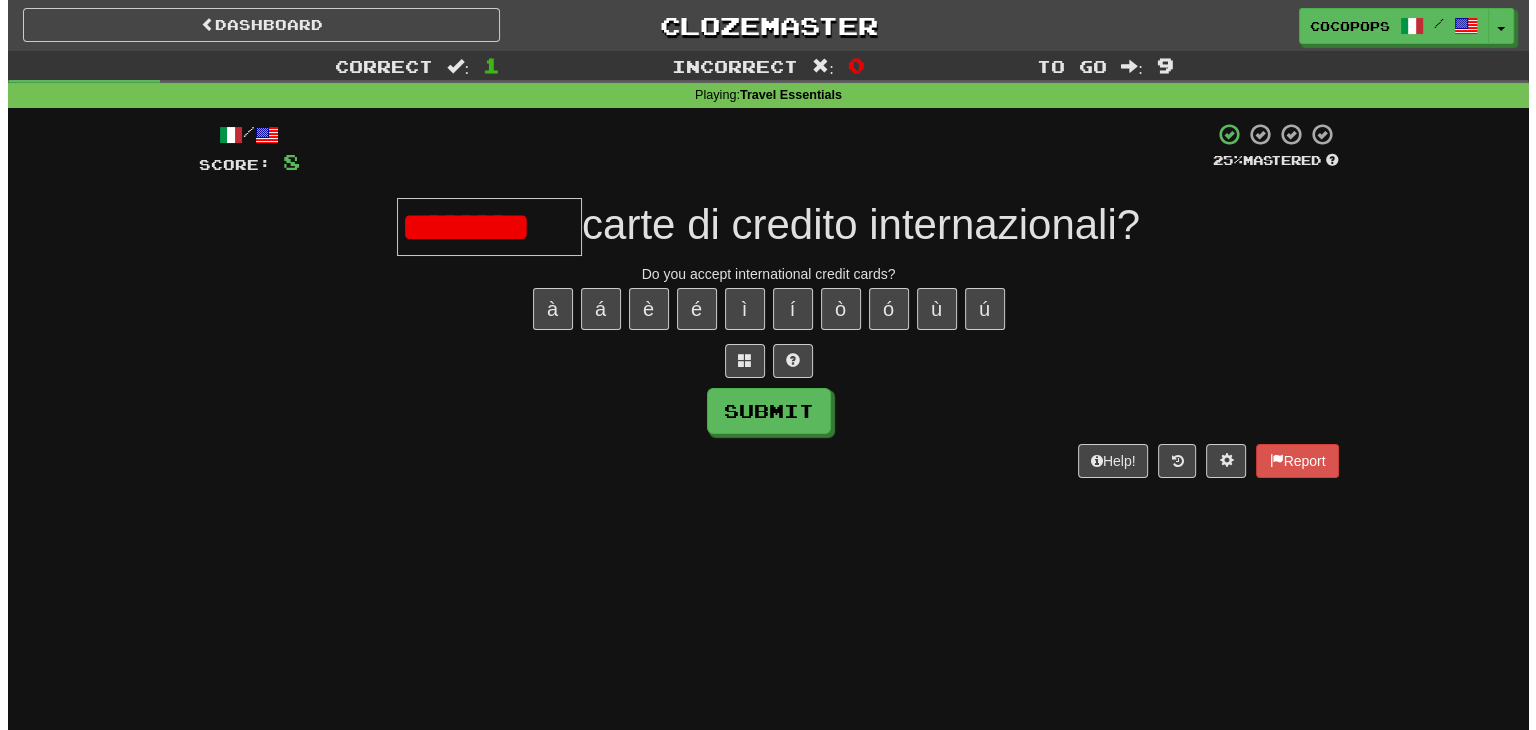 scroll, scrollTop: 0, scrollLeft: 0, axis: both 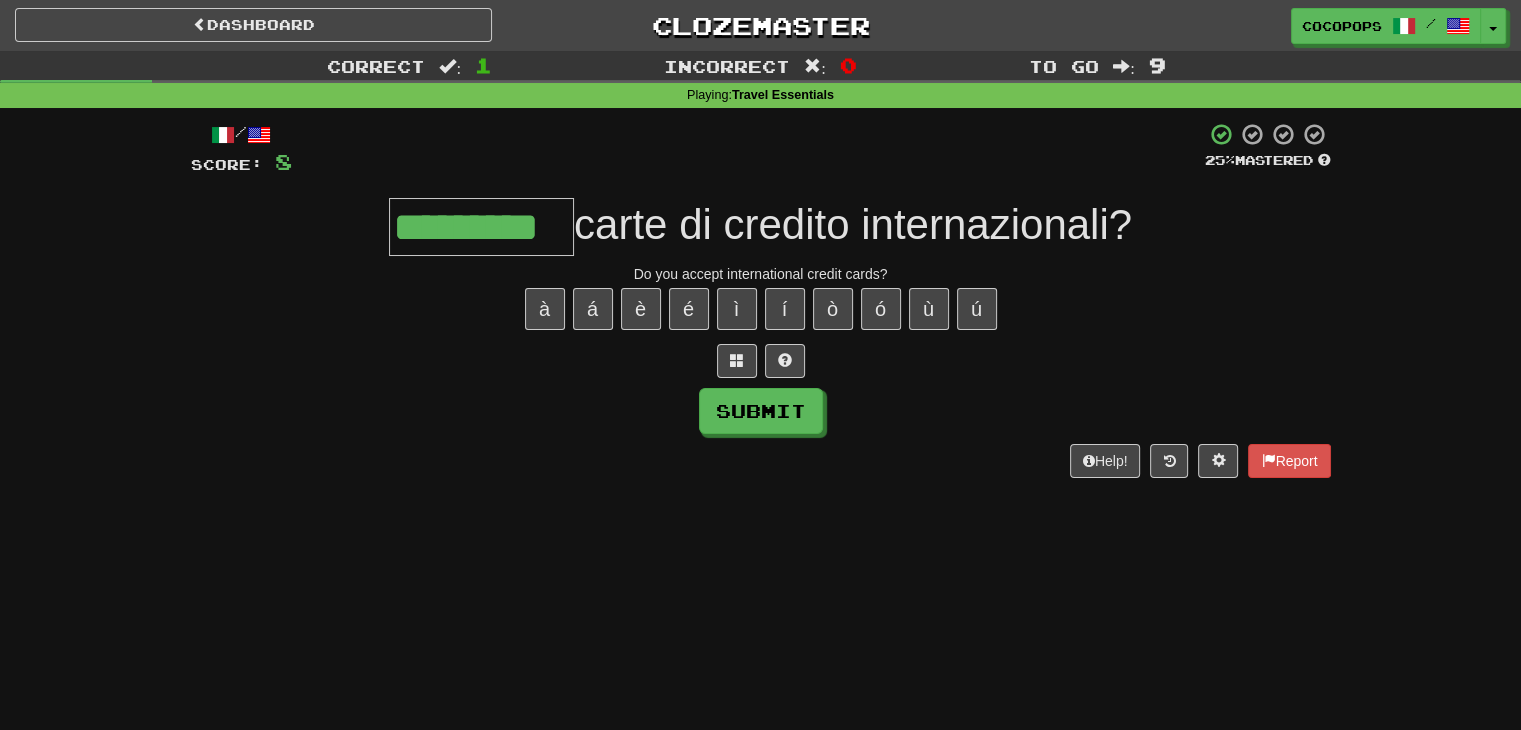 type on "*********" 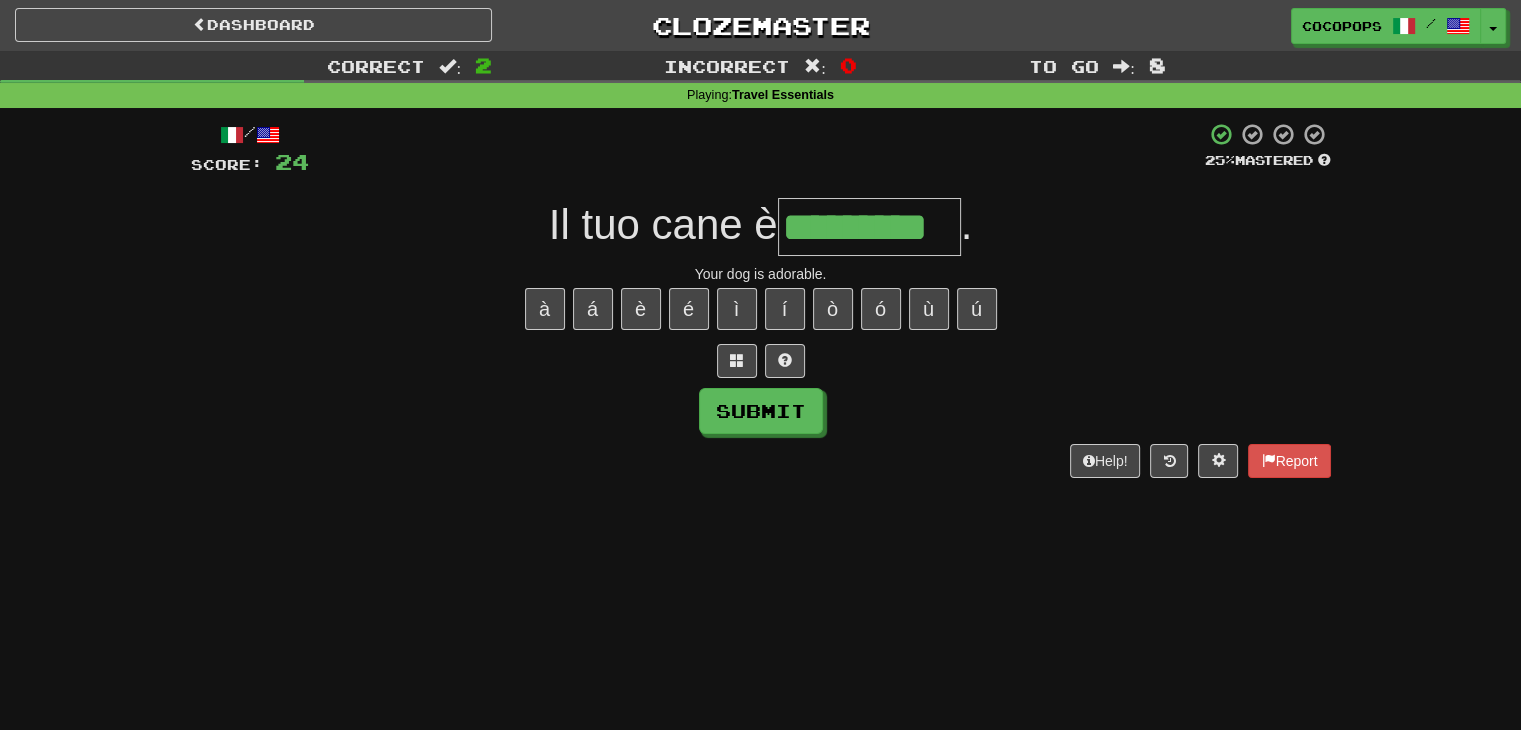 type on "*********" 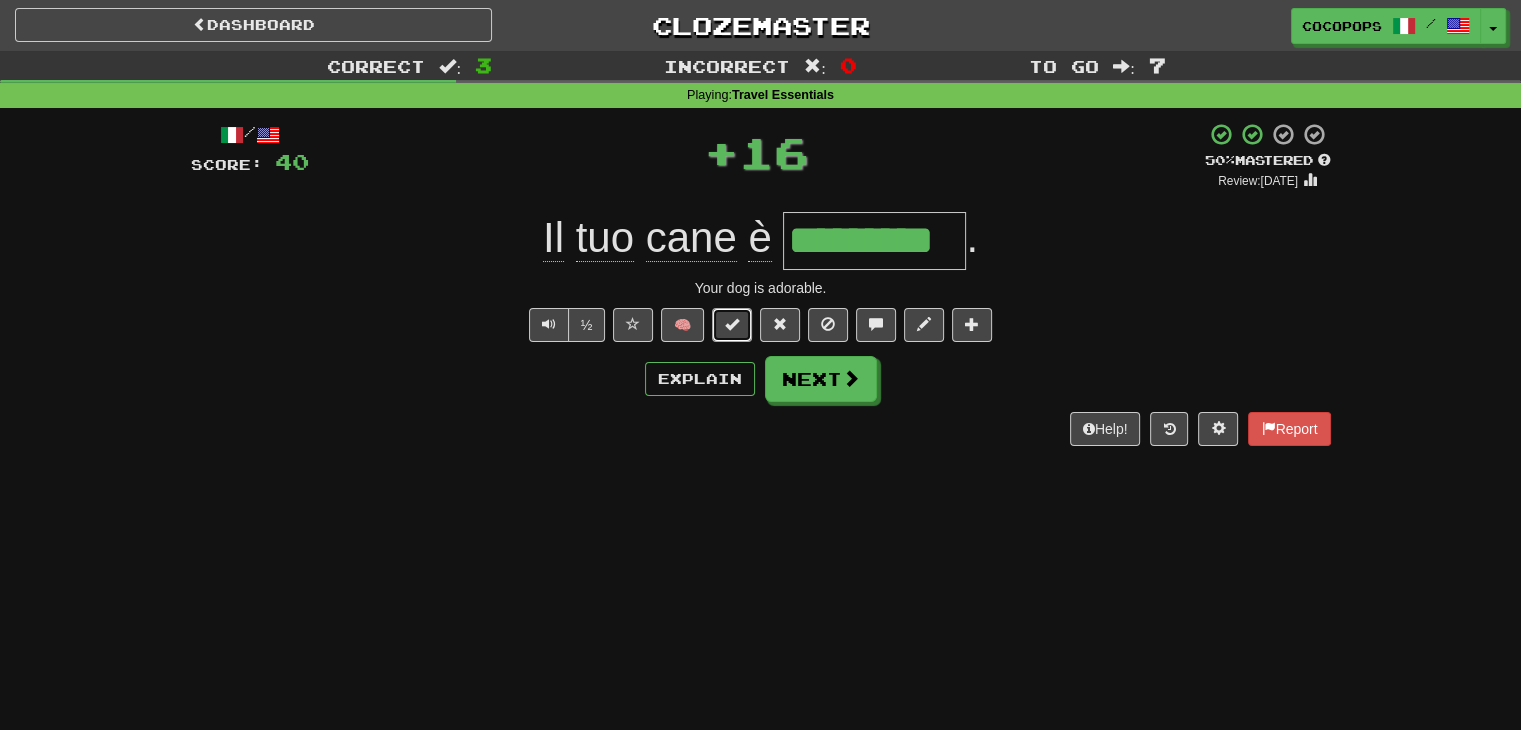 click at bounding box center (732, 325) 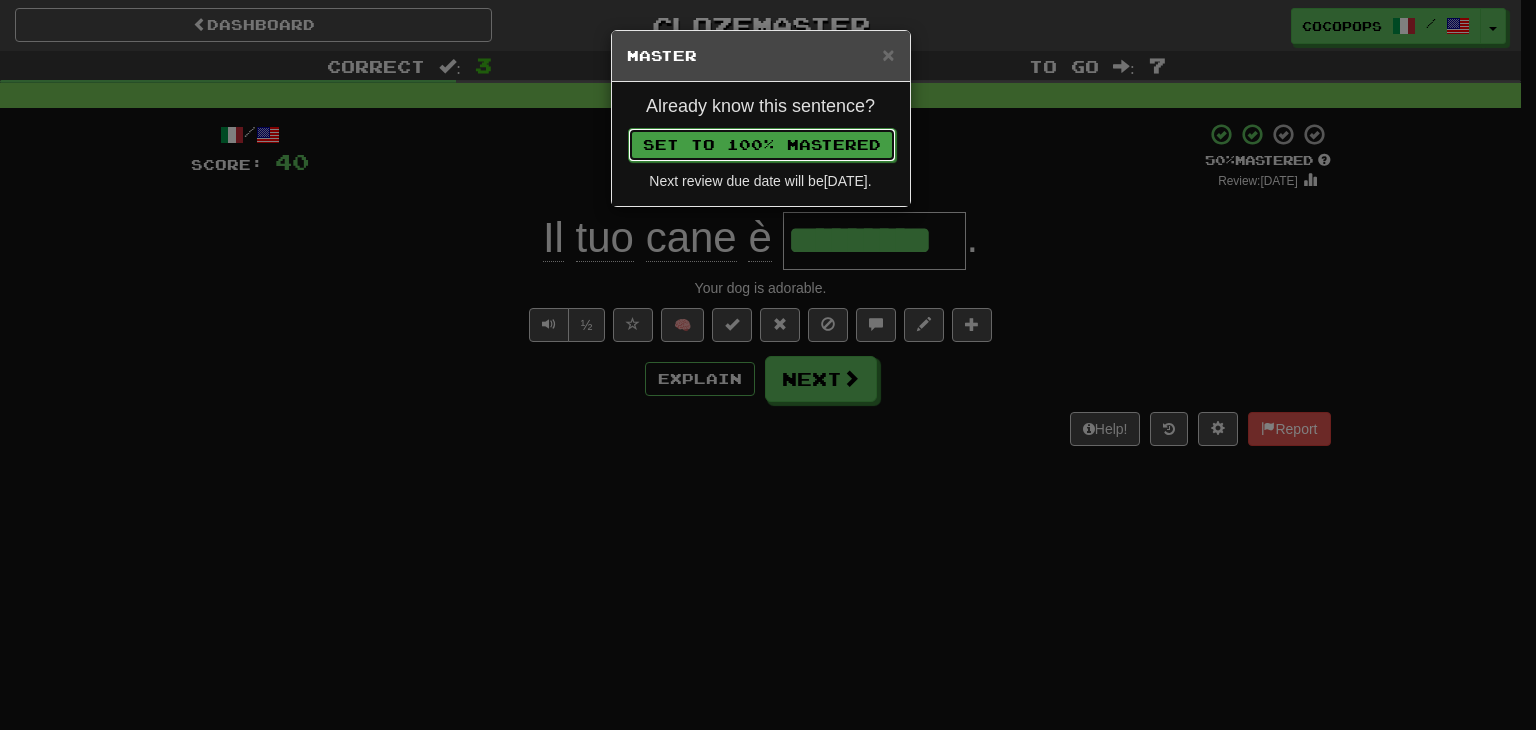 click on "Set to 100% Mastered" at bounding box center (762, 145) 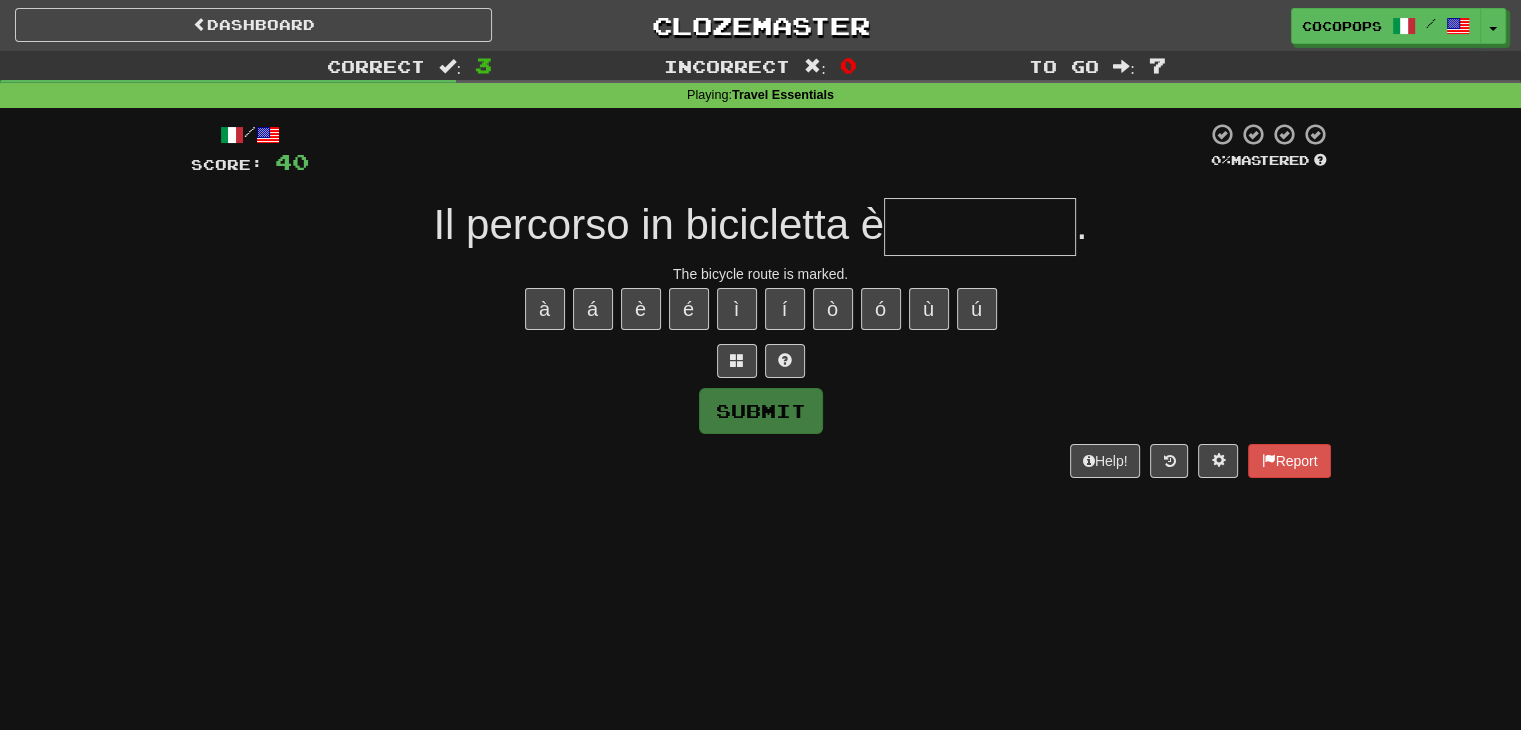 type on "*" 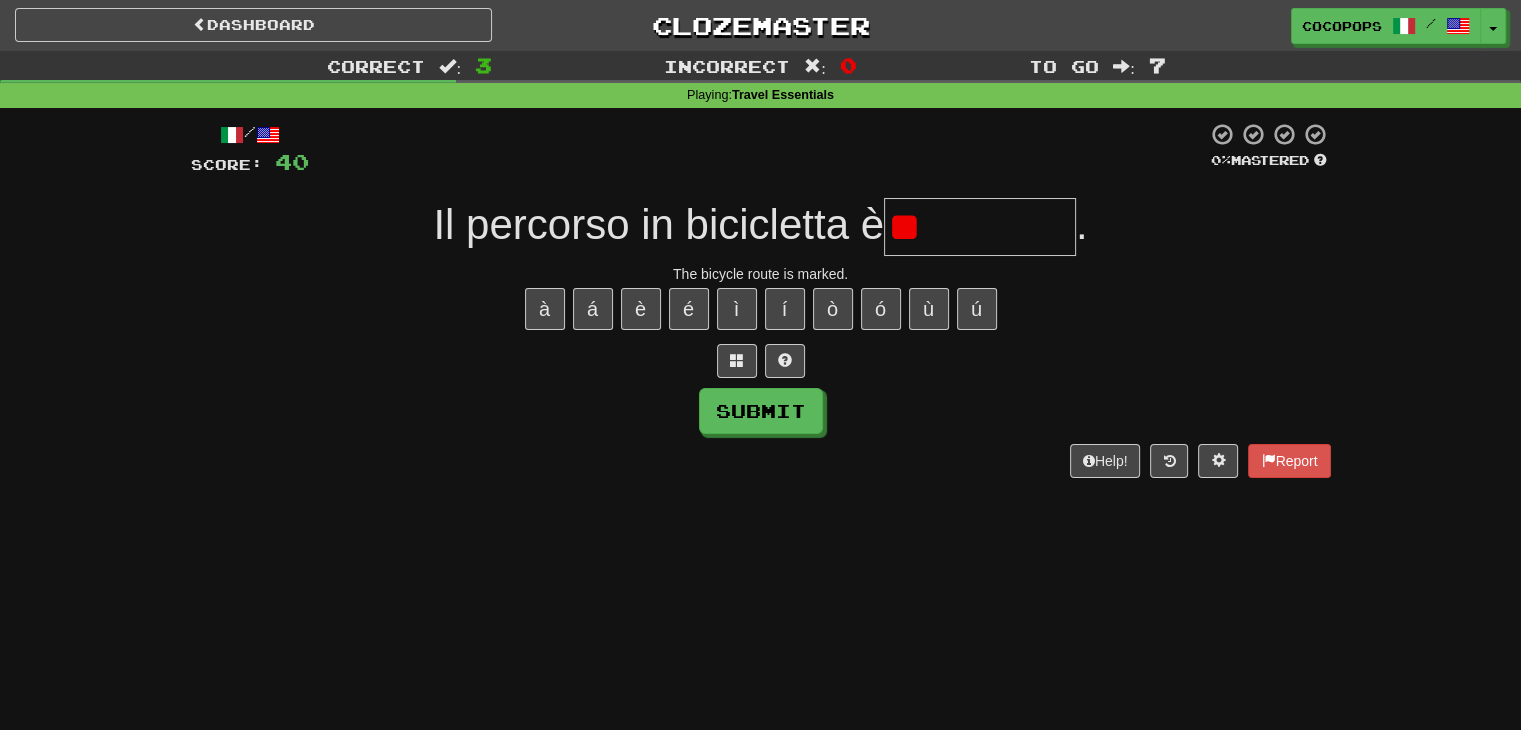 type on "*" 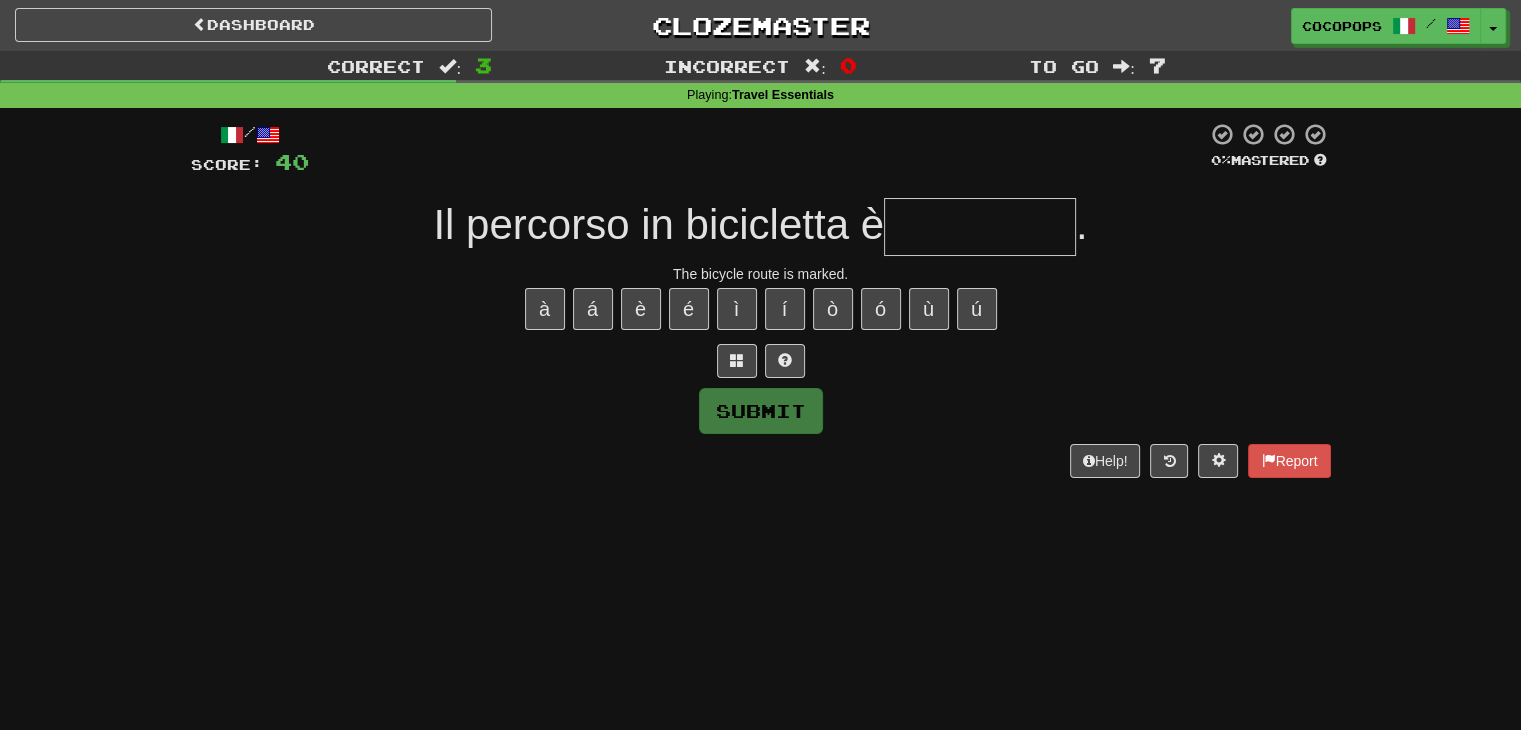 type on "*" 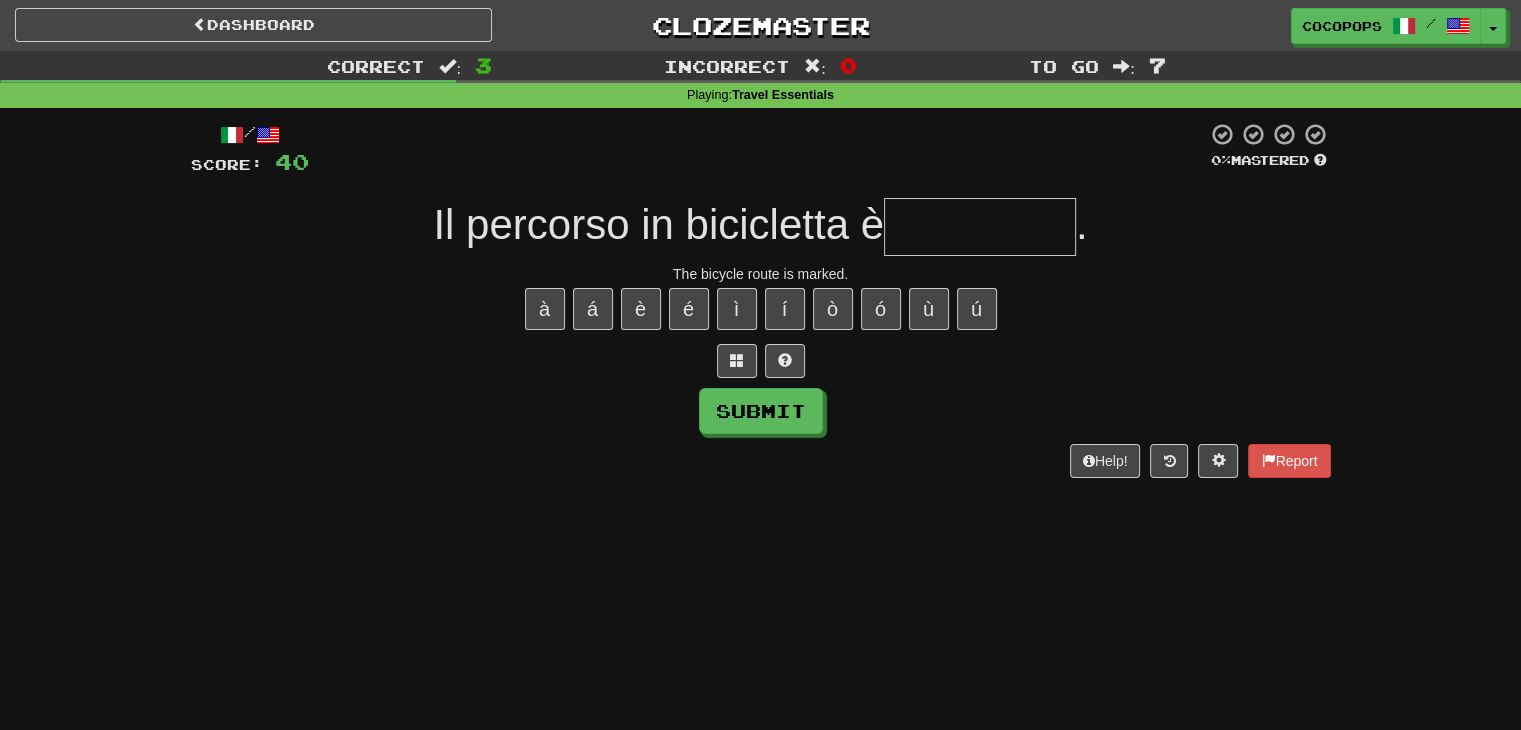 type on "*" 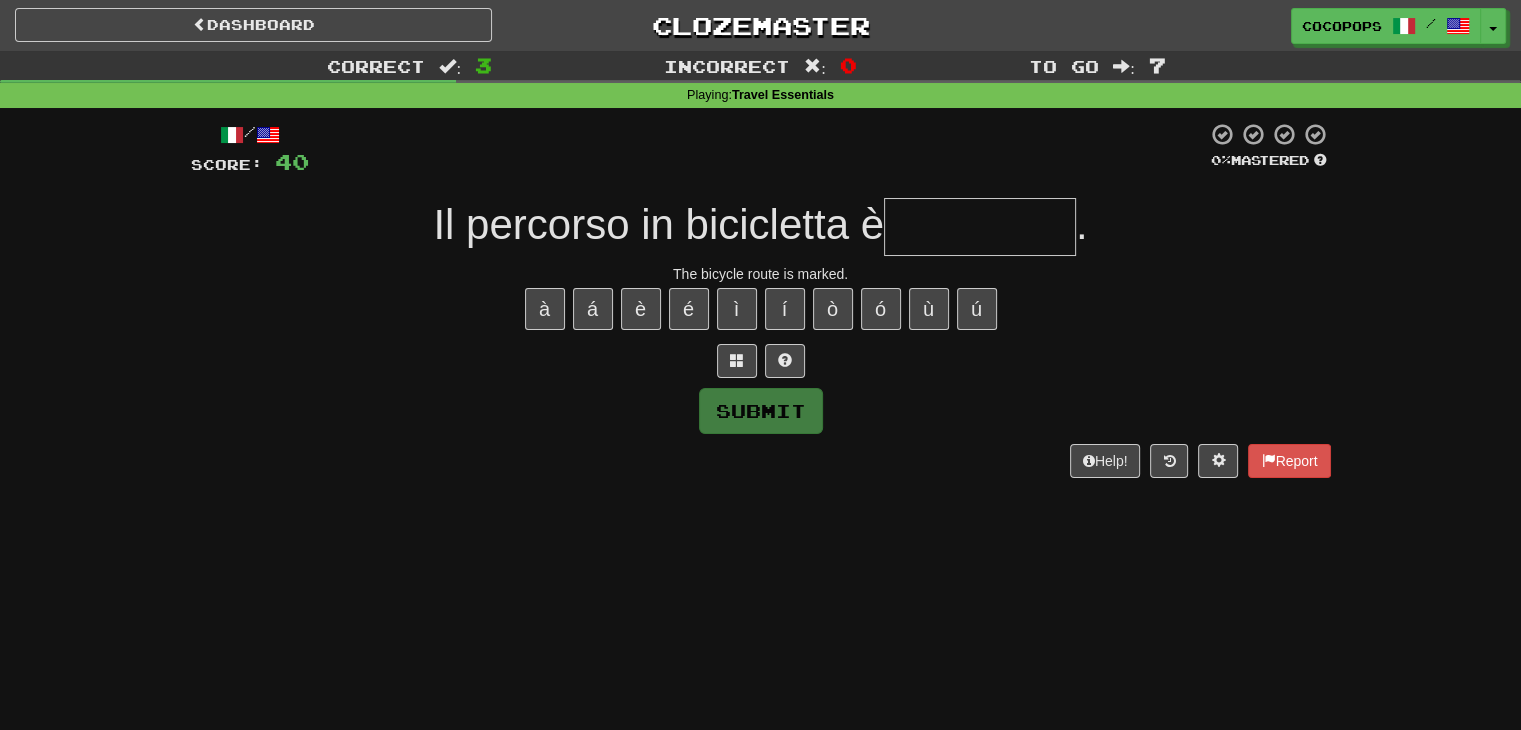 type on "*" 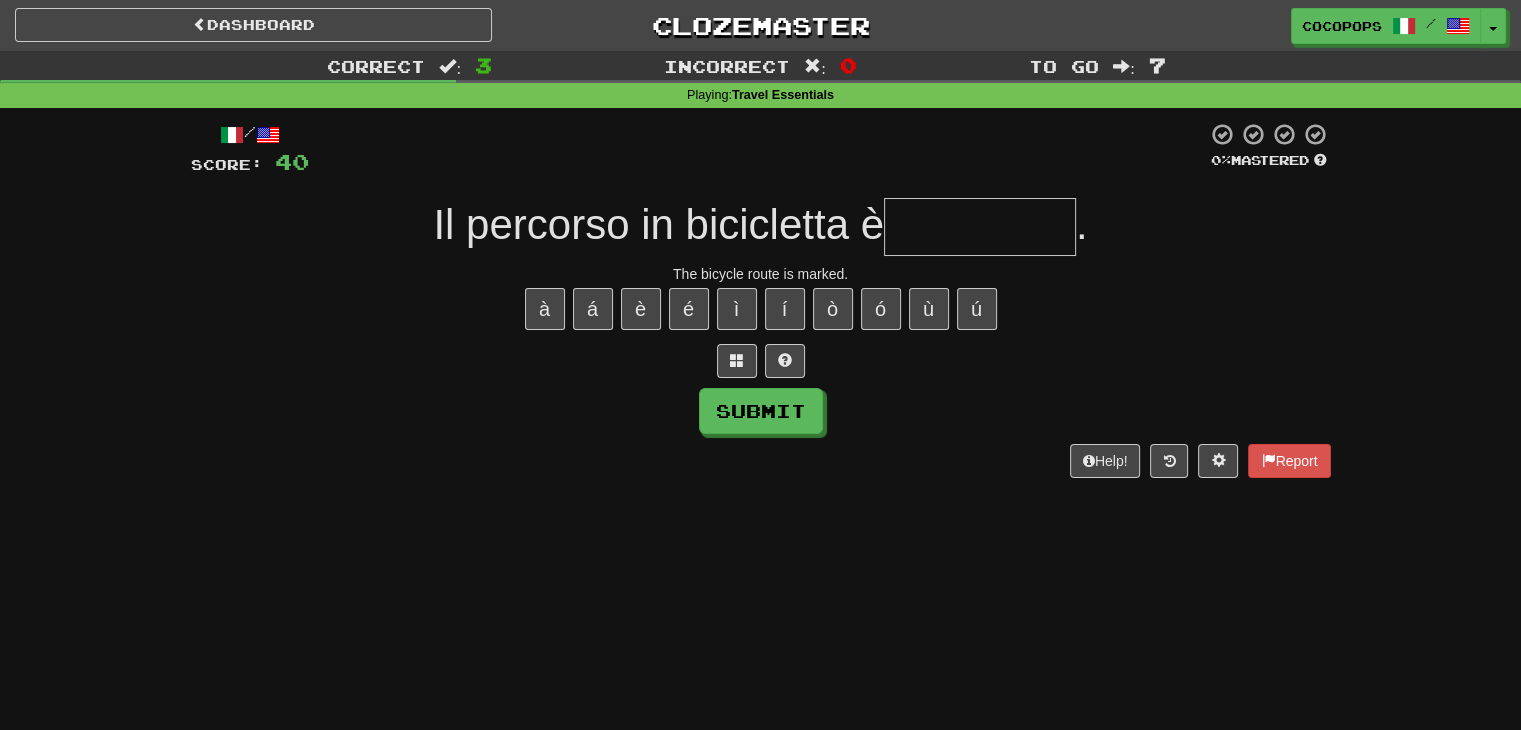 type on "*" 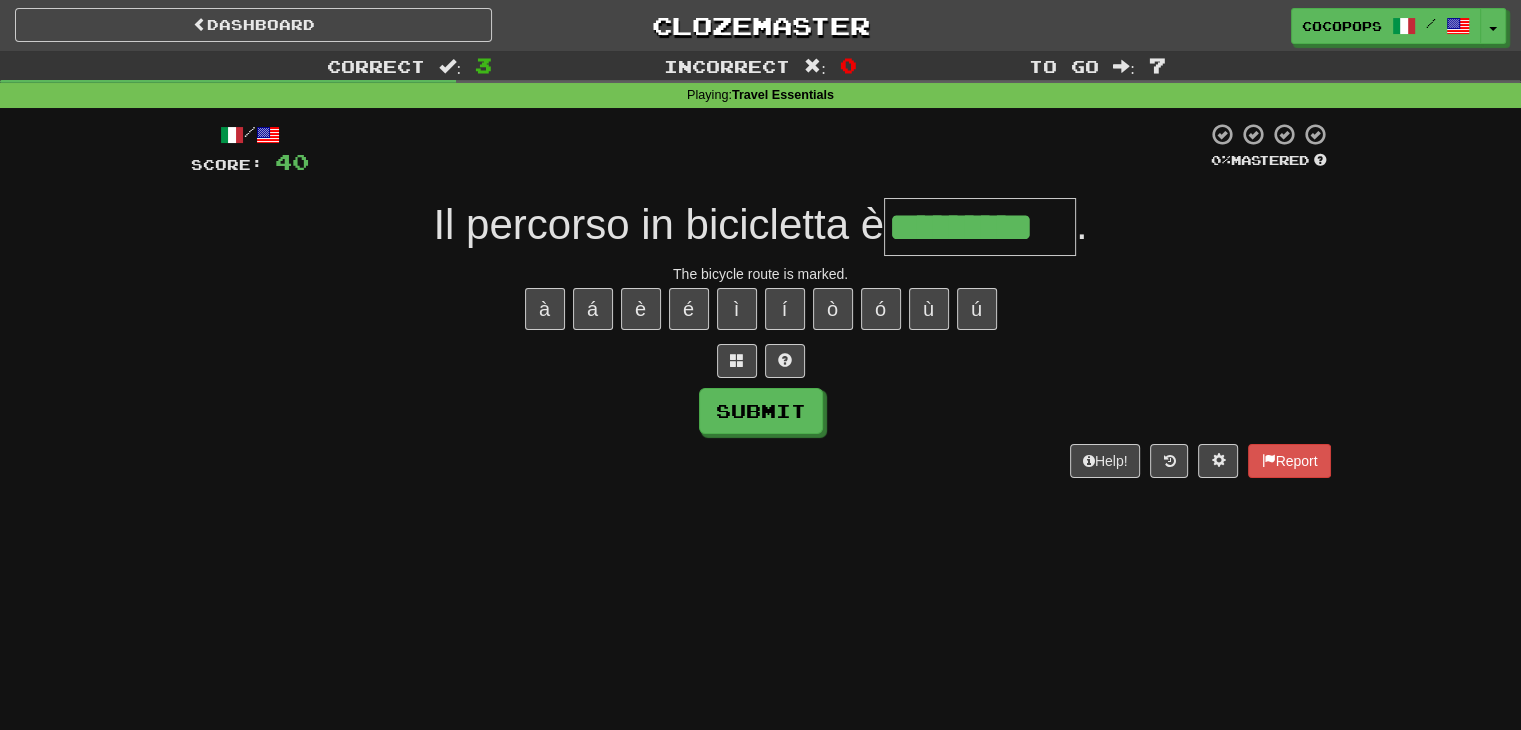 type on "*********" 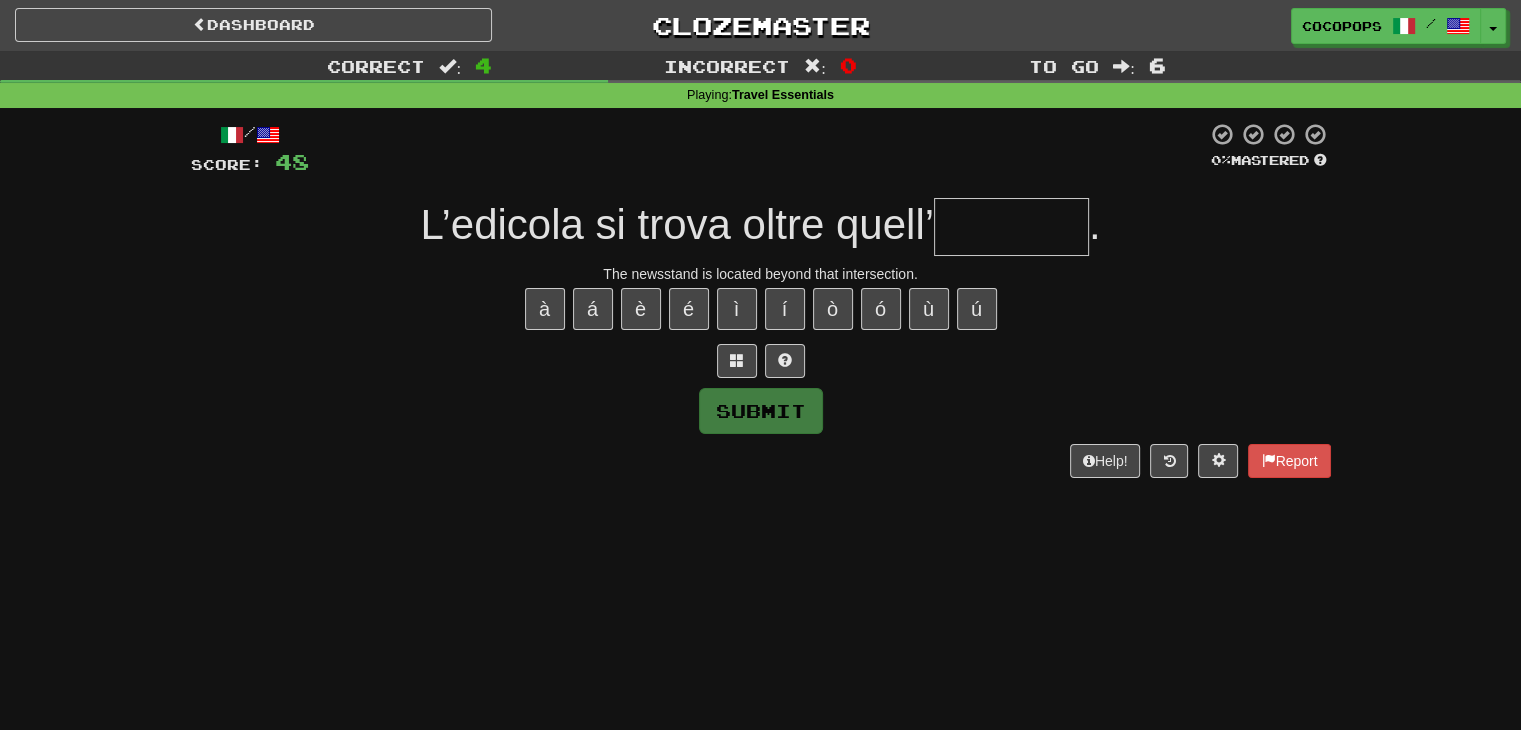type on "*" 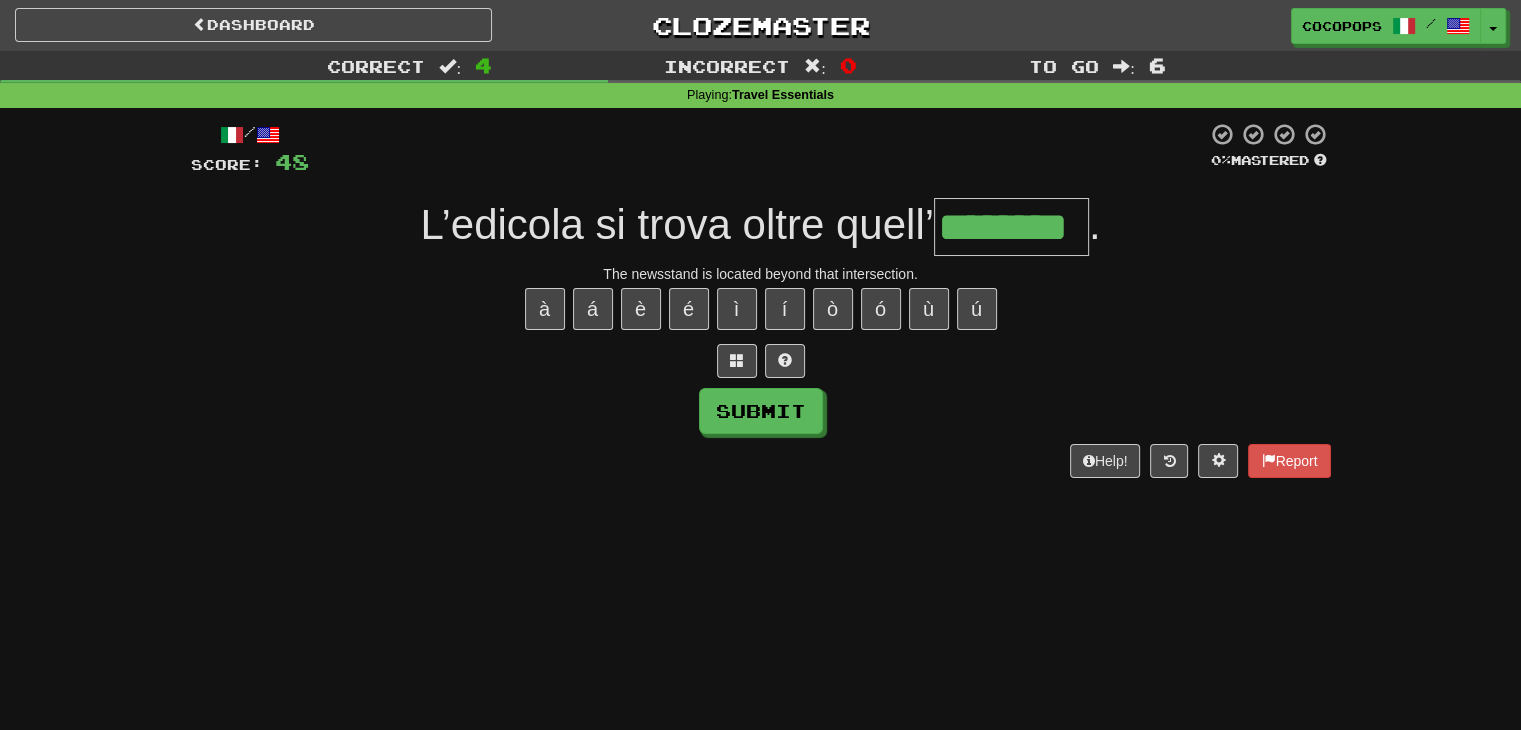 type on "********" 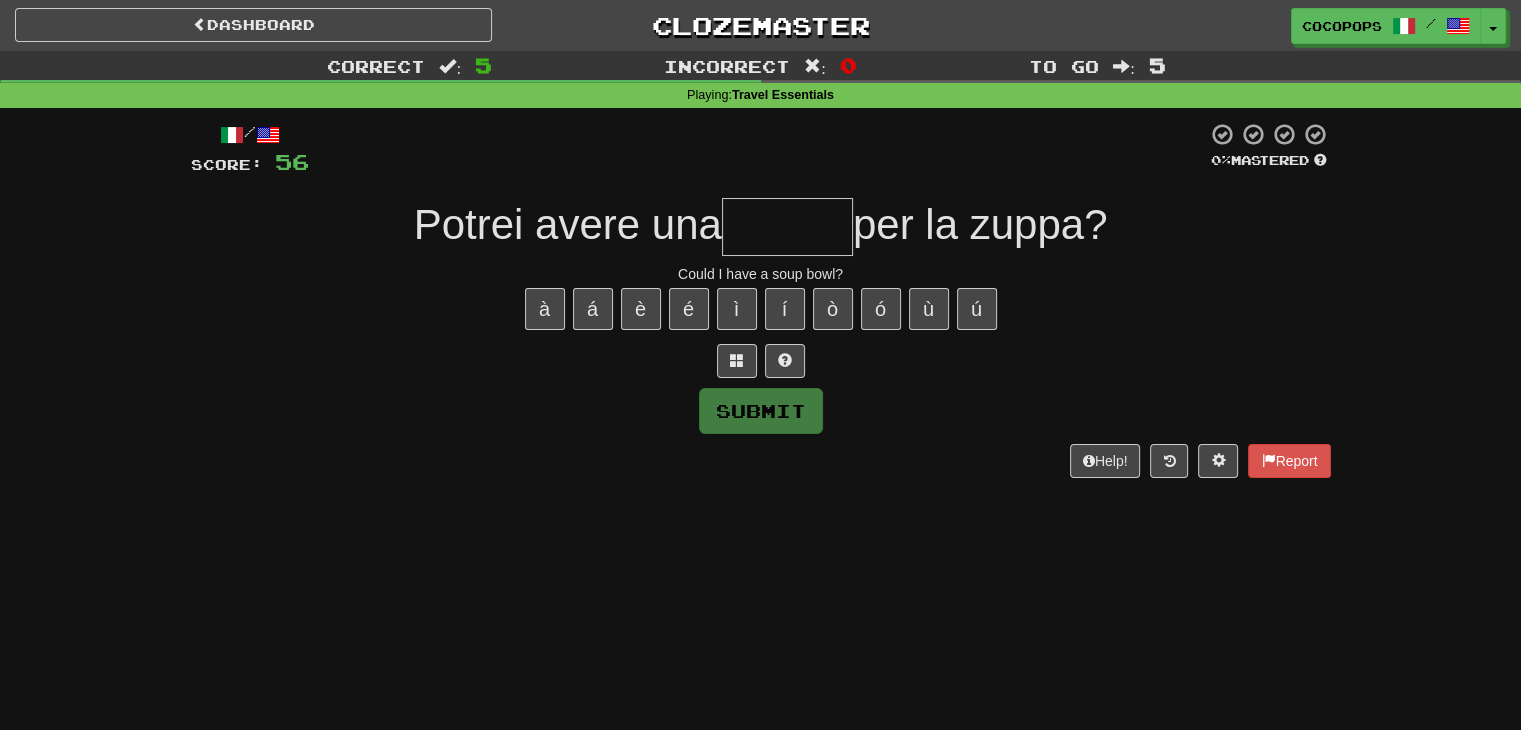 type on "*" 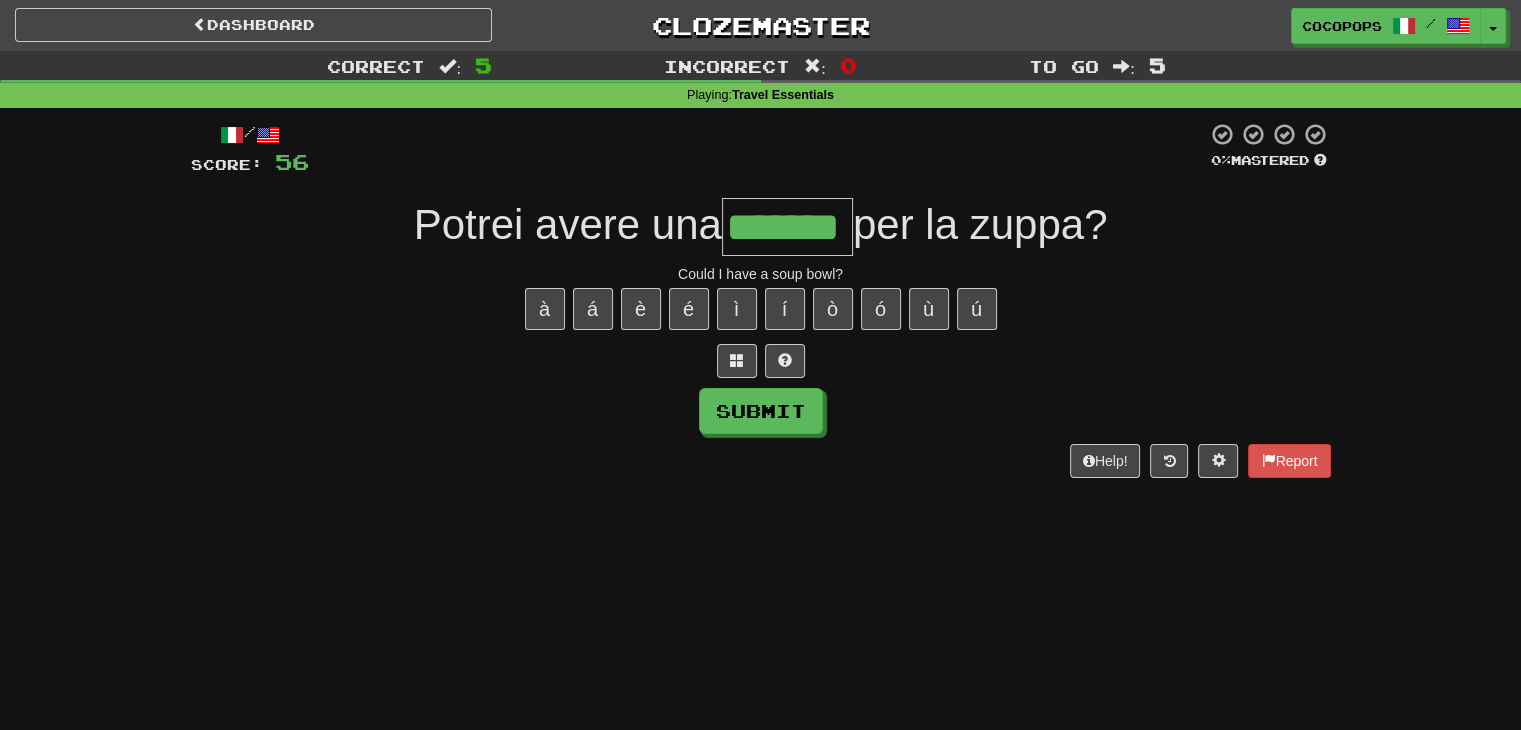 type on "*******" 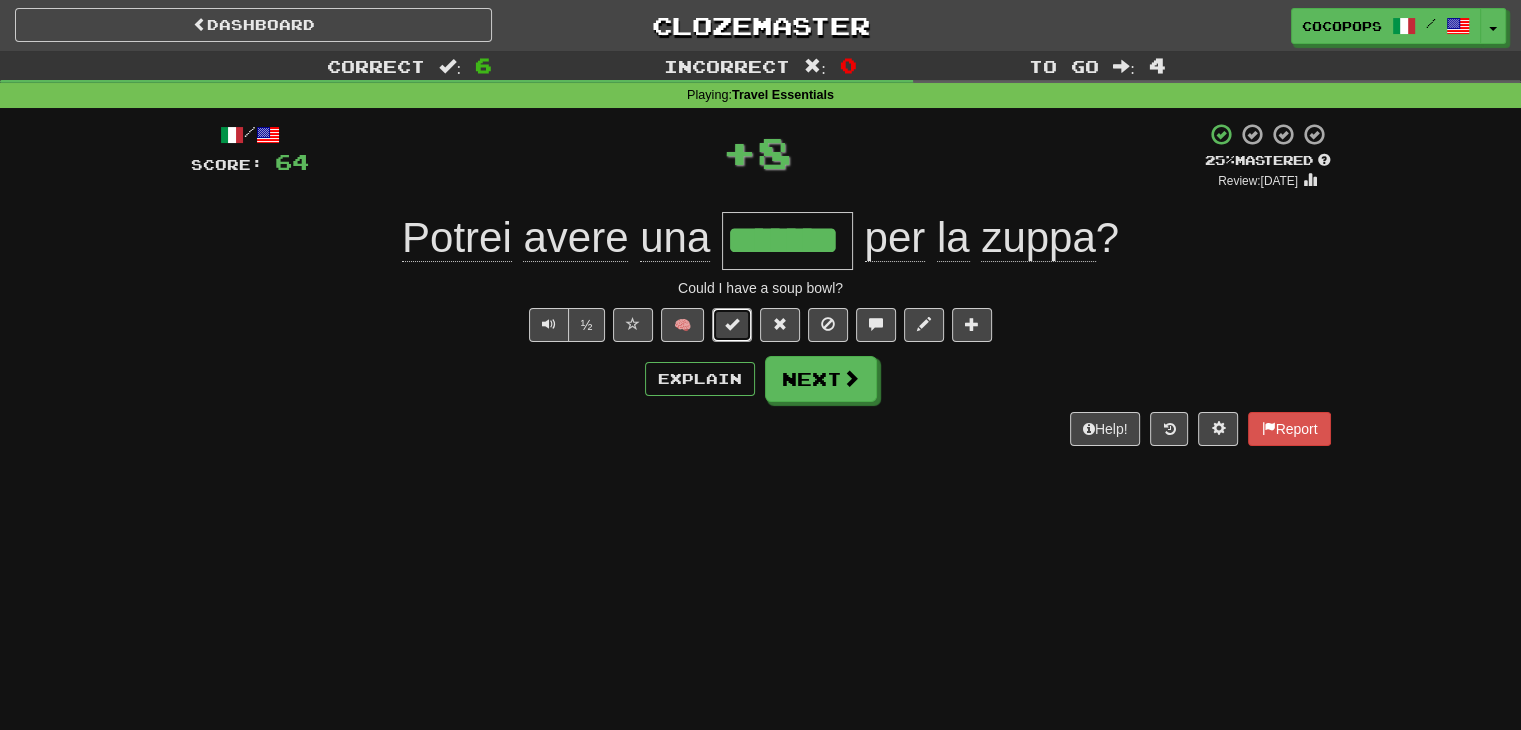 click at bounding box center (732, 324) 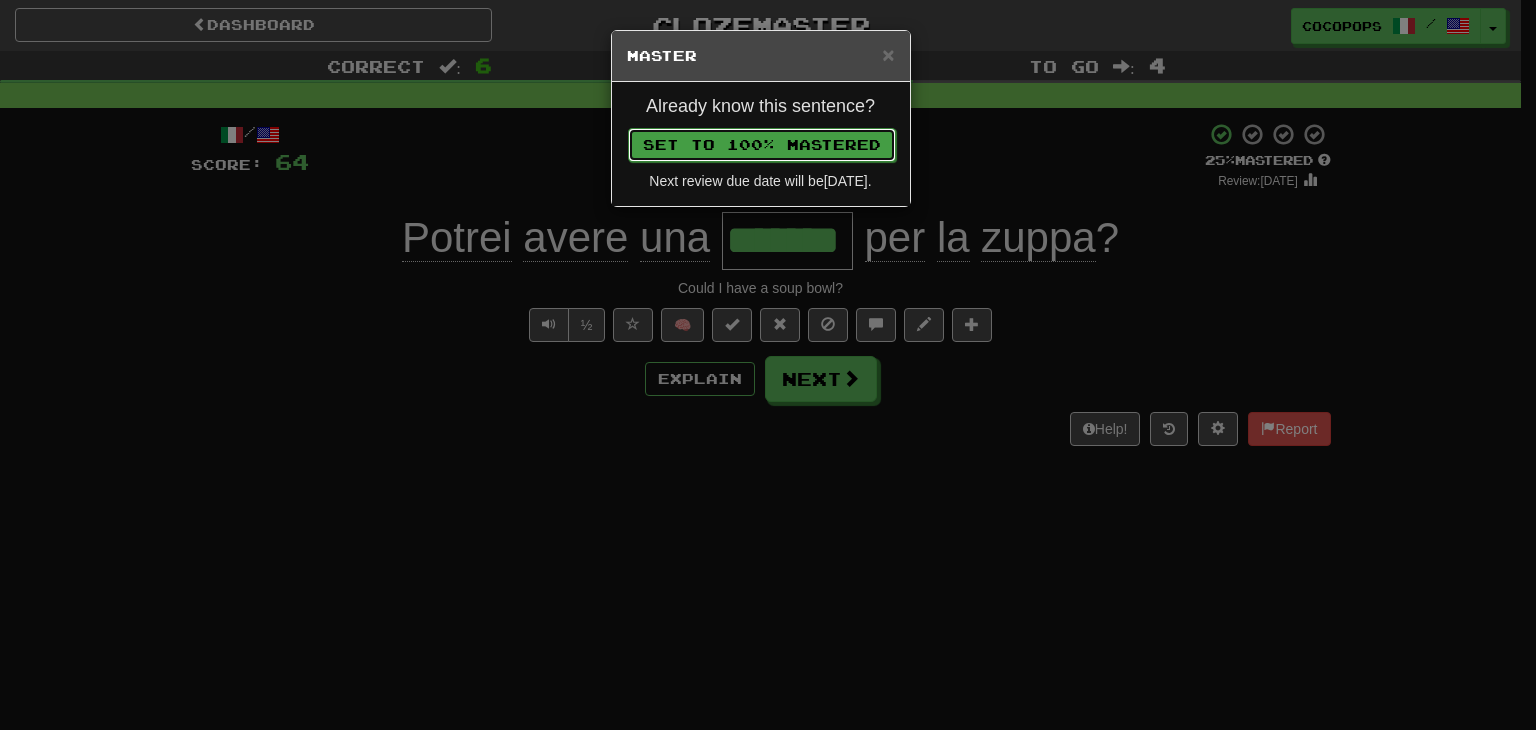 click on "Set to 100% Mastered" at bounding box center (762, 145) 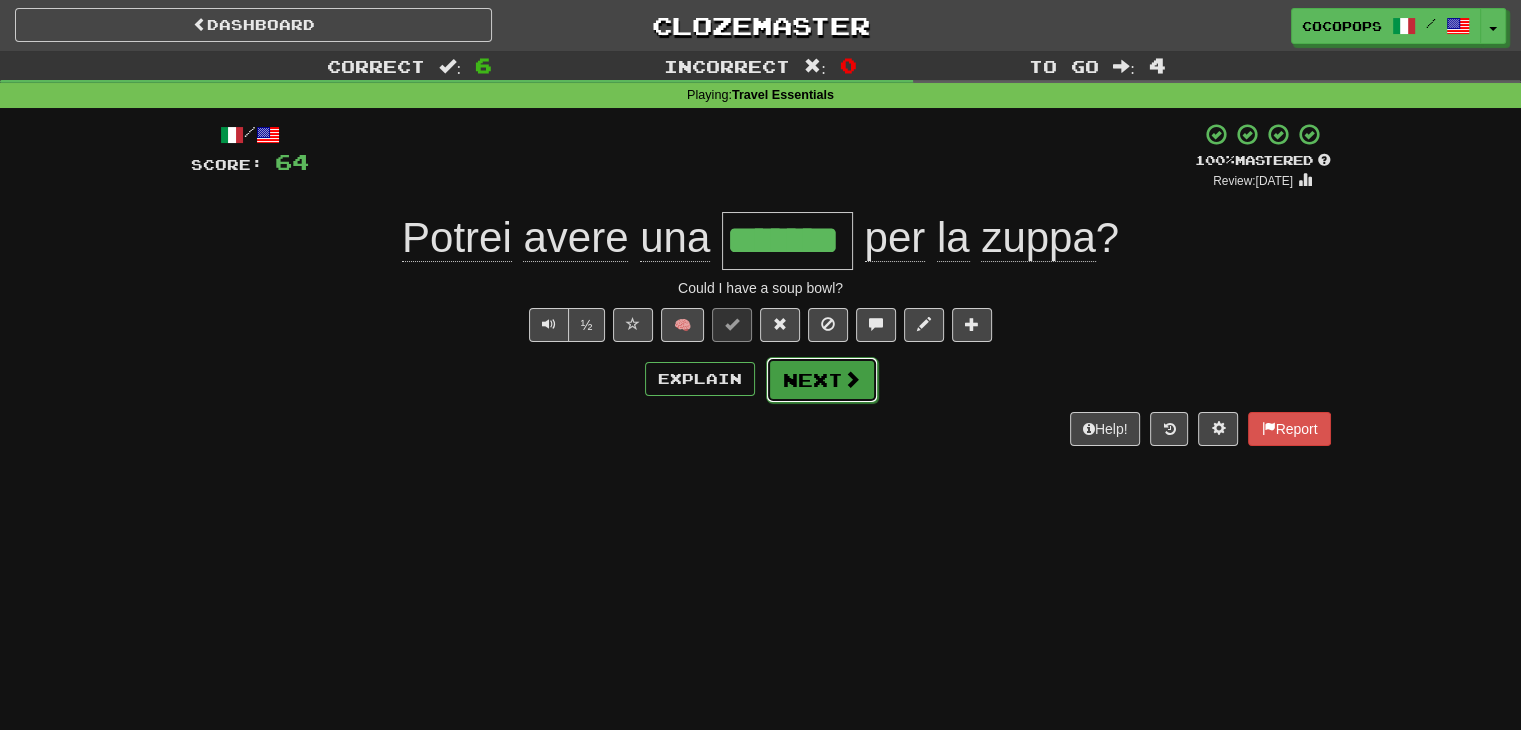 click on "Next" at bounding box center [822, 380] 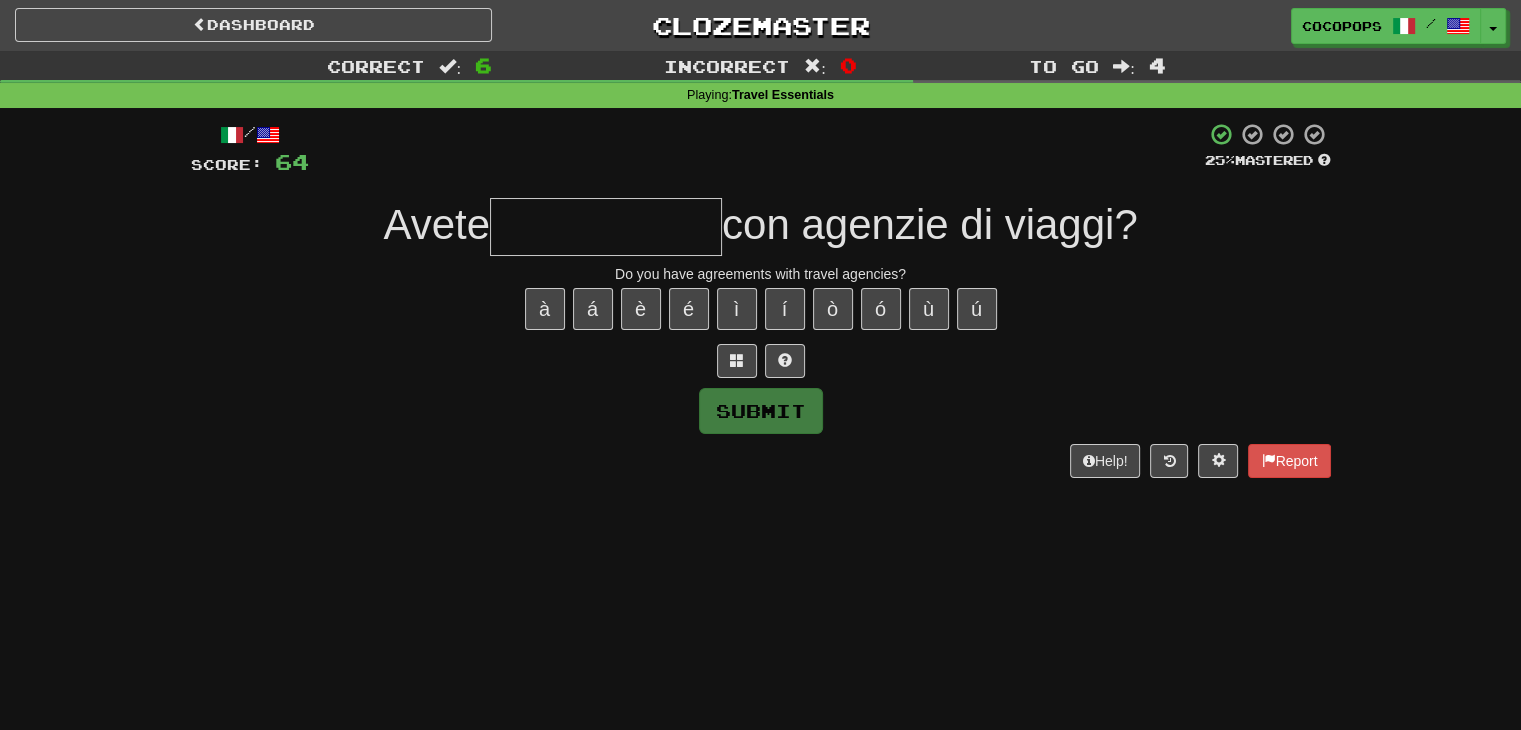 type on "*" 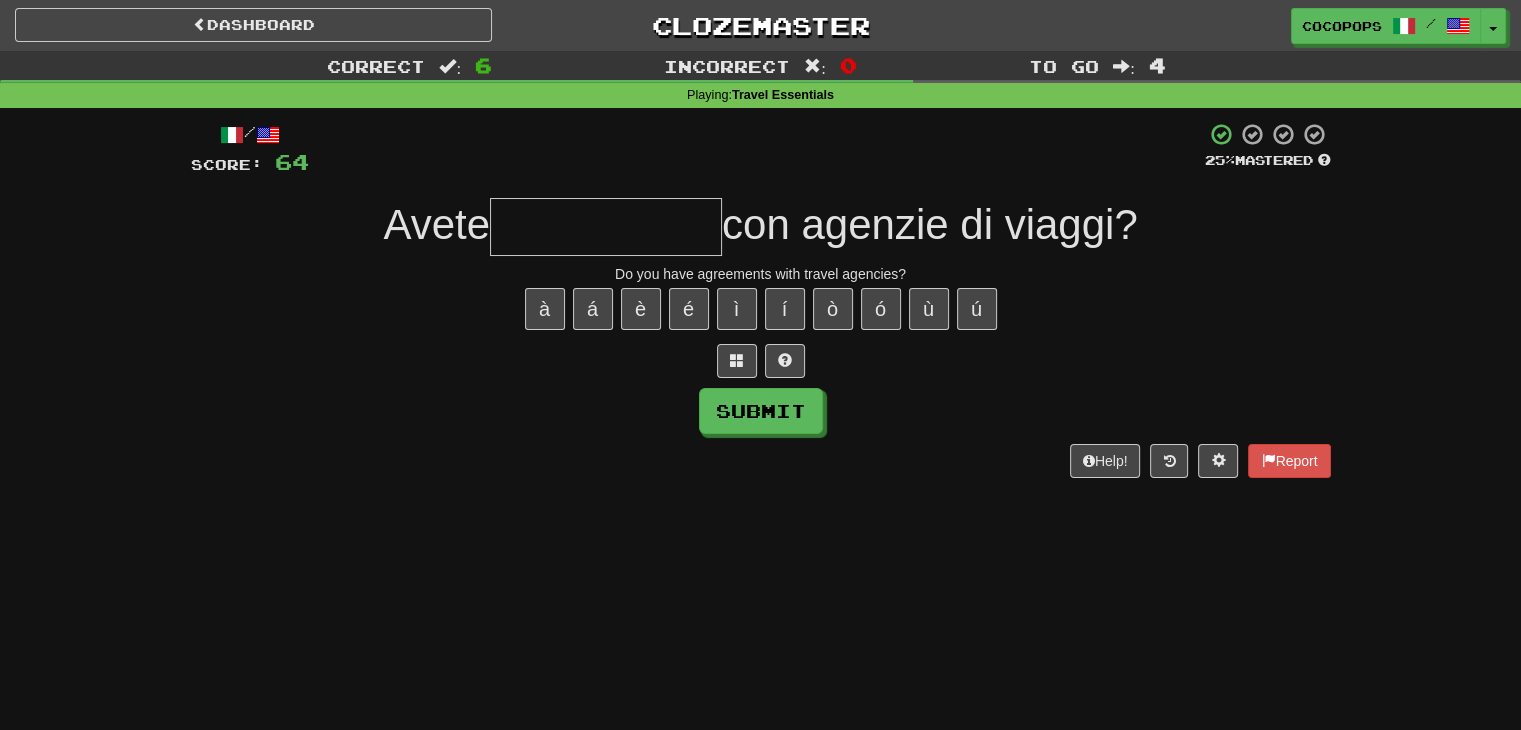 type on "*" 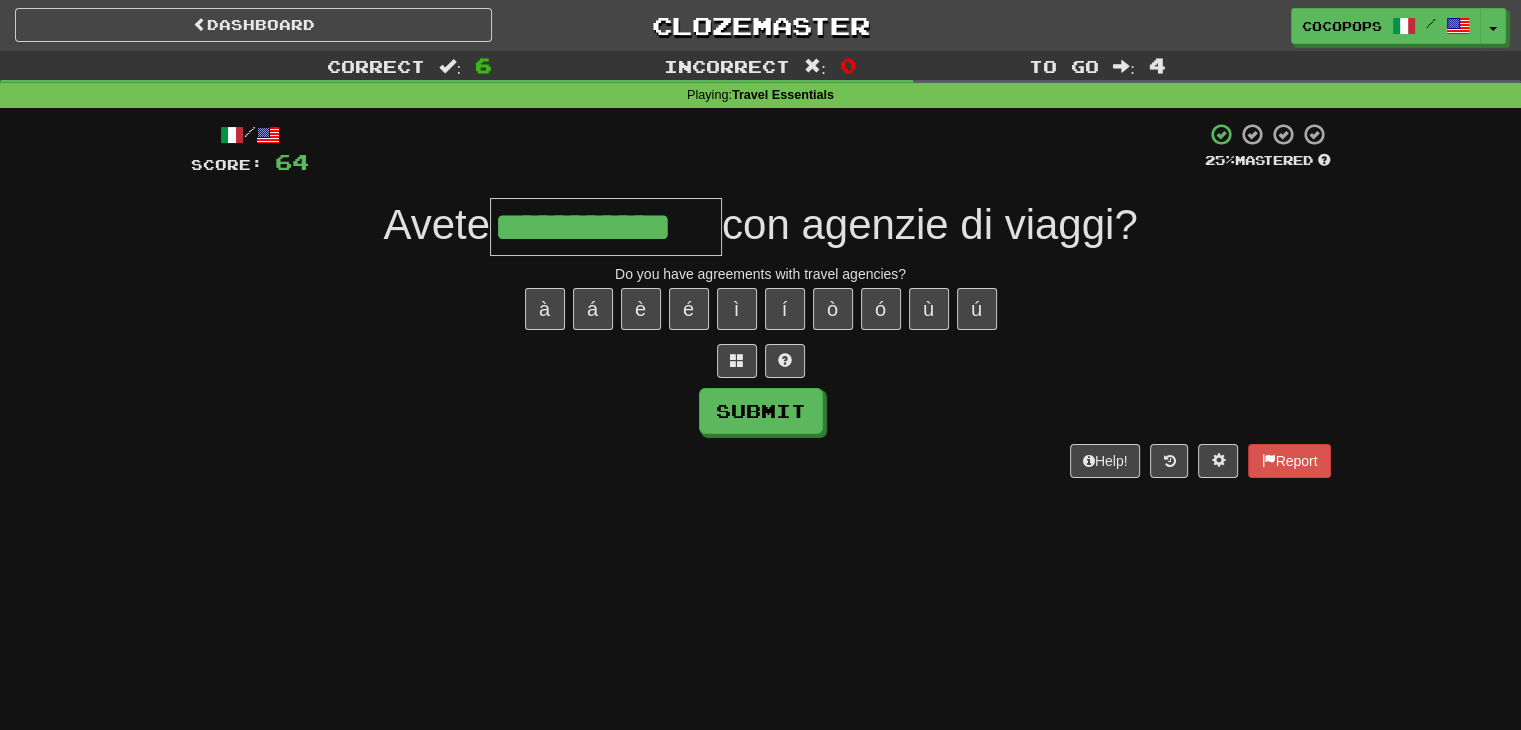 type on "**********" 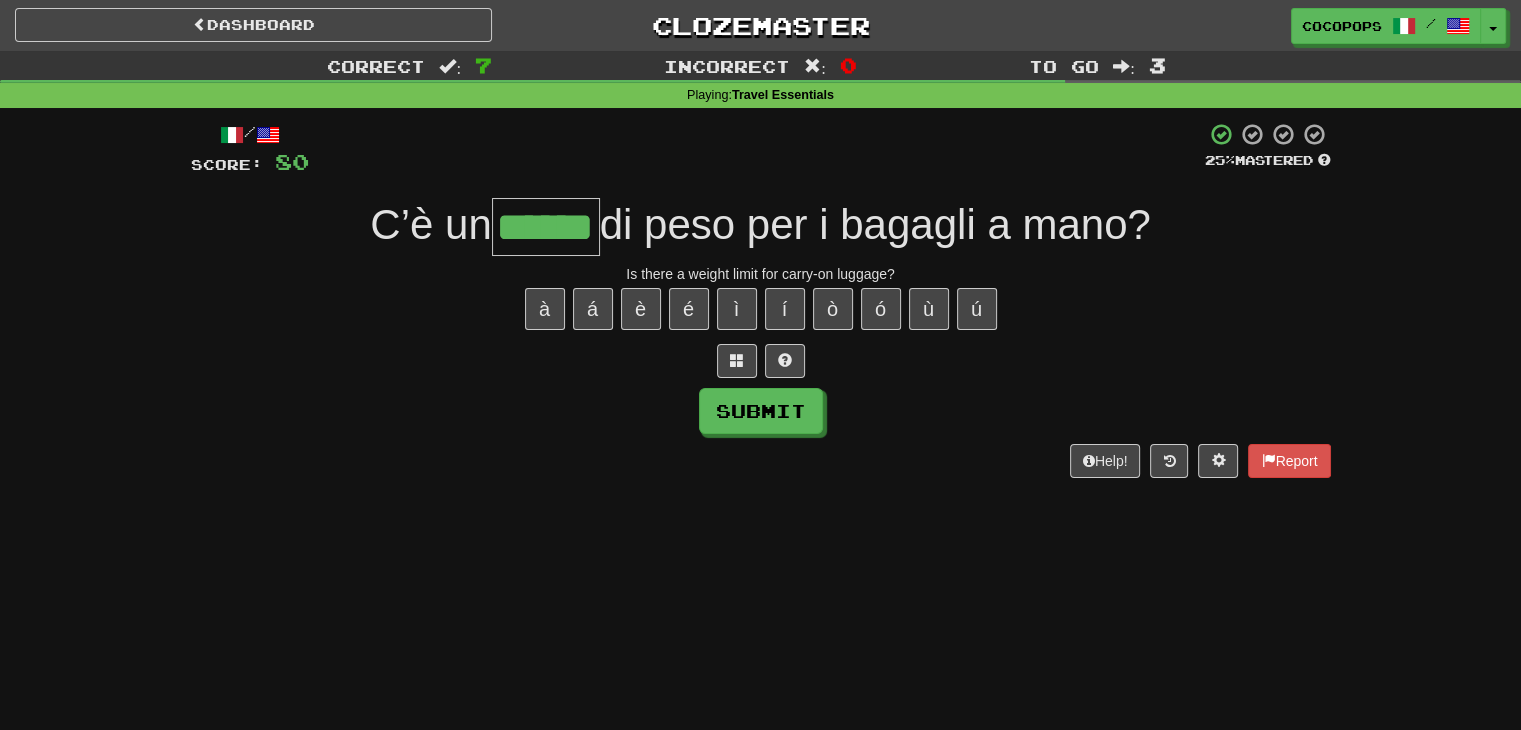 type on "******" 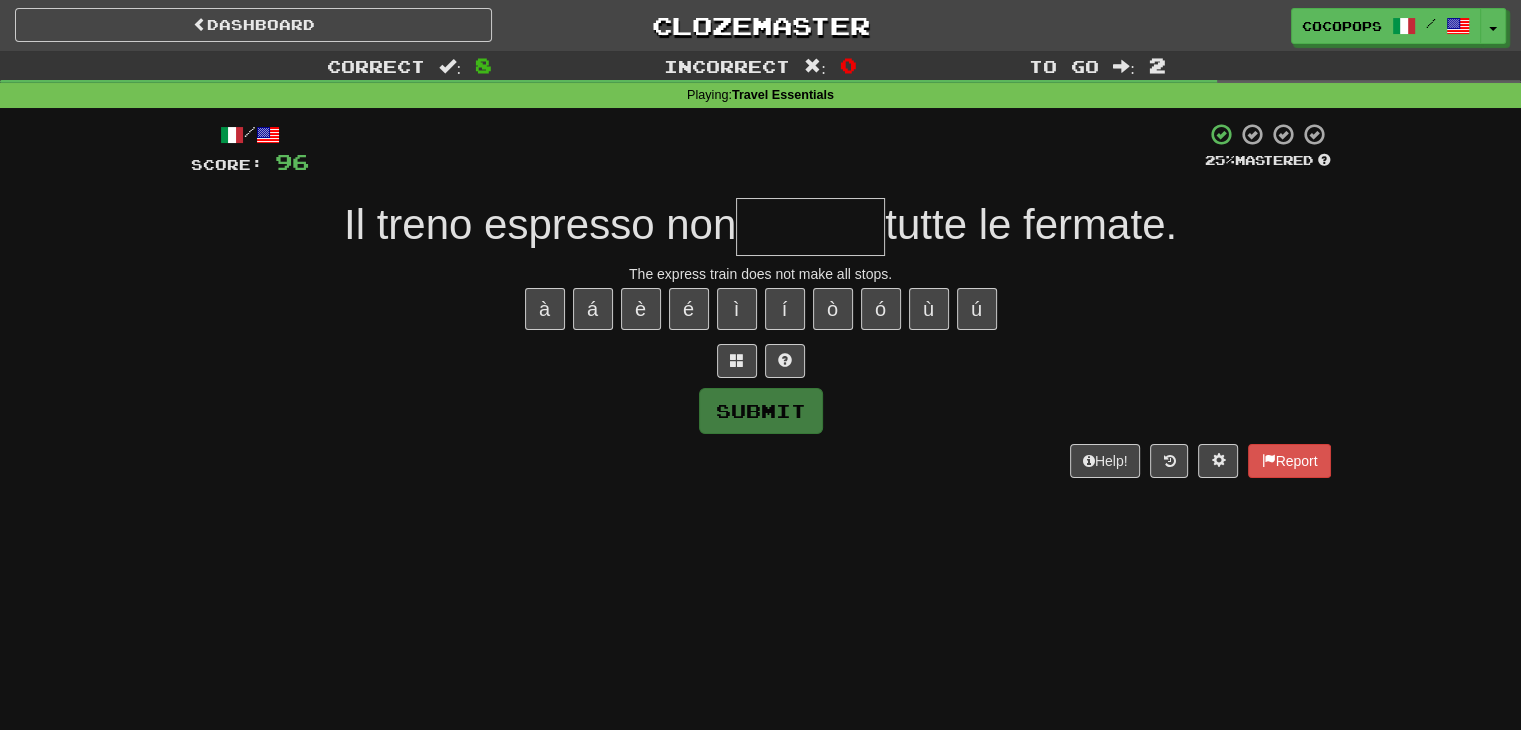 type on "*" 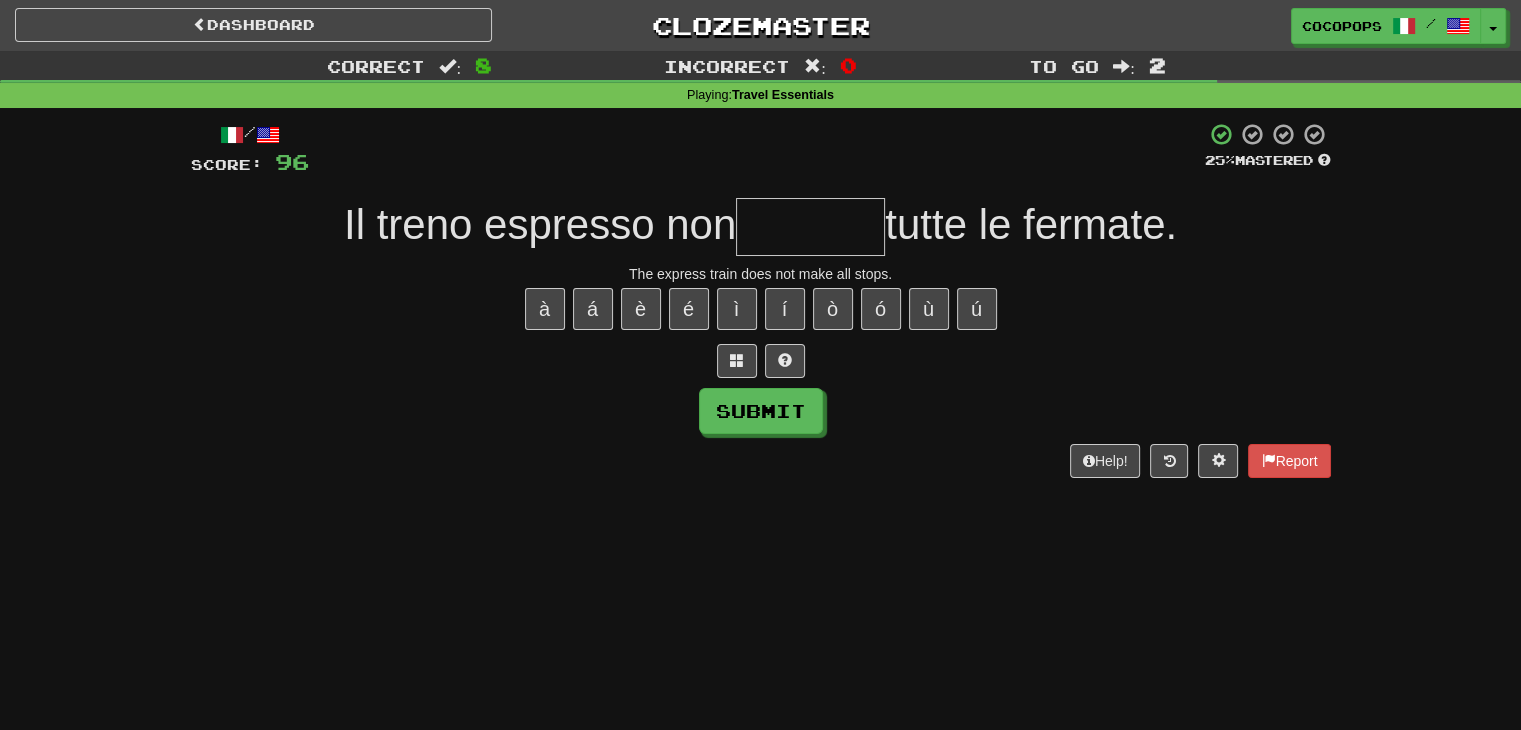 type on "*" 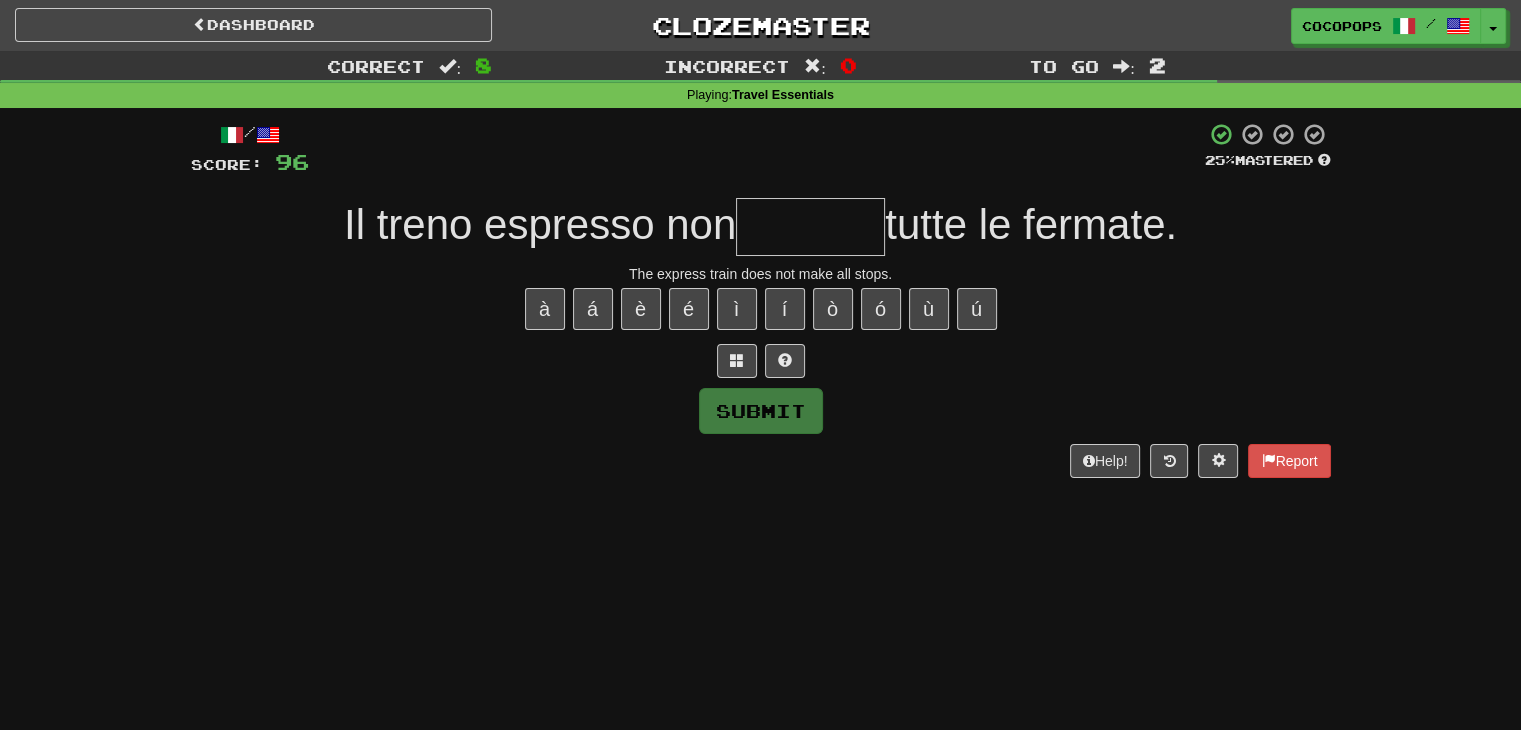 type on "*" 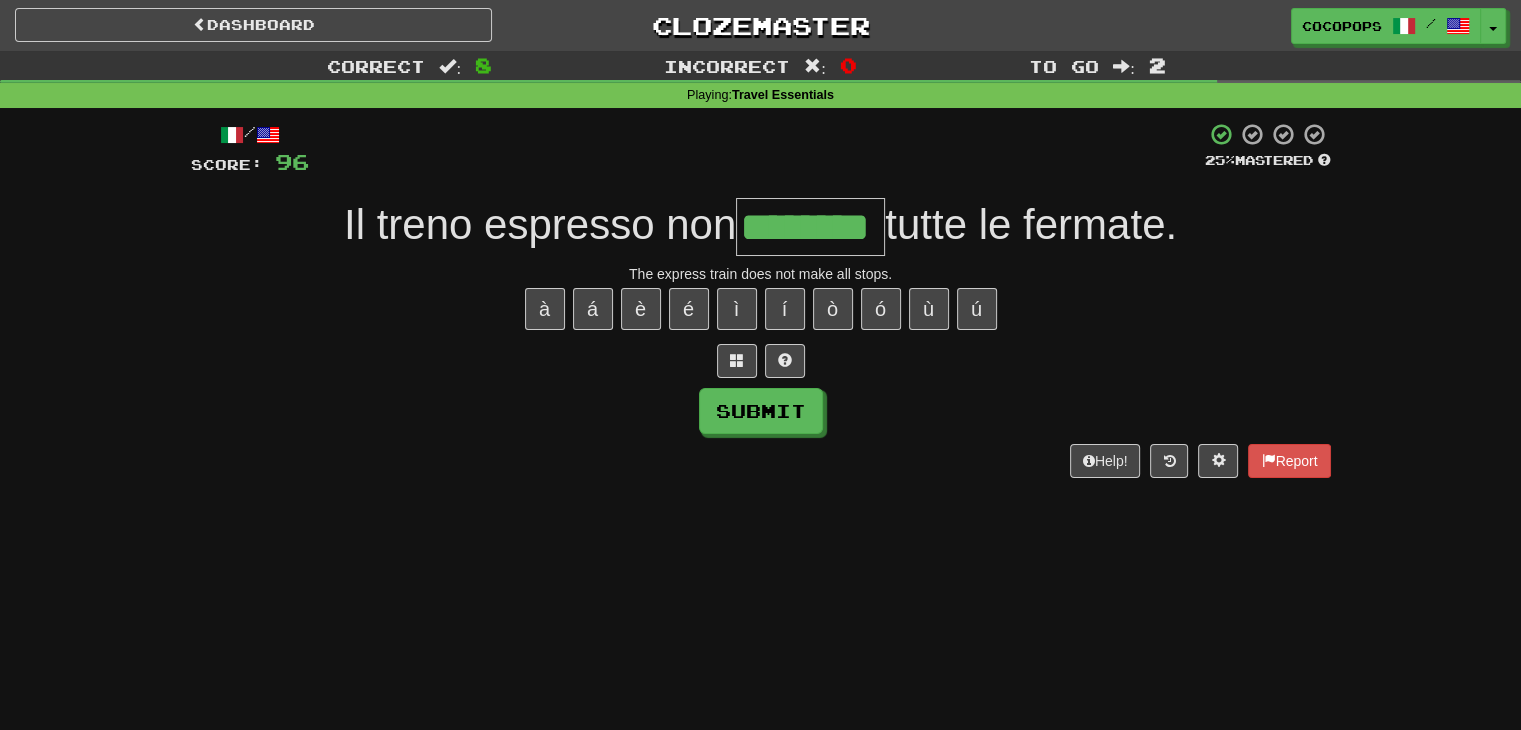 type on "********" 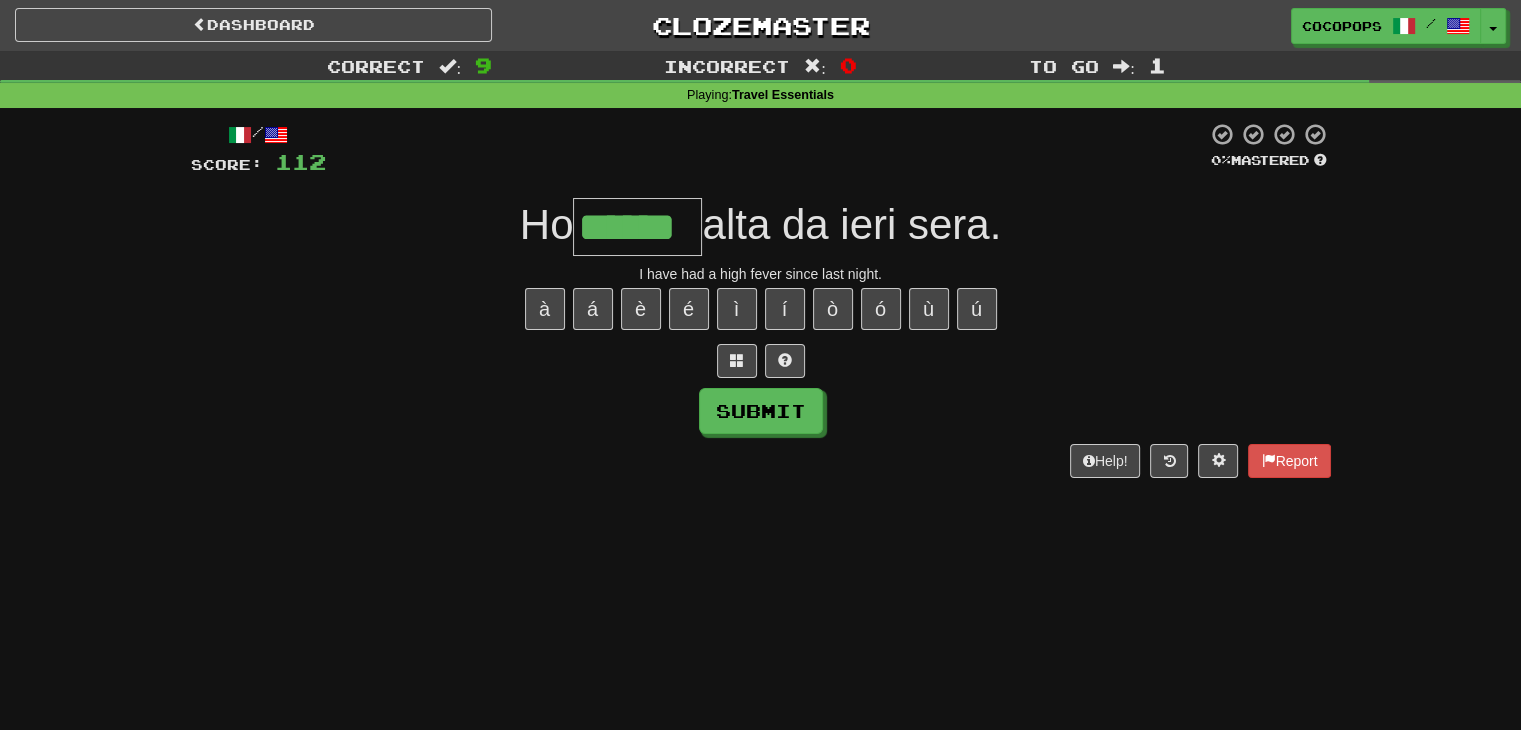 type on "******" 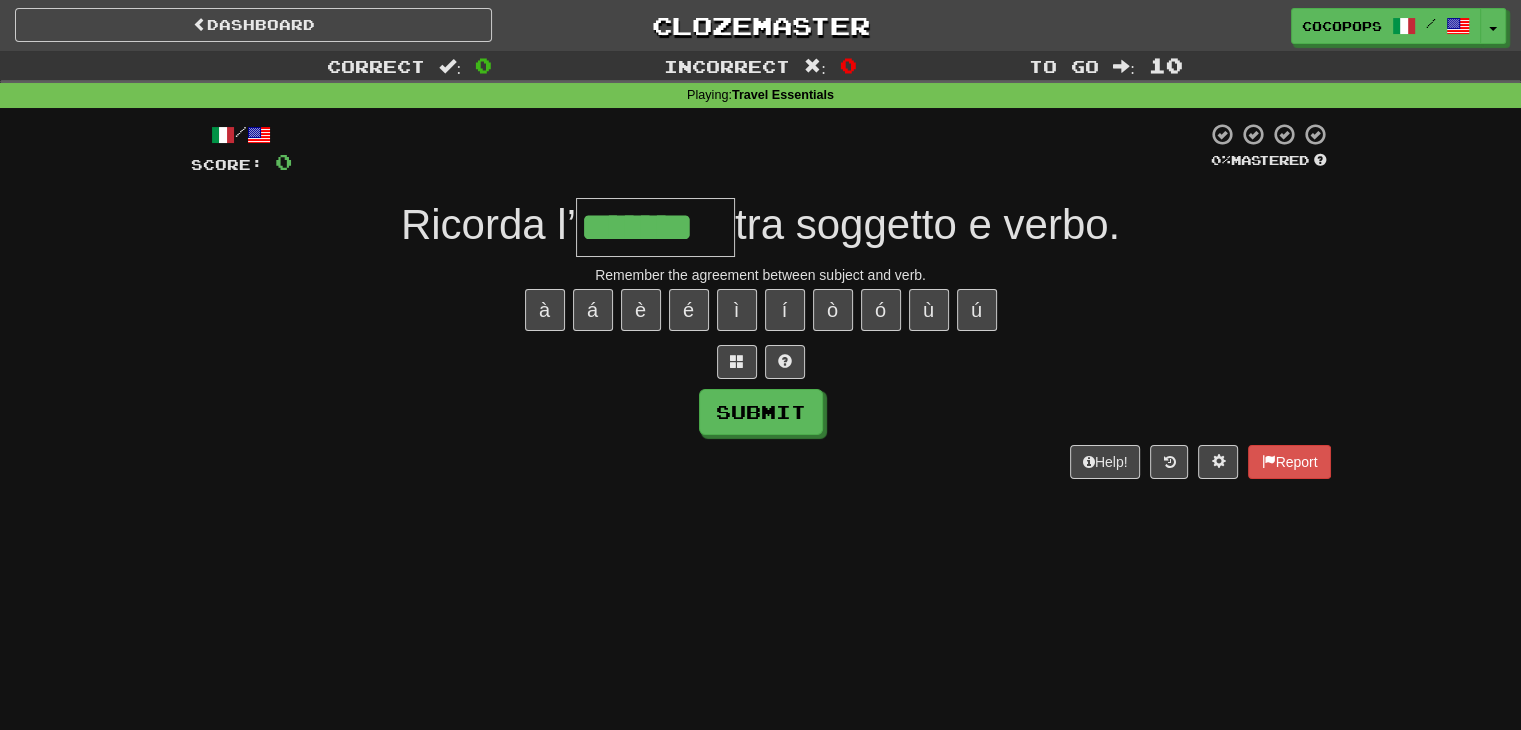 type on "*******" 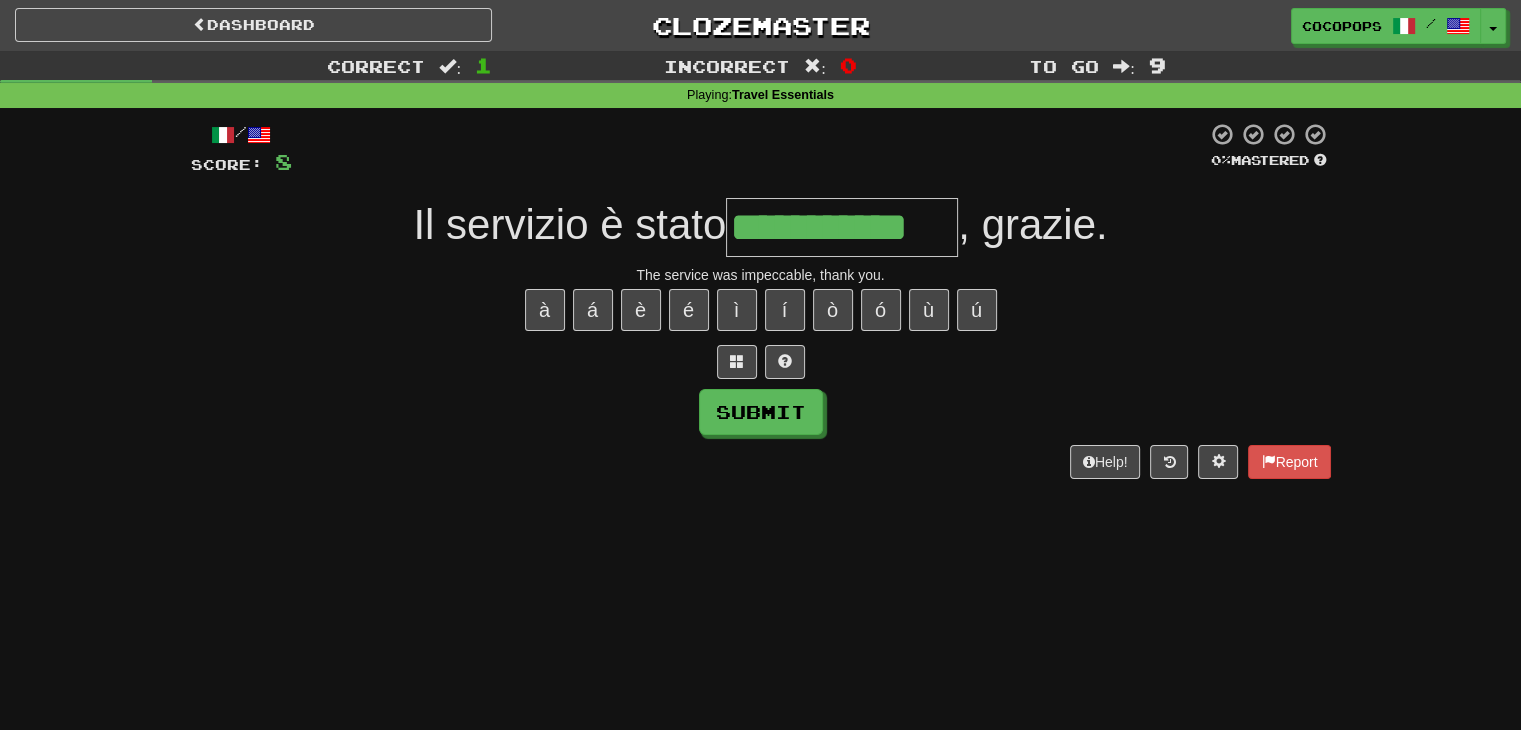 type on "**********" 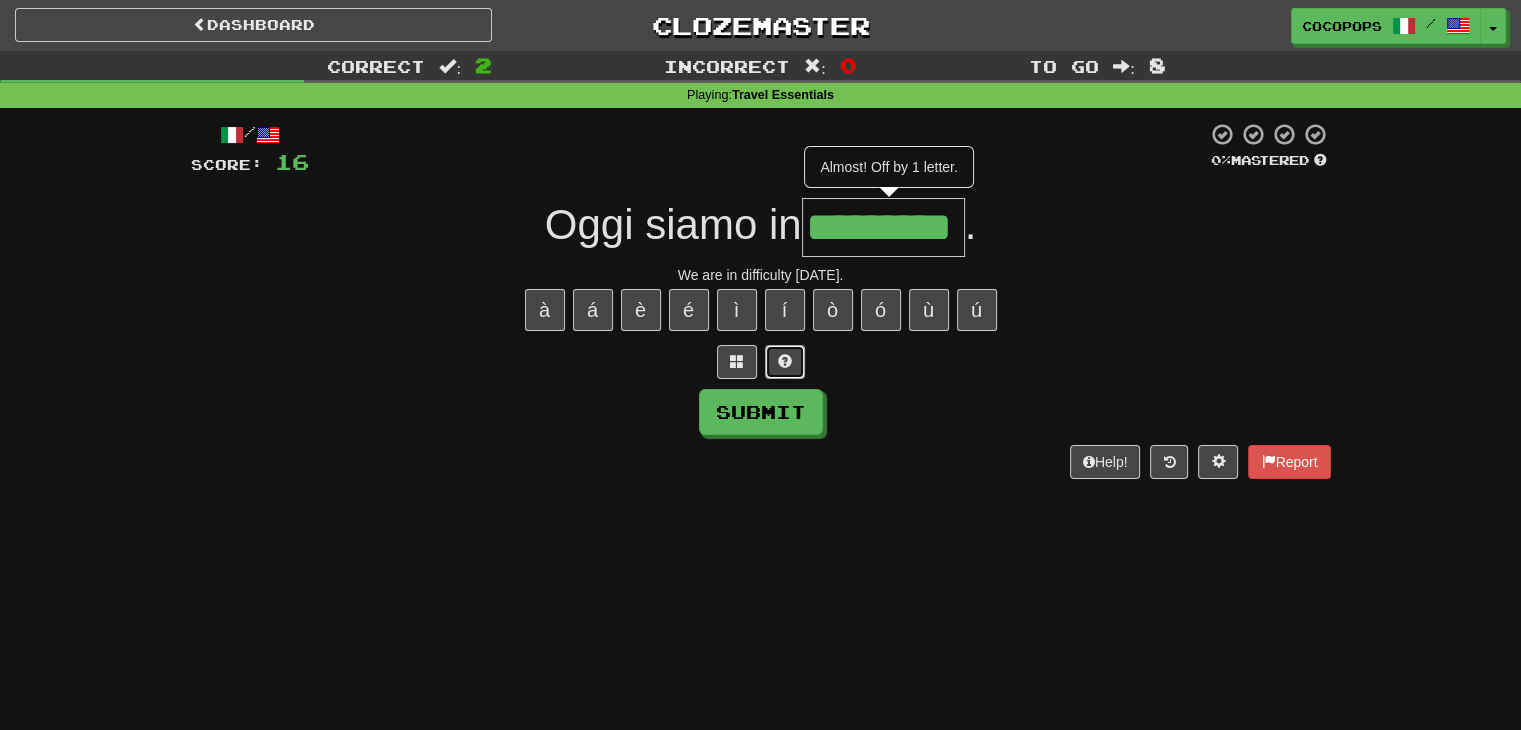 click at bounding box center (785, 362) 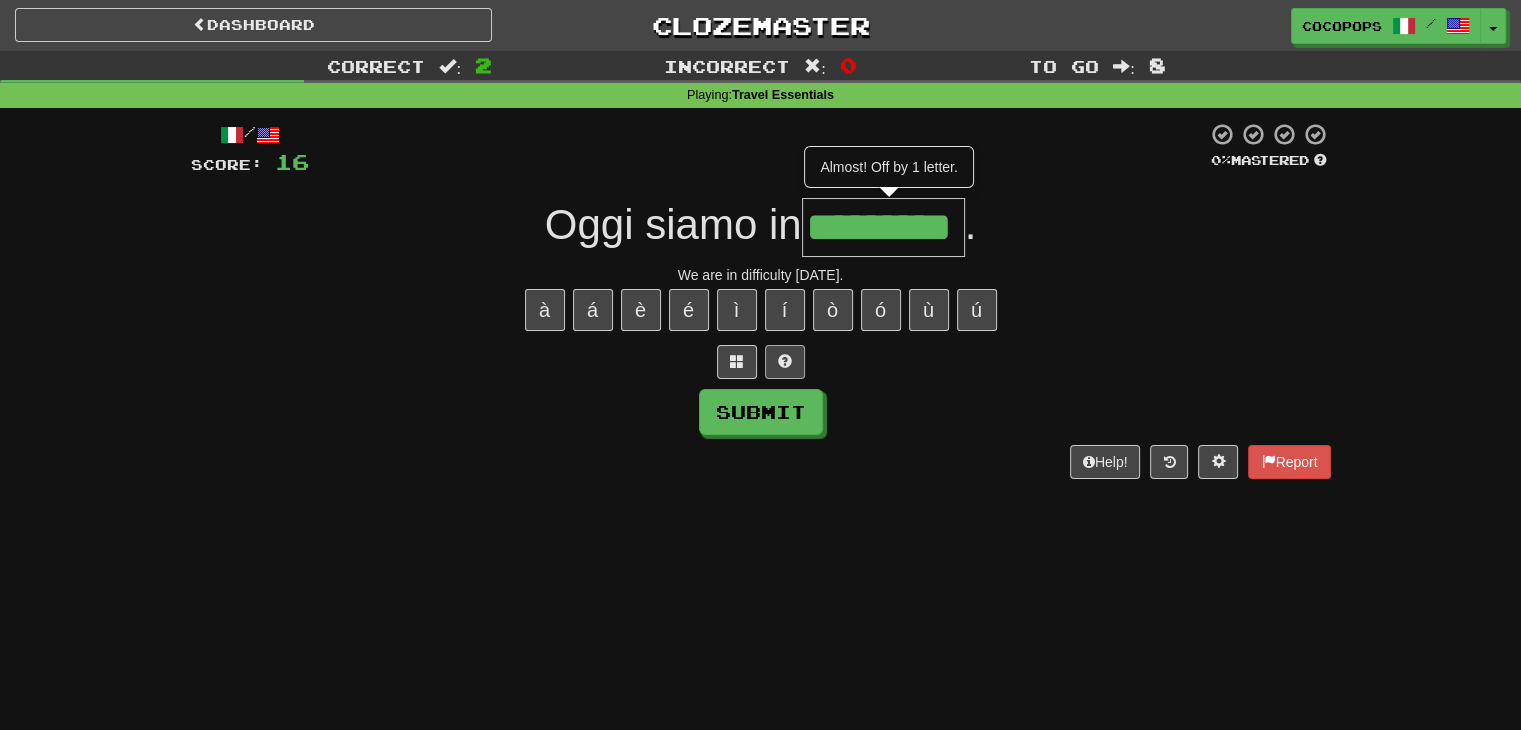type on "**********" 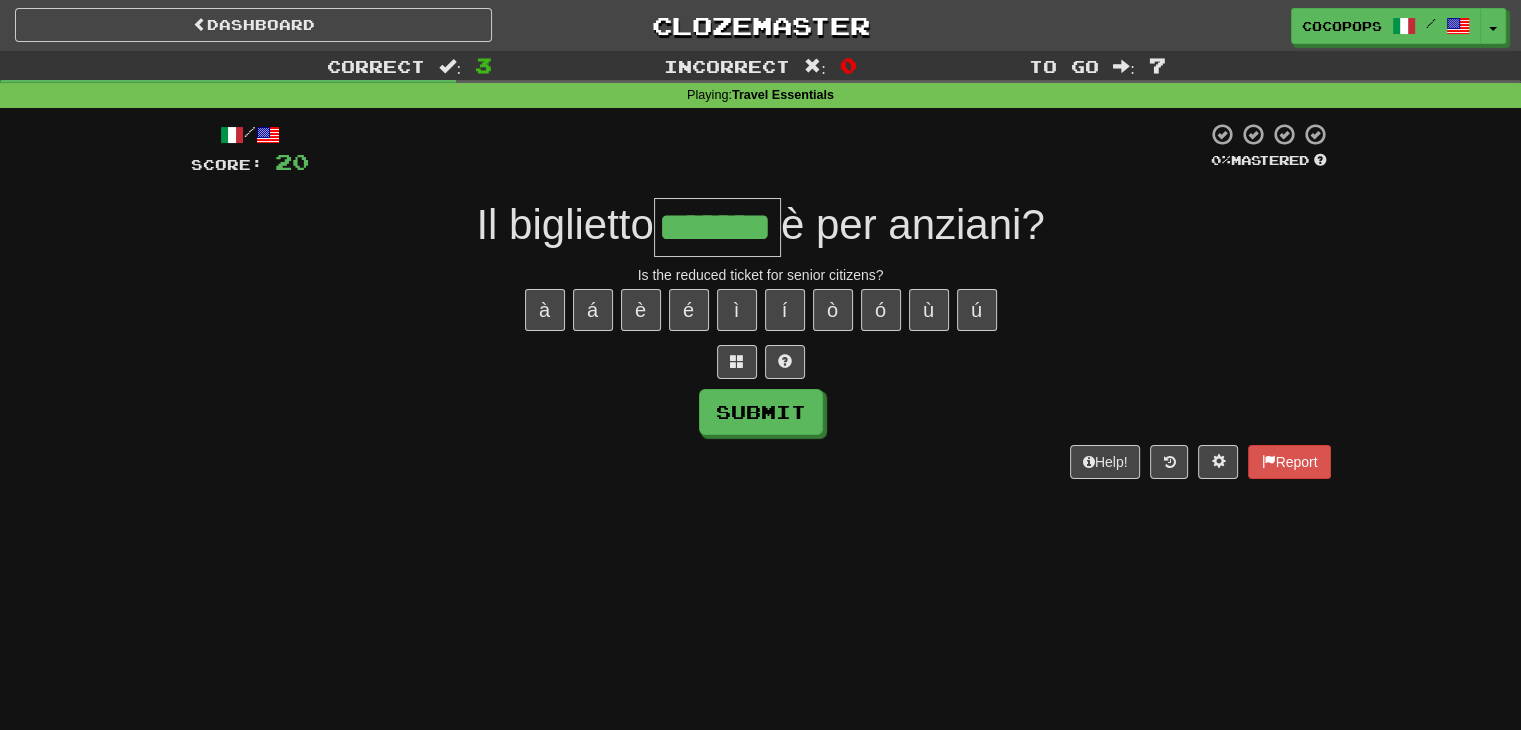 type on "*******" 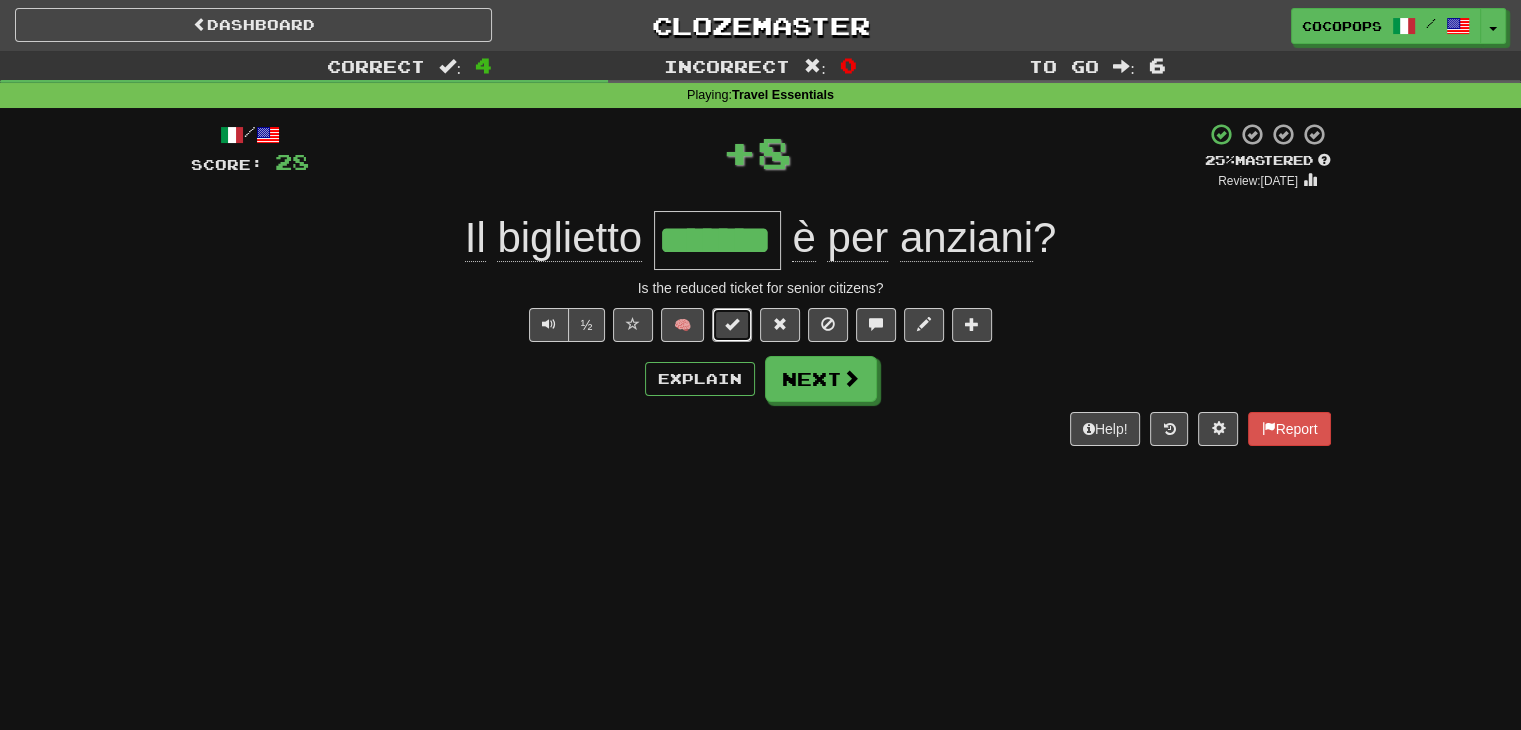 click at bounding box center (732, 324) 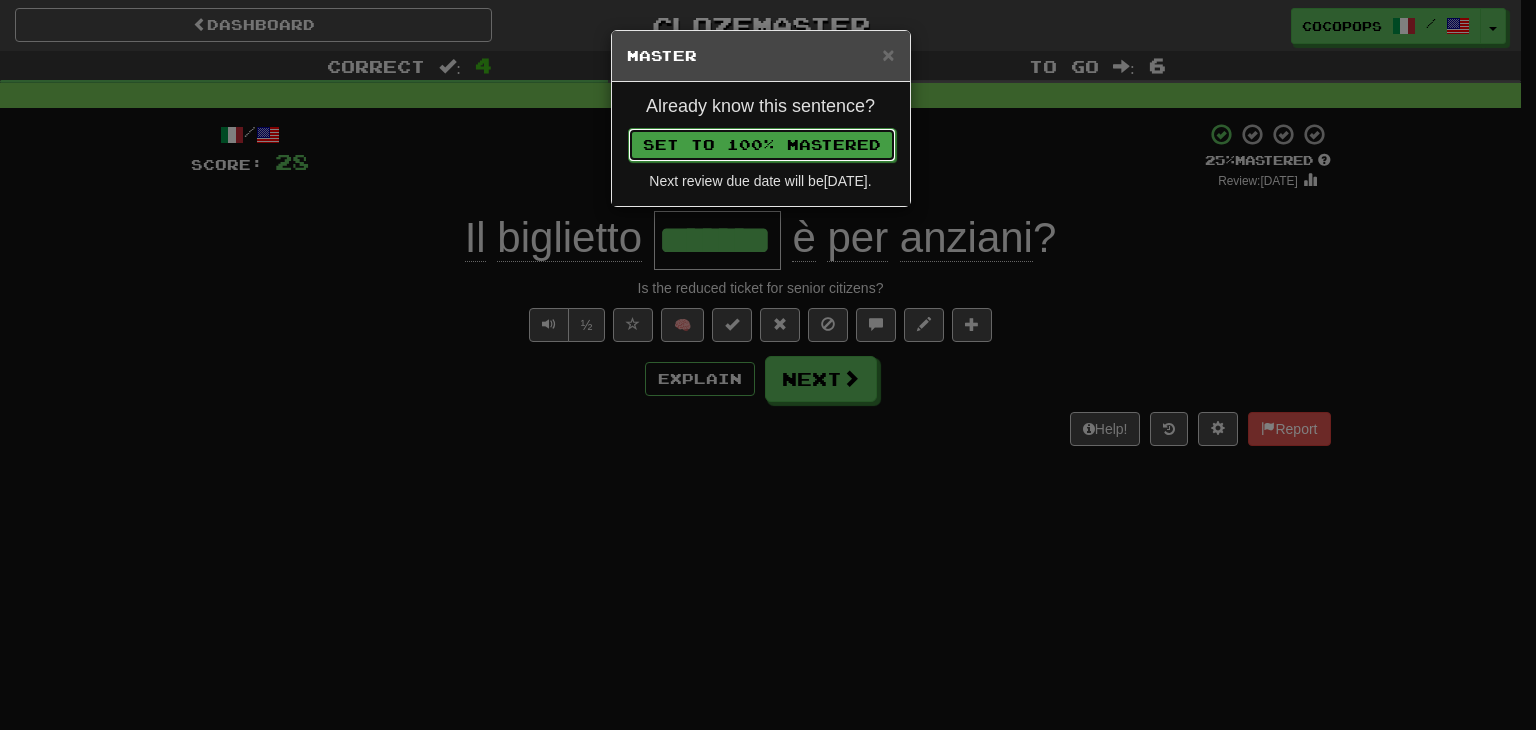 click on "Set to 100% Mastered" at bounding box center [762, 145] 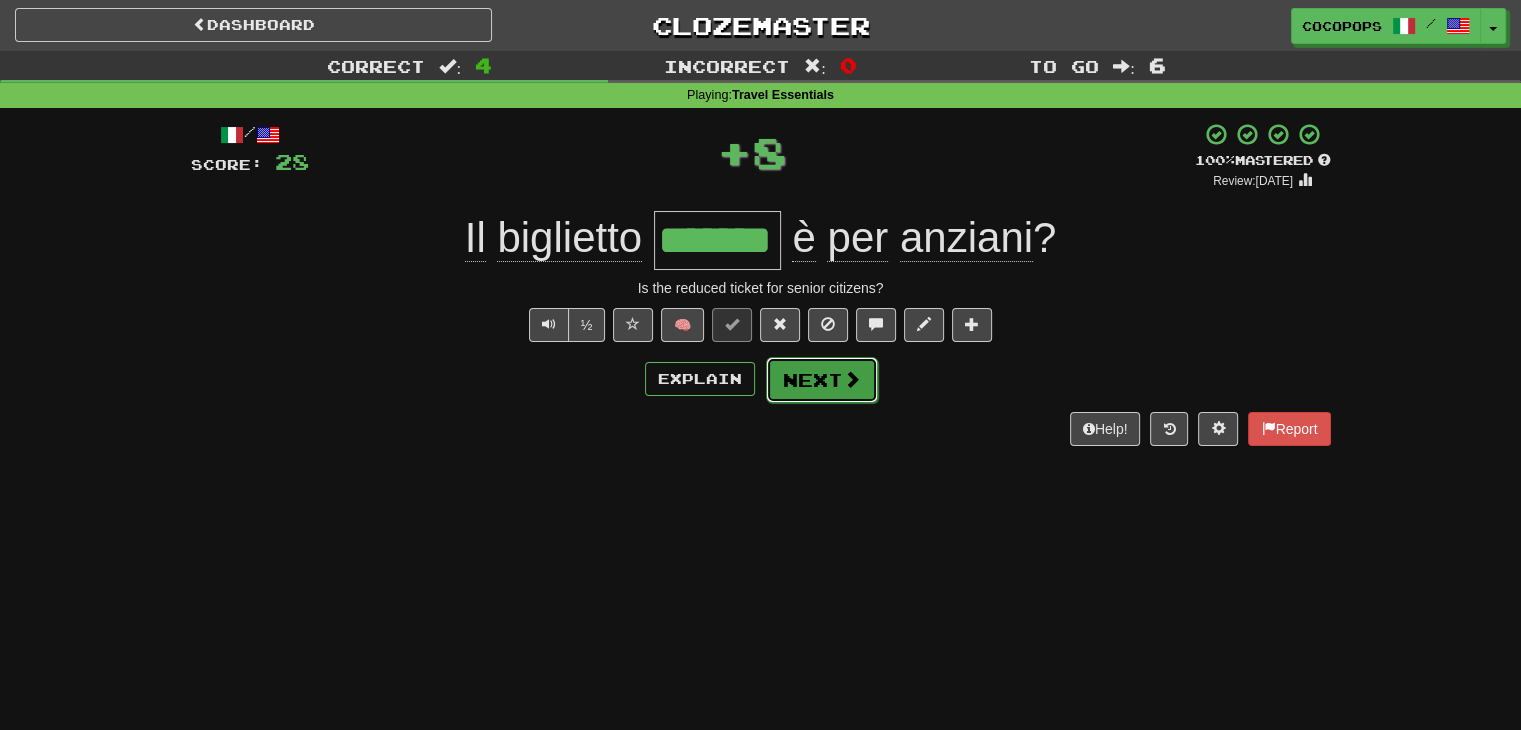 click on "Next" at bounding box center (822, 380) 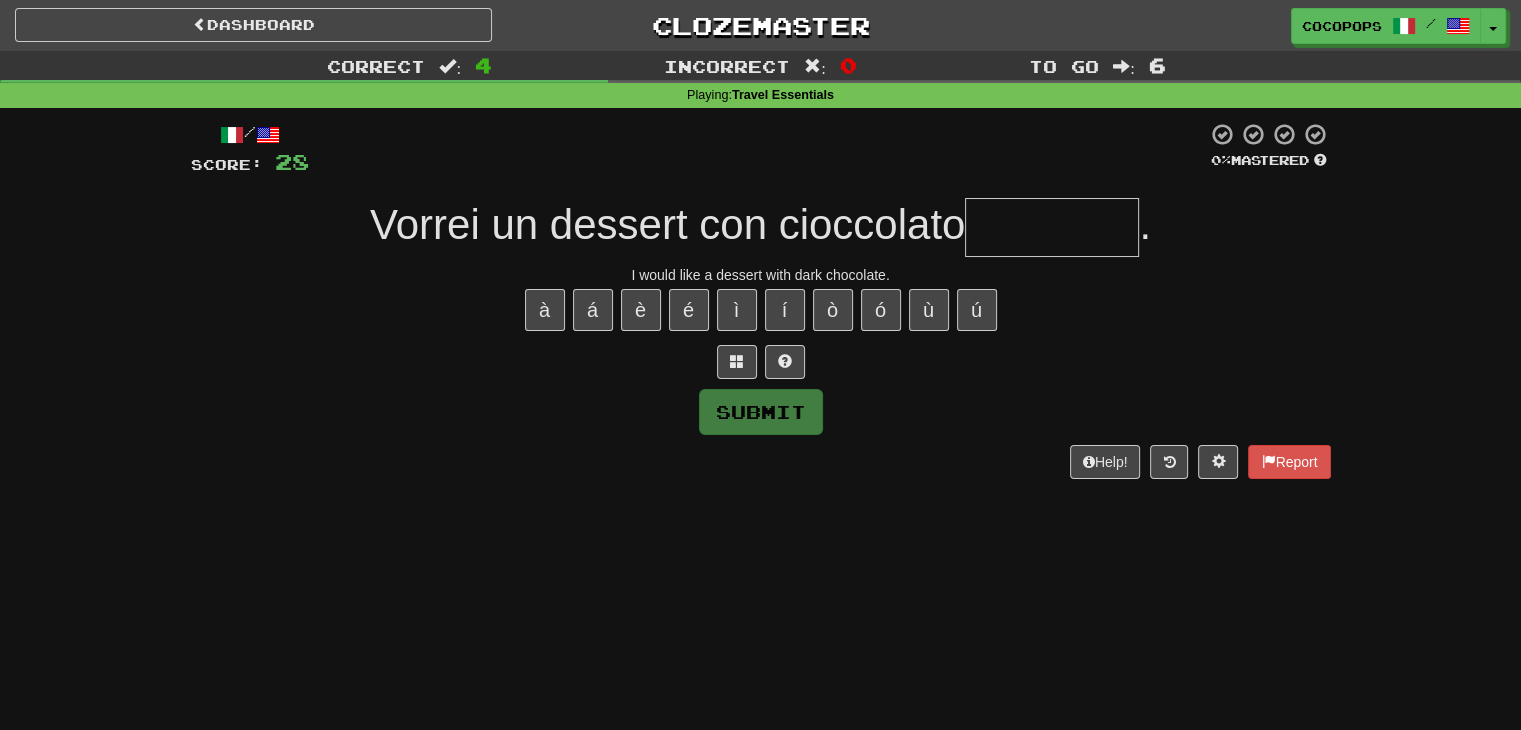type on "*" 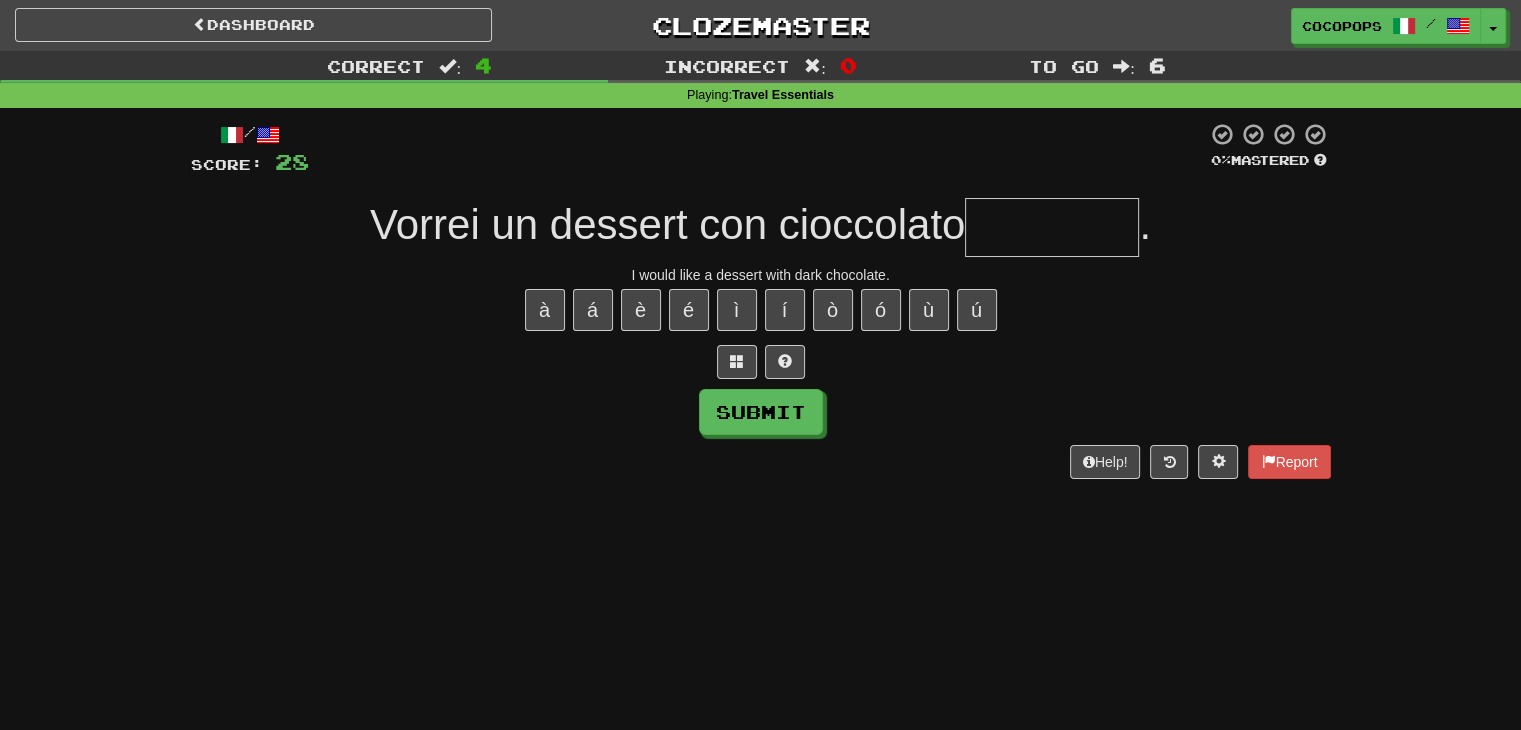 type on "*" 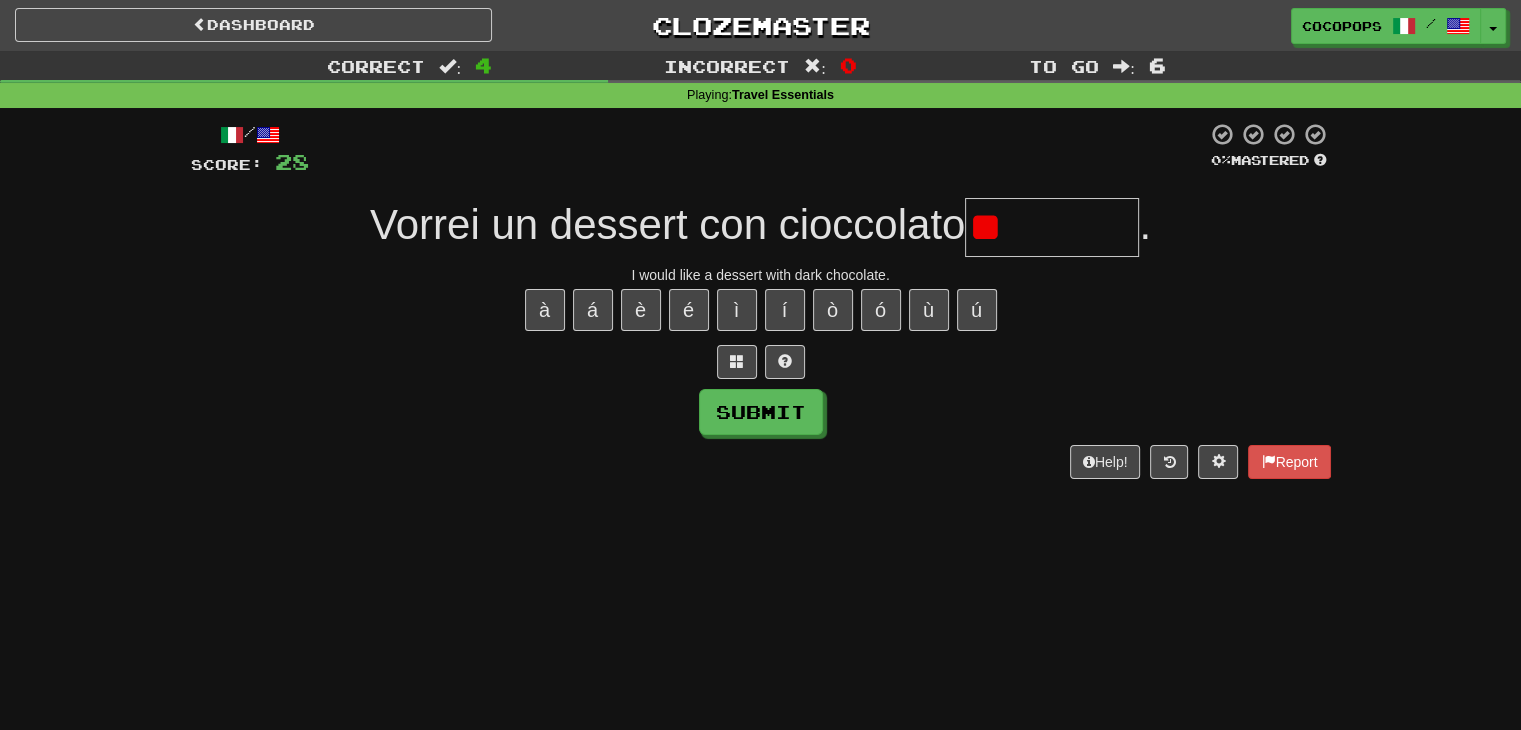 type on "*" 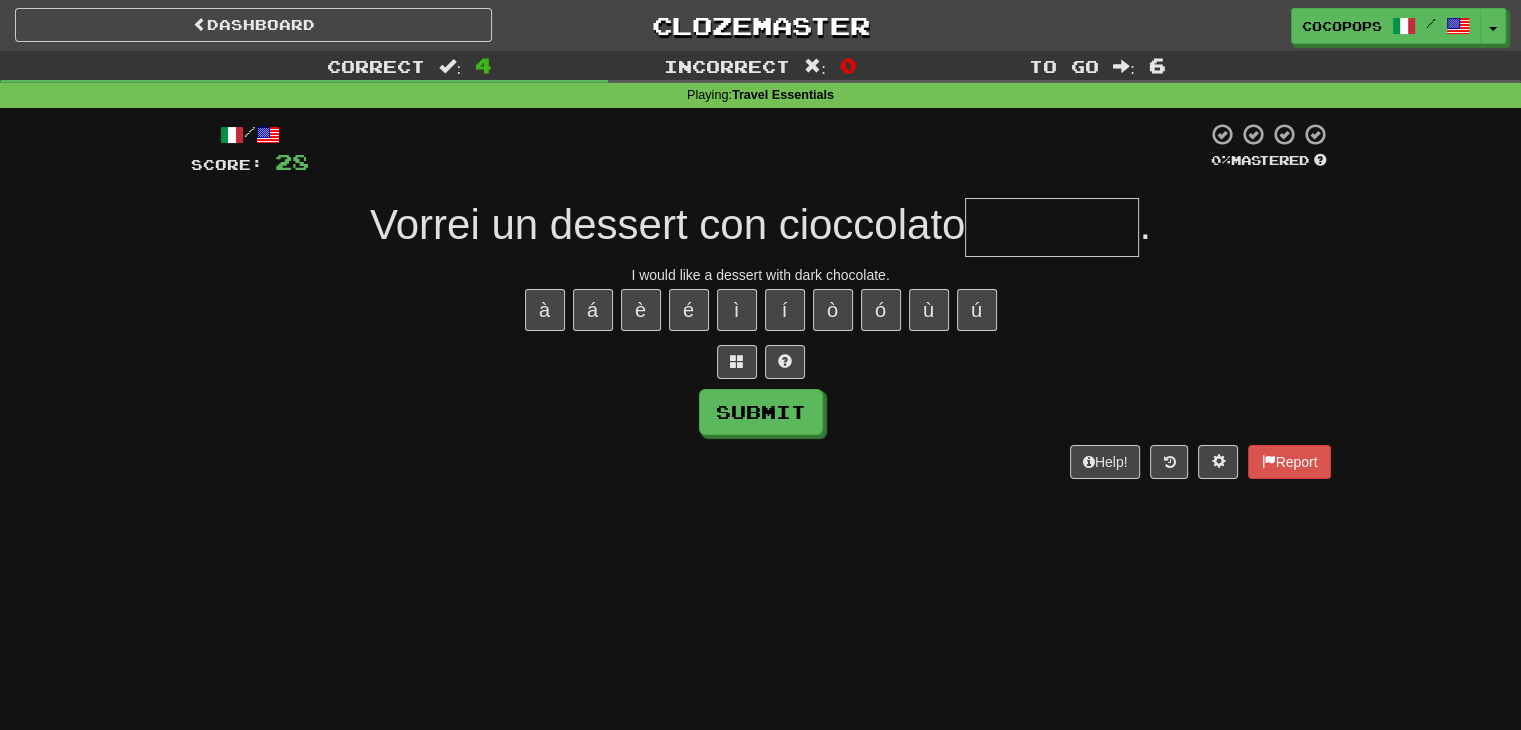 type on "*" 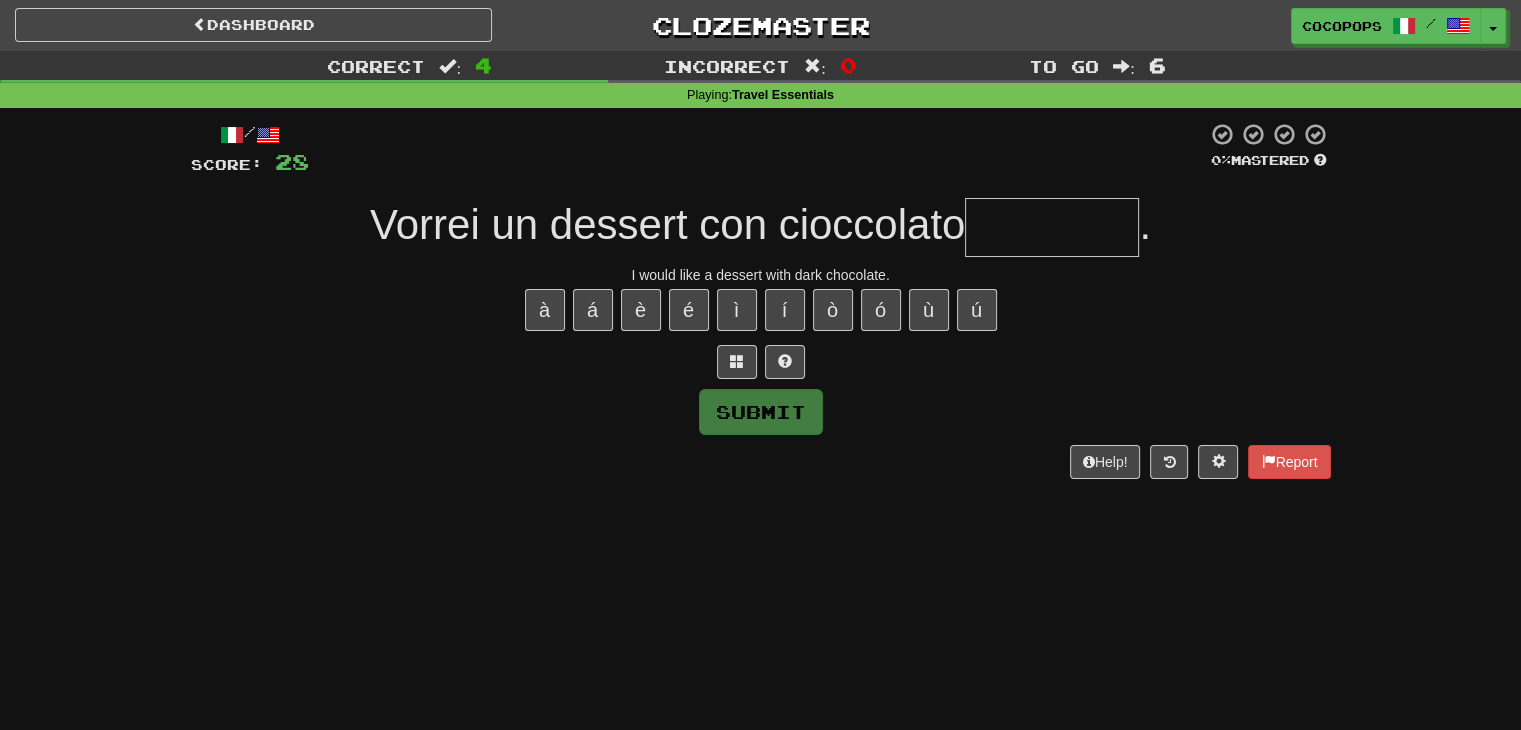 type on "*" 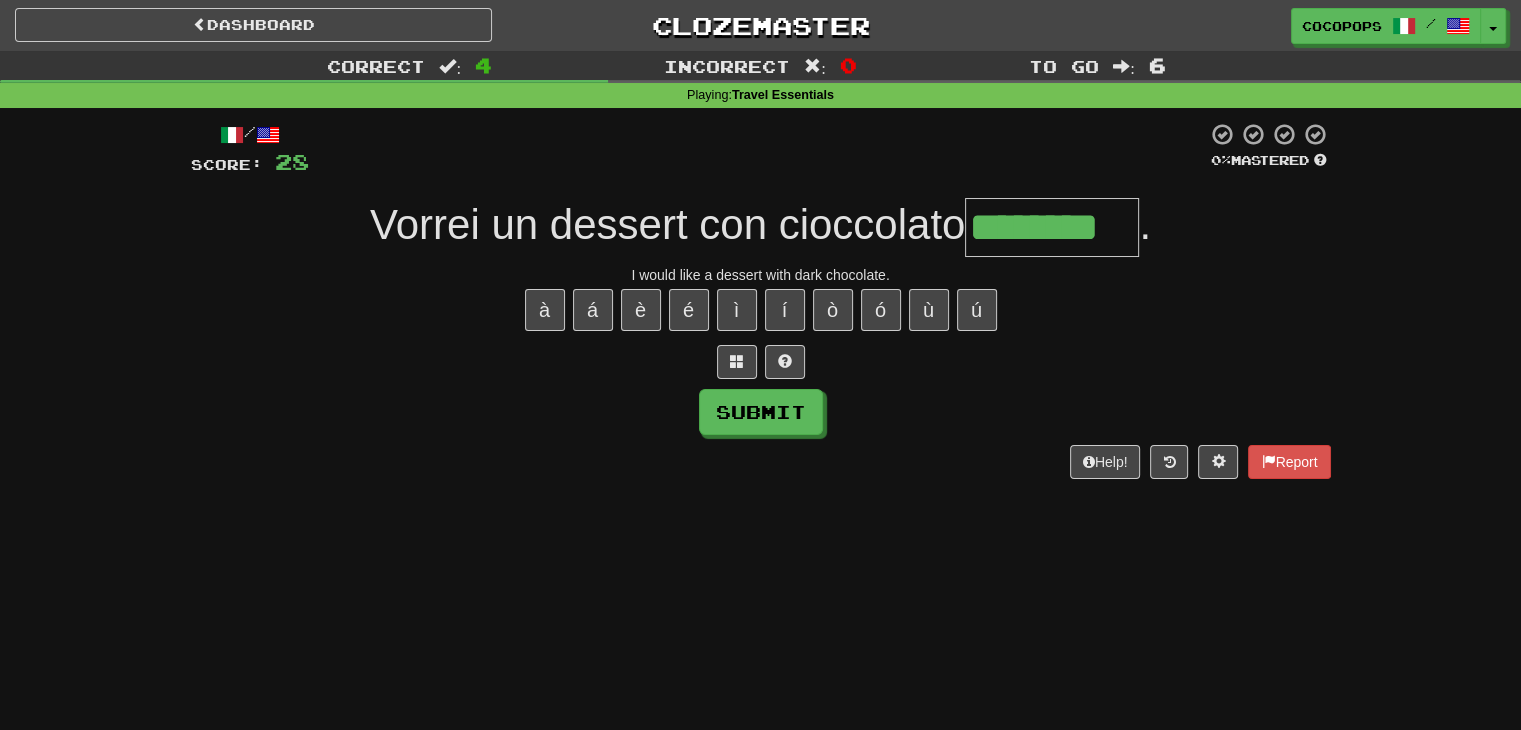 type on "********" 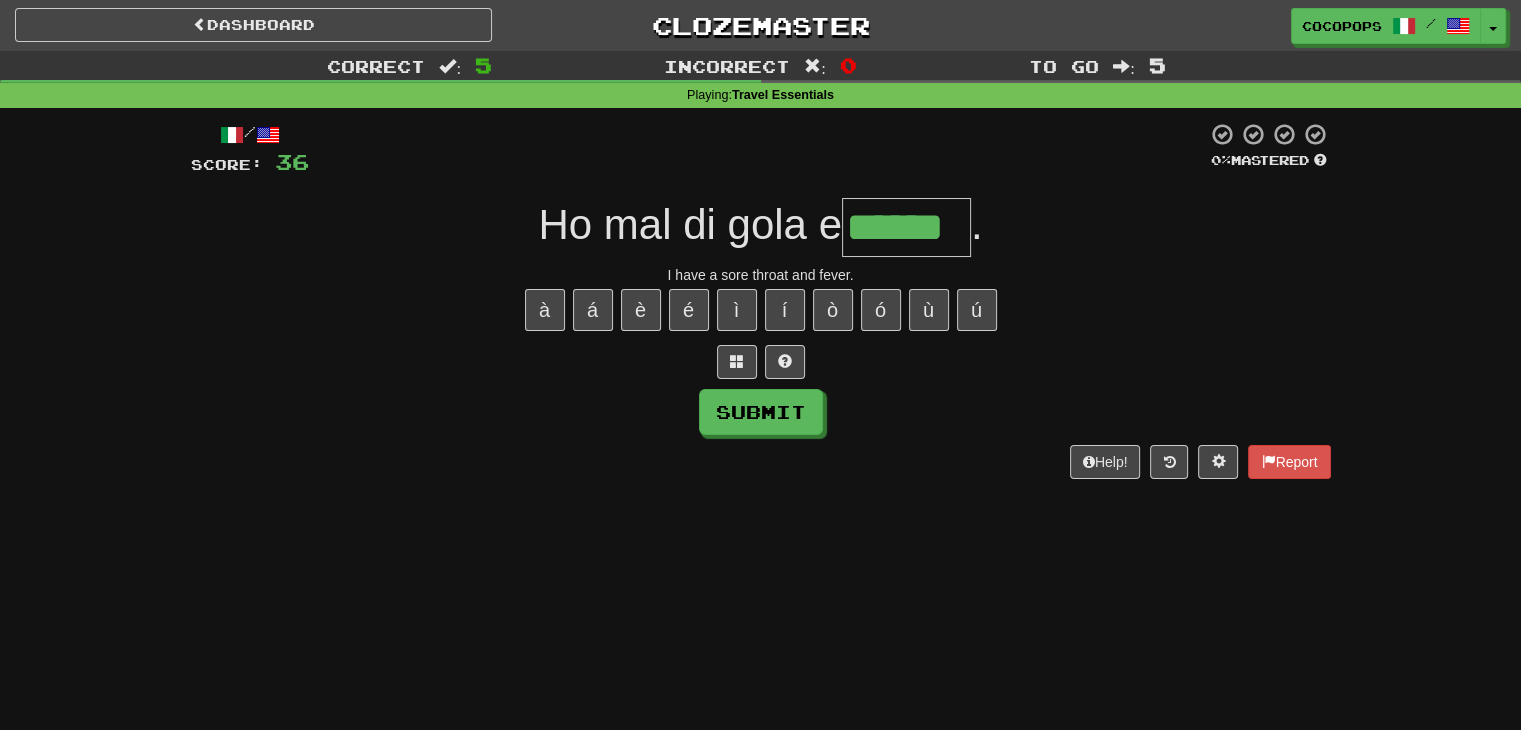 type on "******" 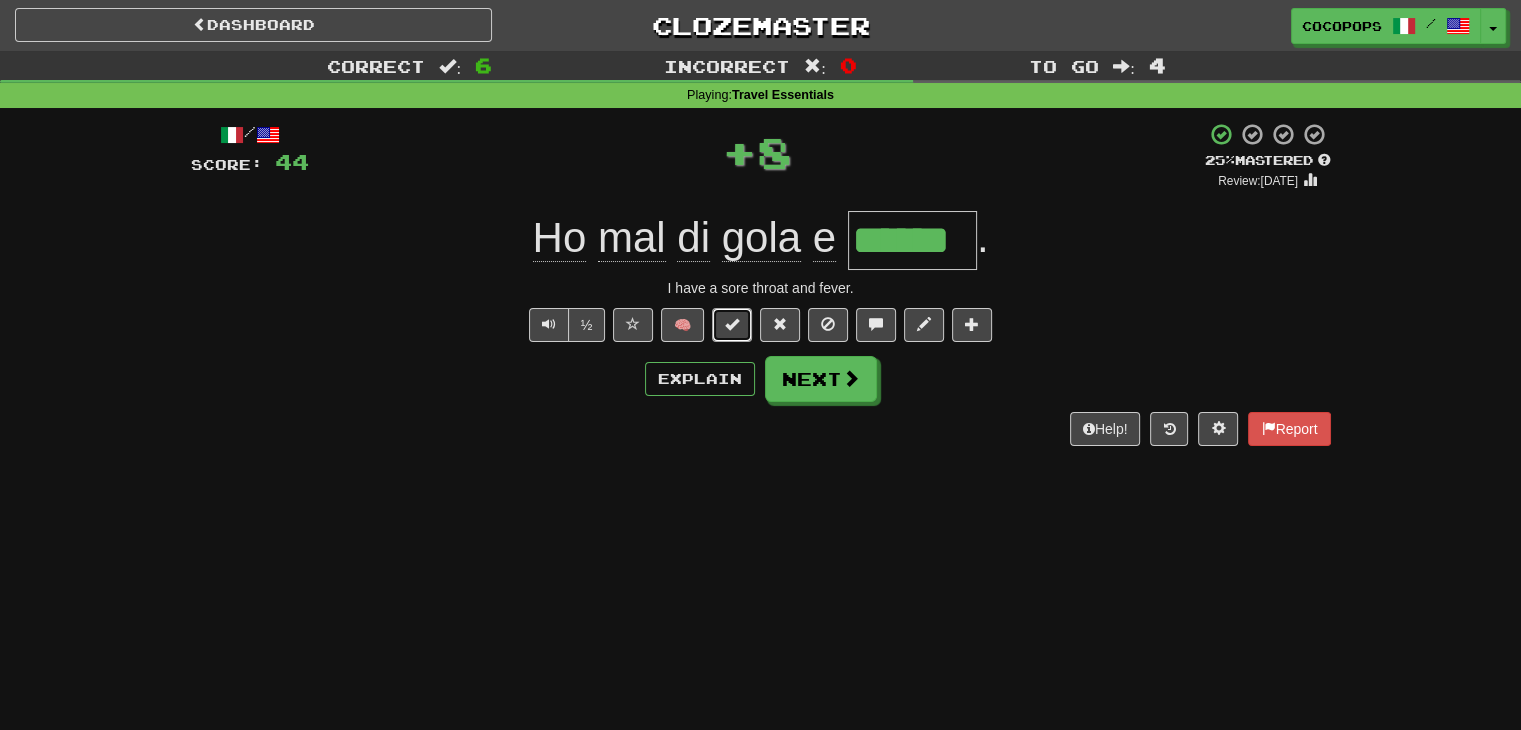 click at bounding box center [732, 324] 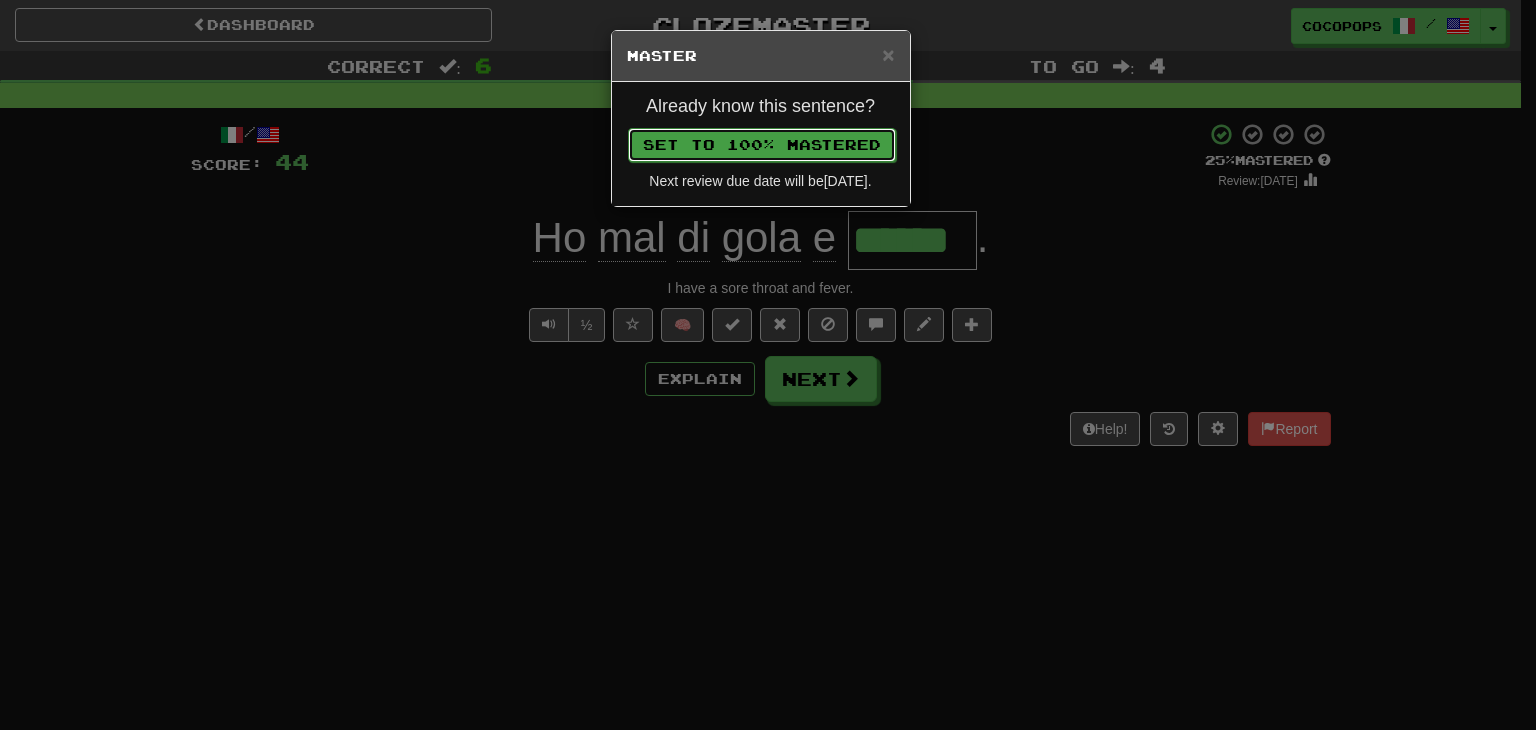 click on "Set to 100% Mastered" at bounding box center (762, 145) 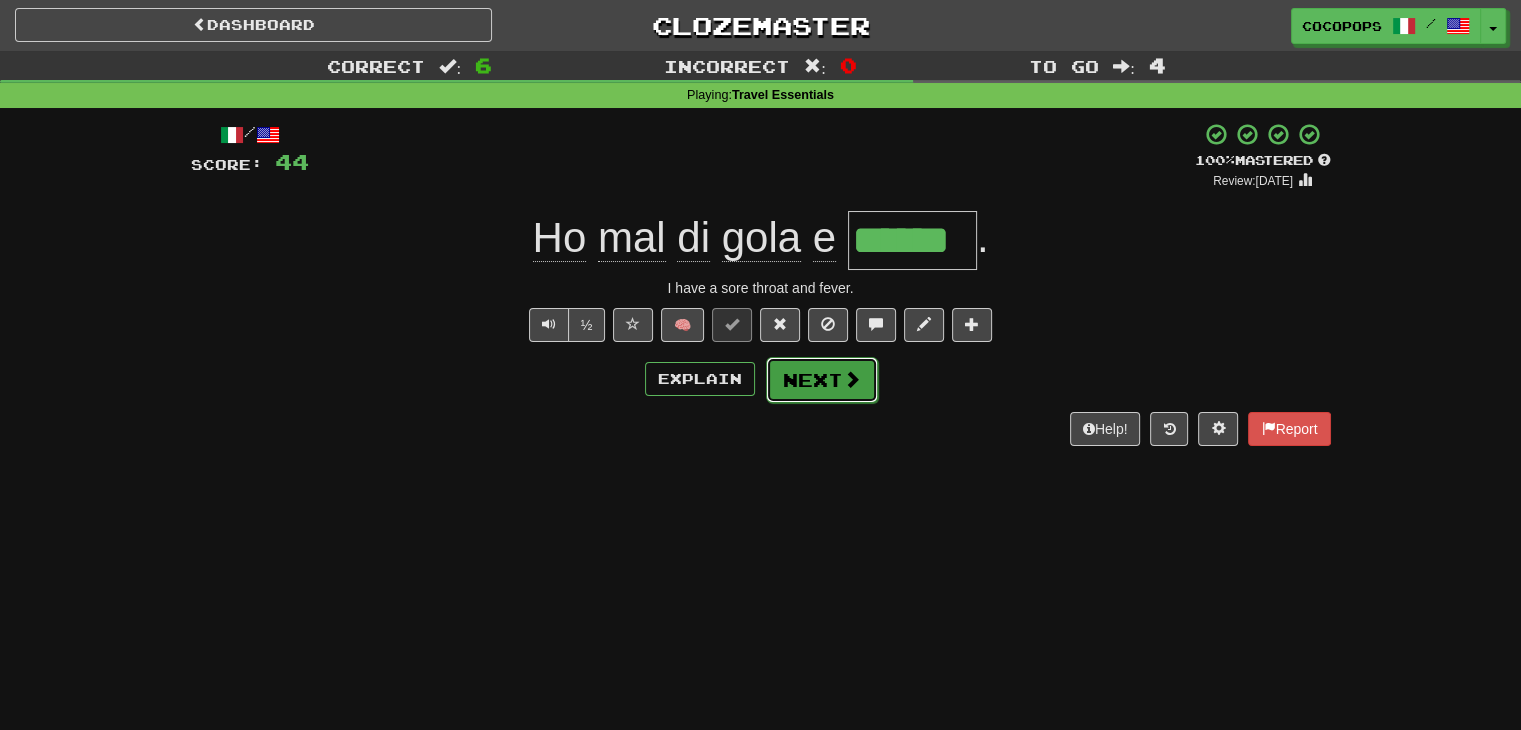 click at bounding box center [852, 379] 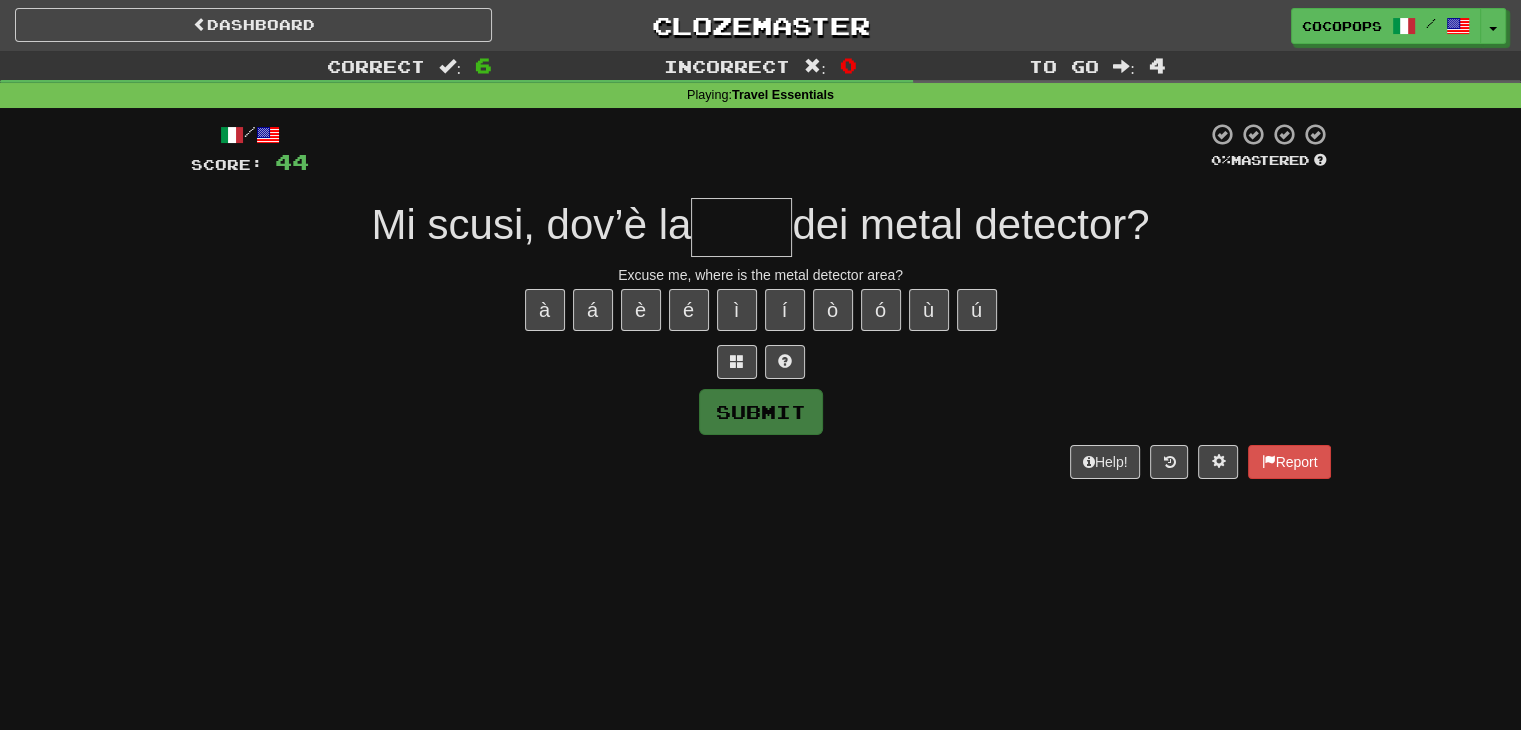 type on "*" 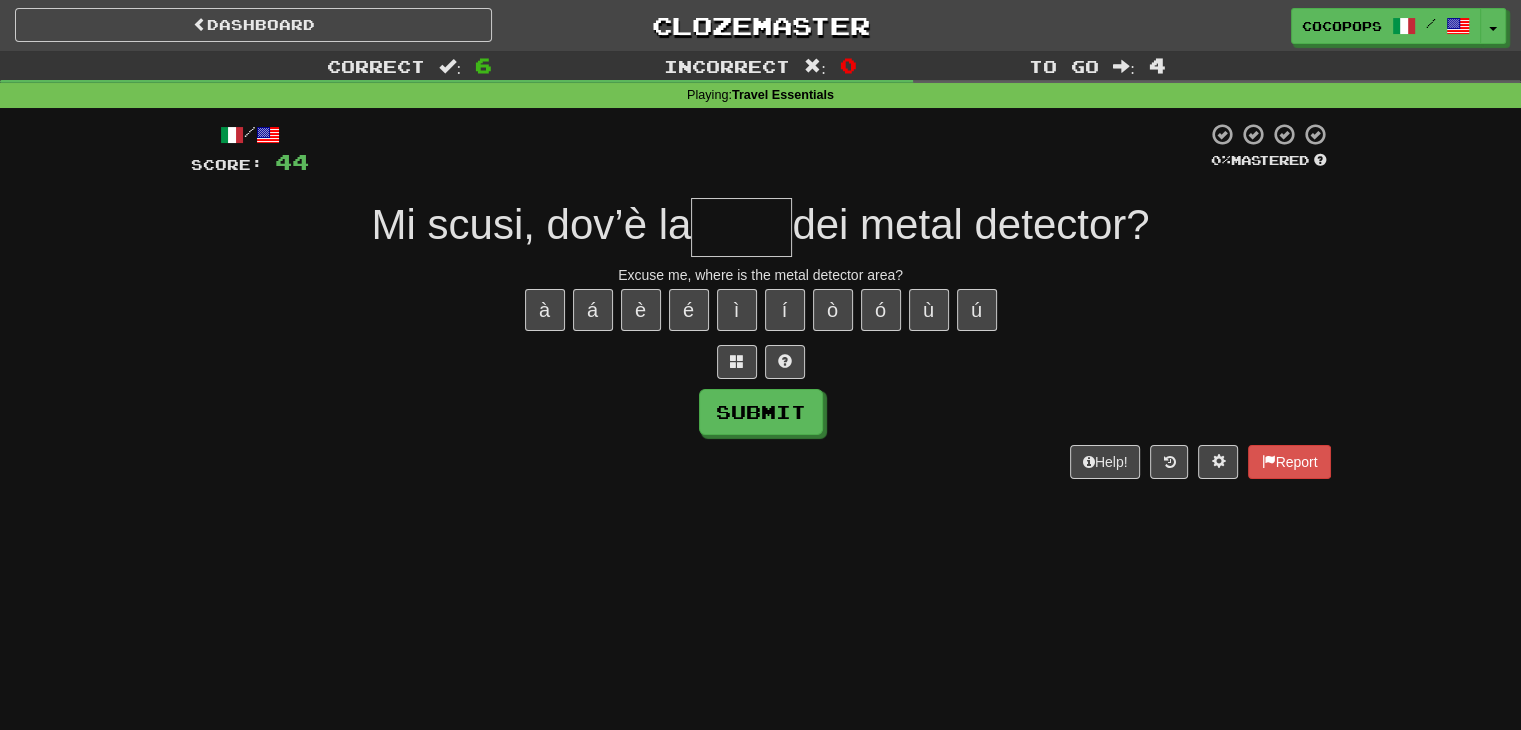 type on "*" 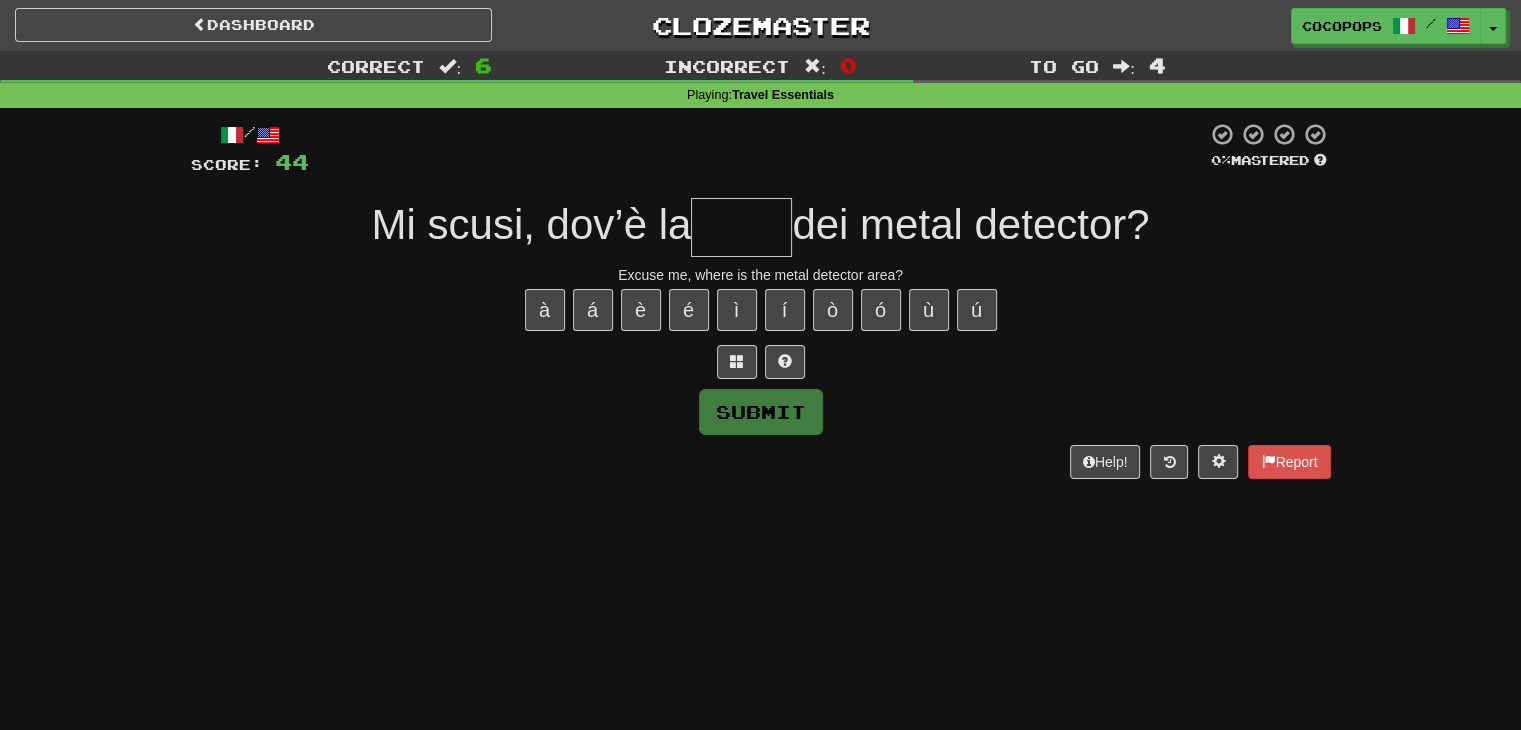 type on "*" 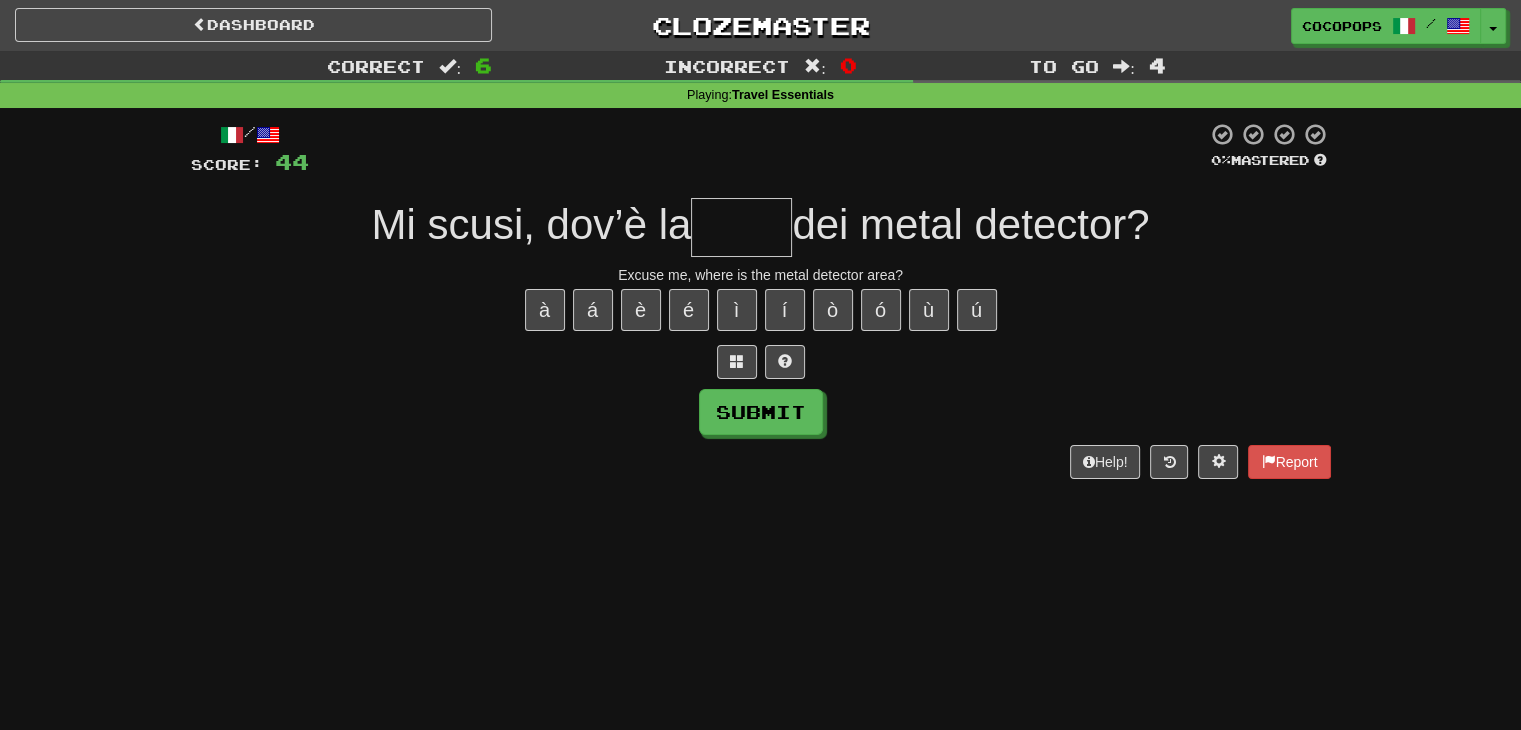 type on "*" 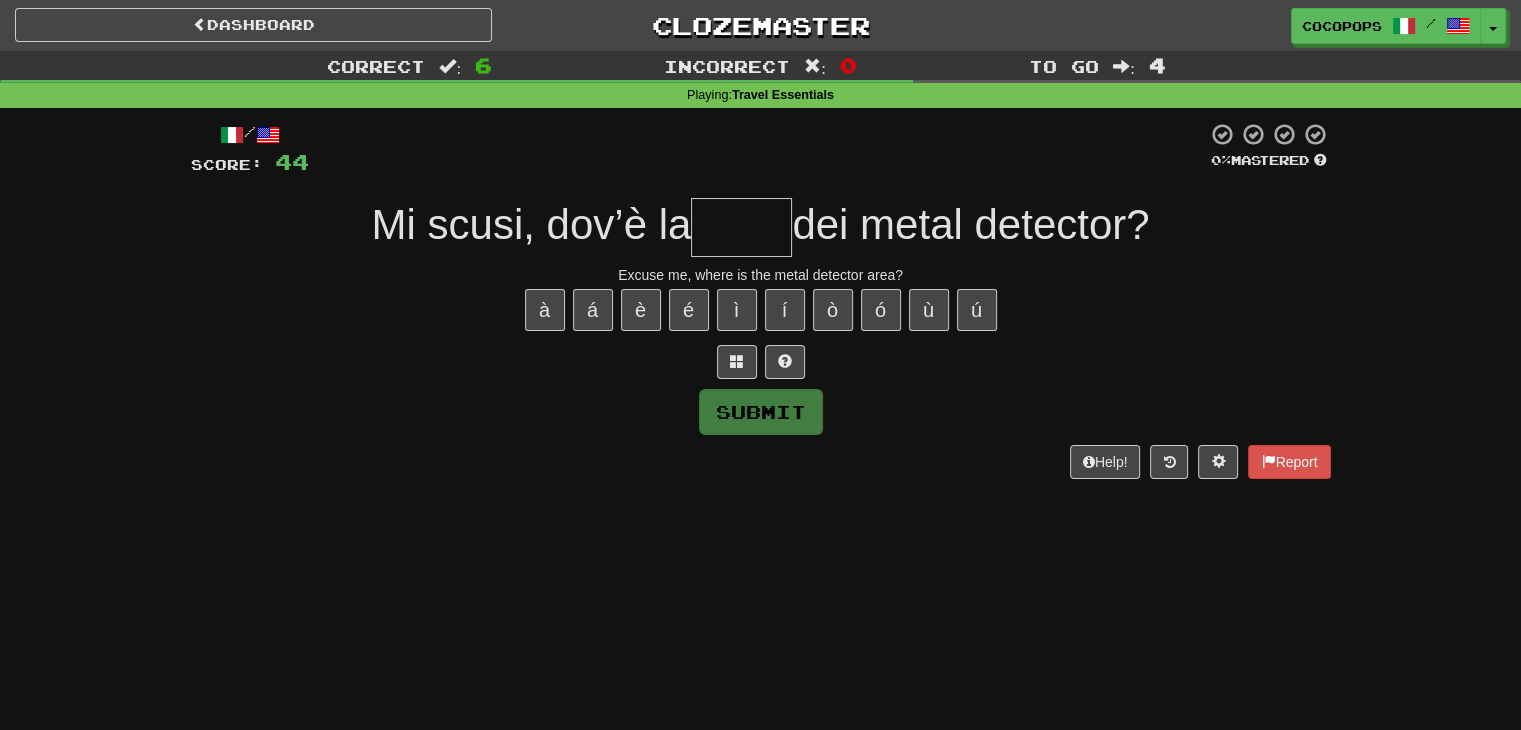 type on "*" 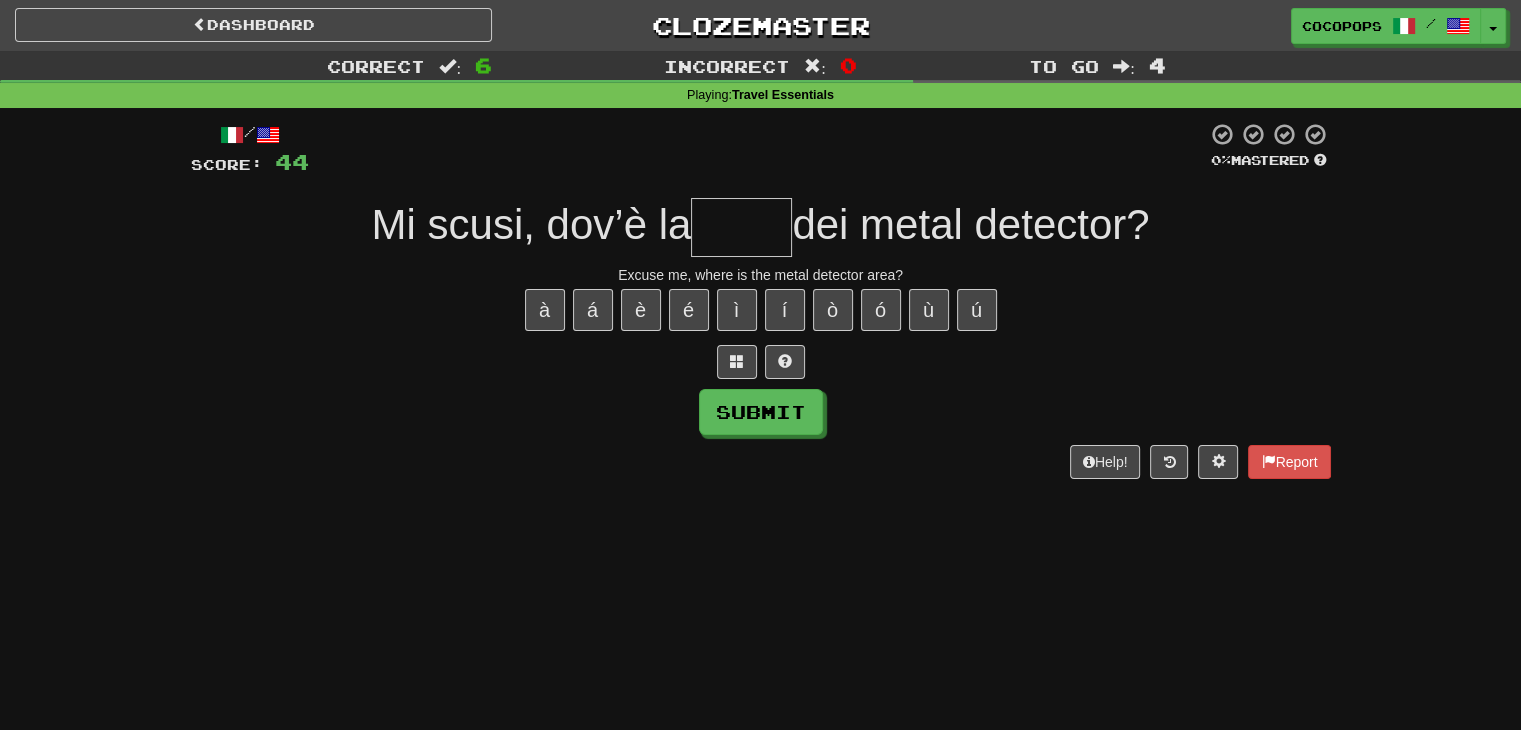 type on "*" 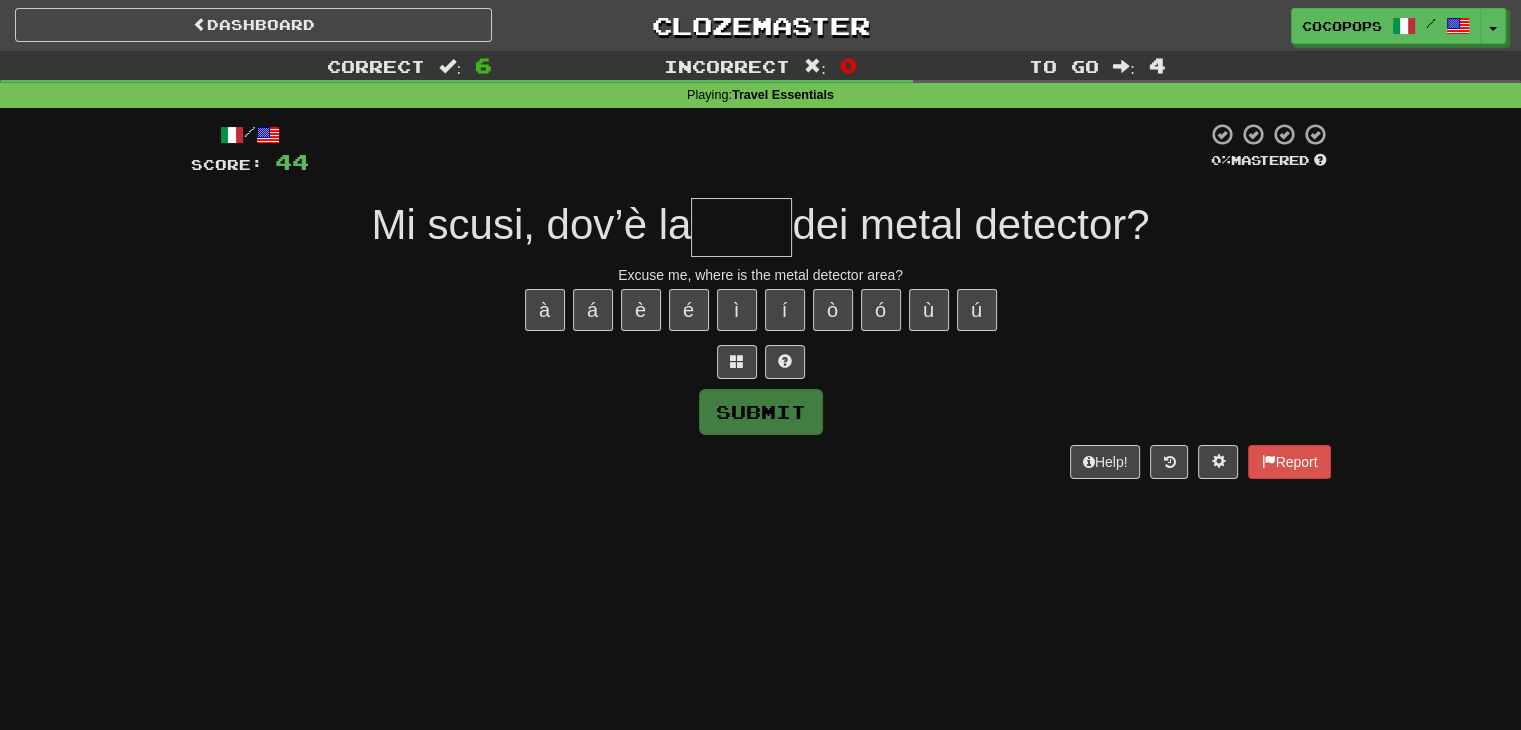 type on "*" 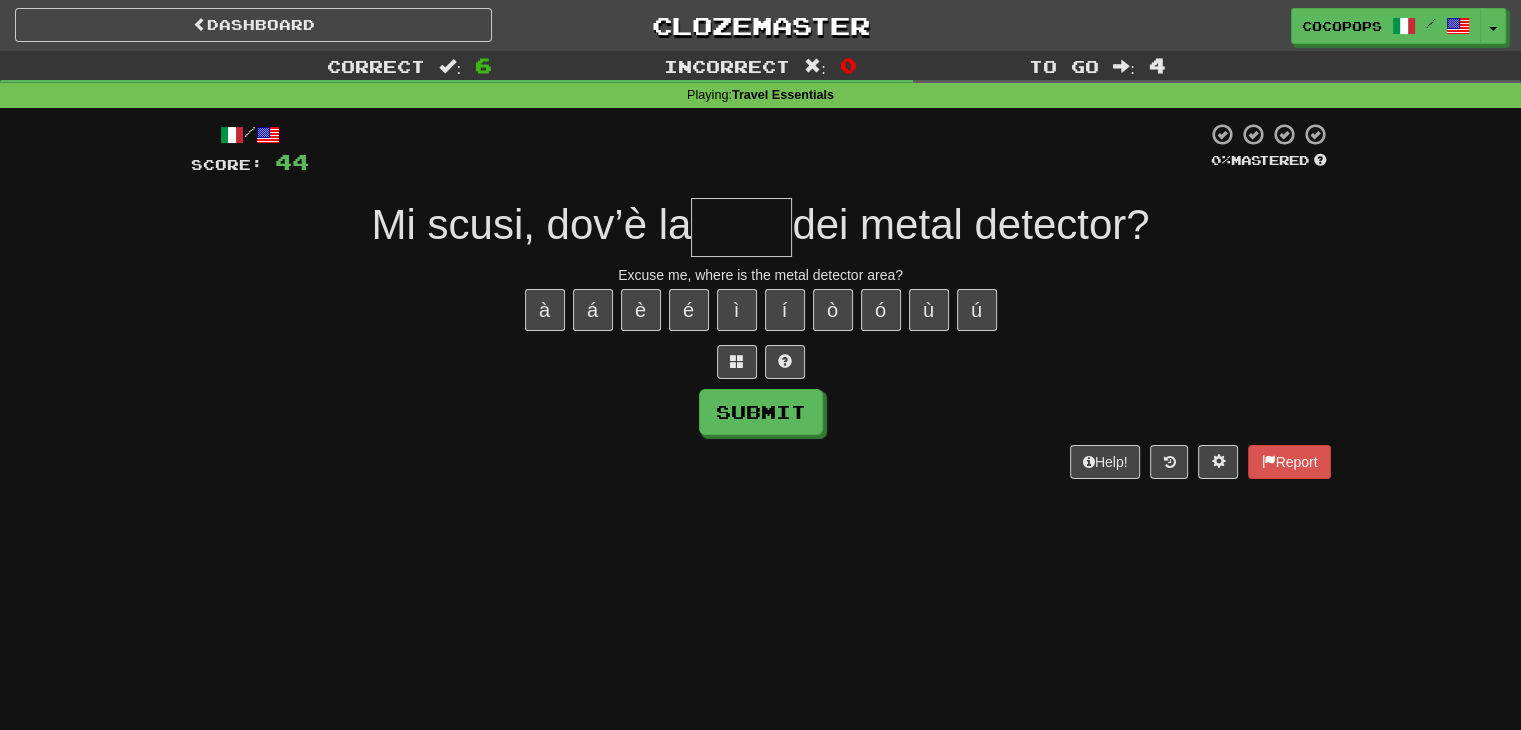 type on "*" 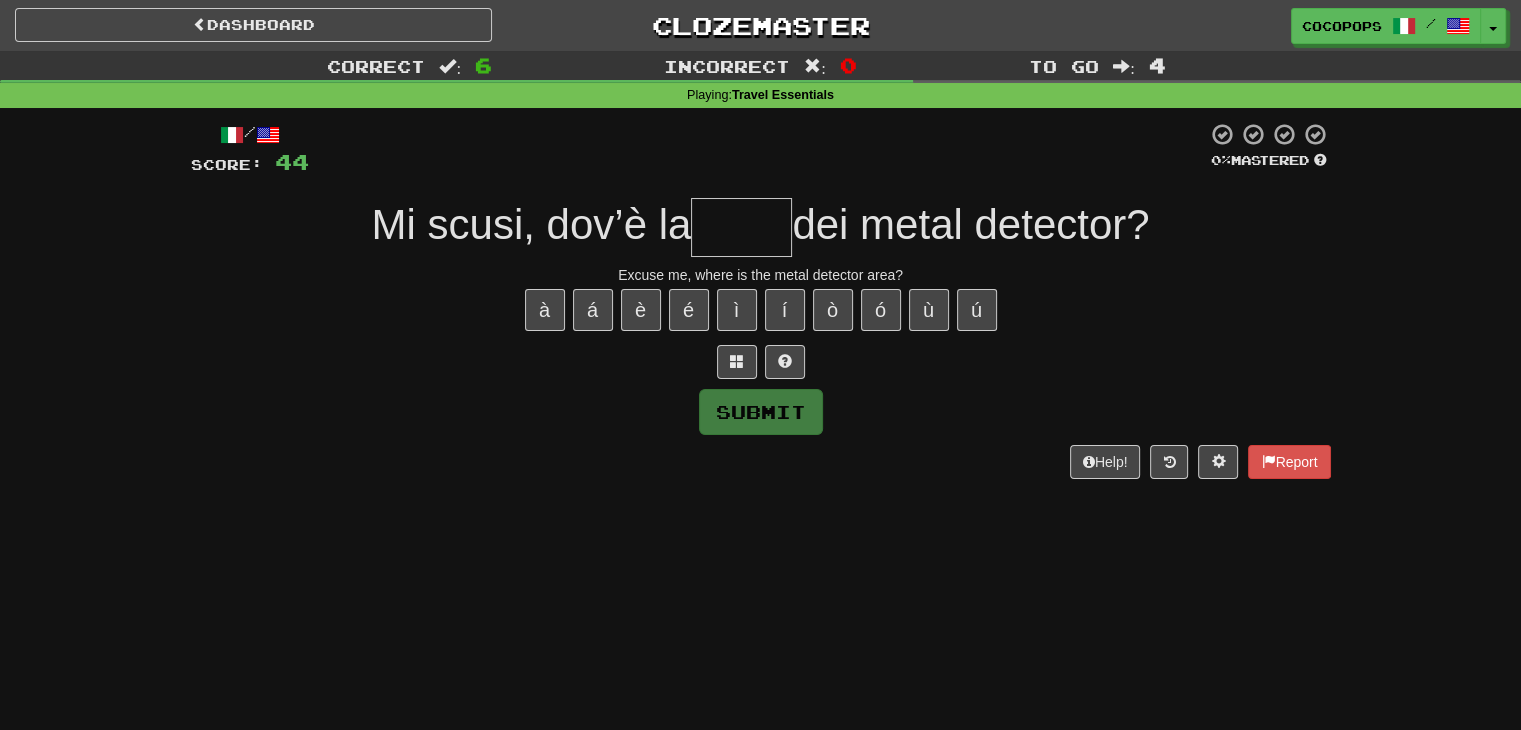 type on "*" 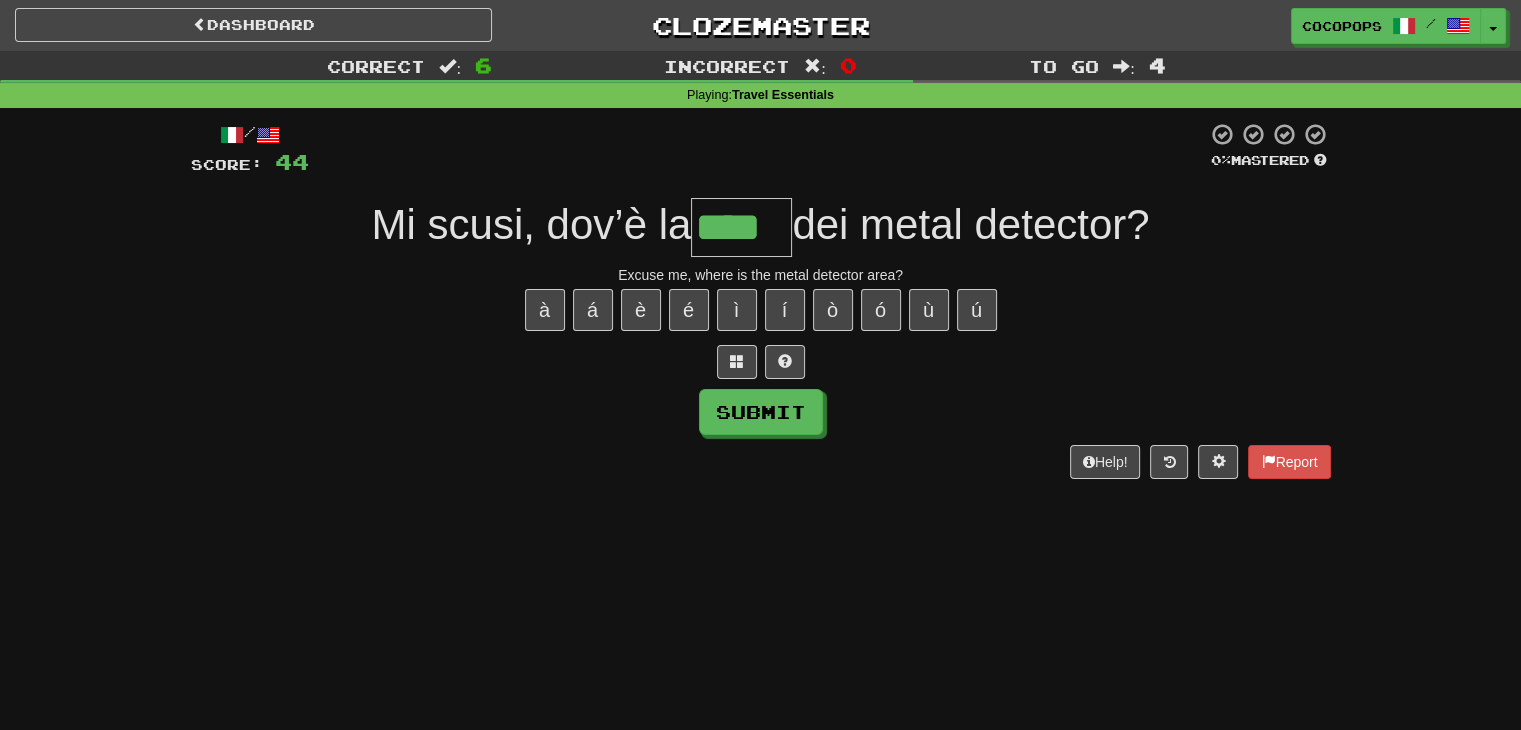 type on "****" 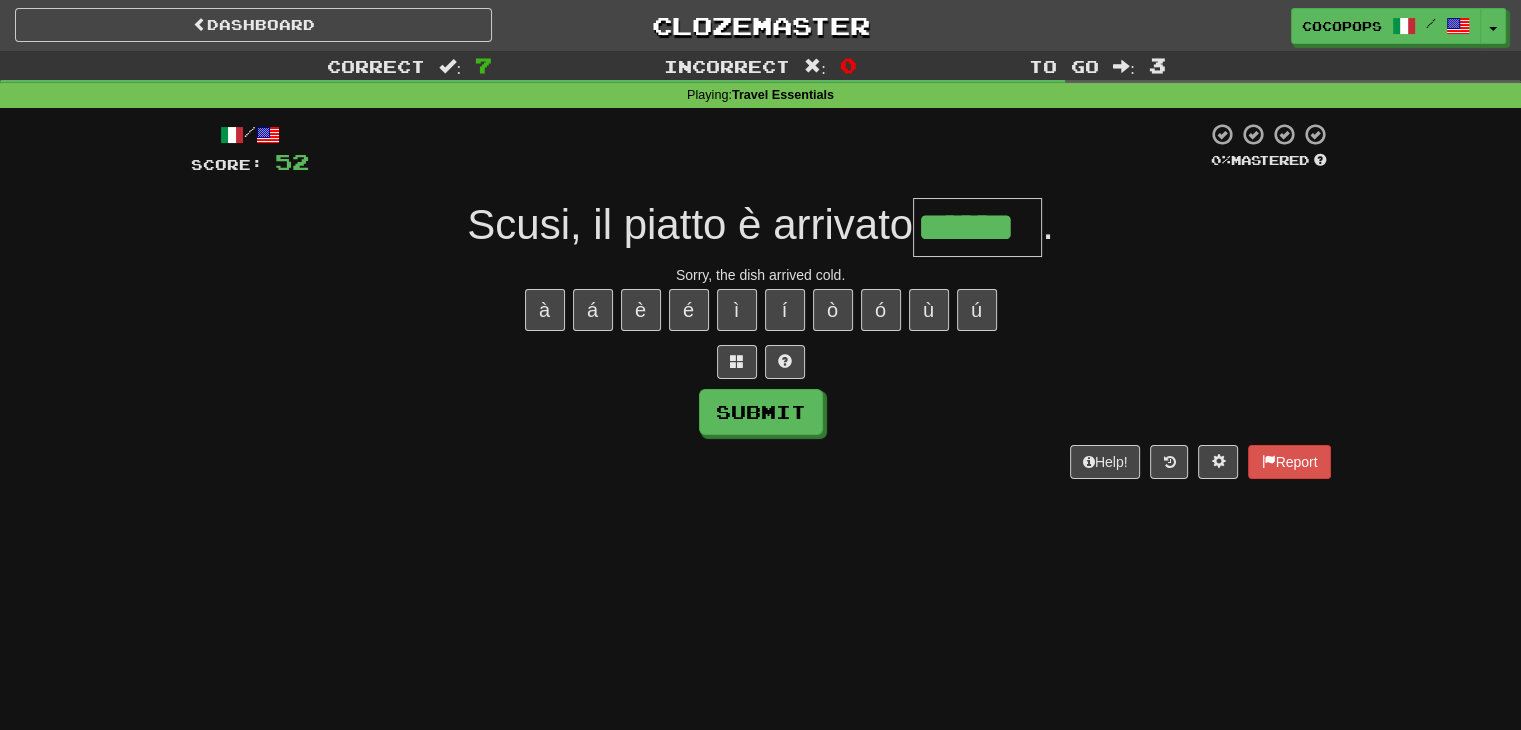 type on "******" 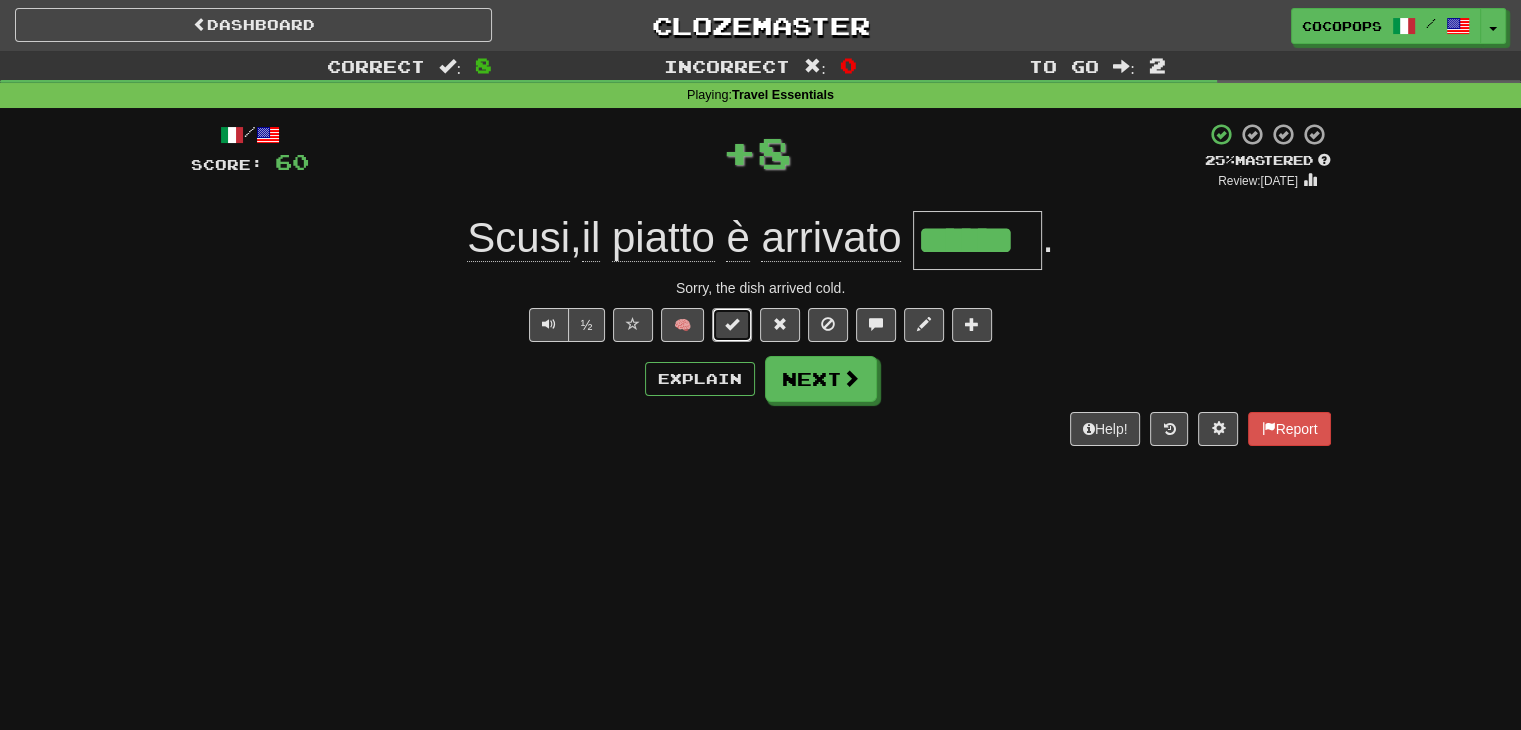 click at bounding box center [732, 324] 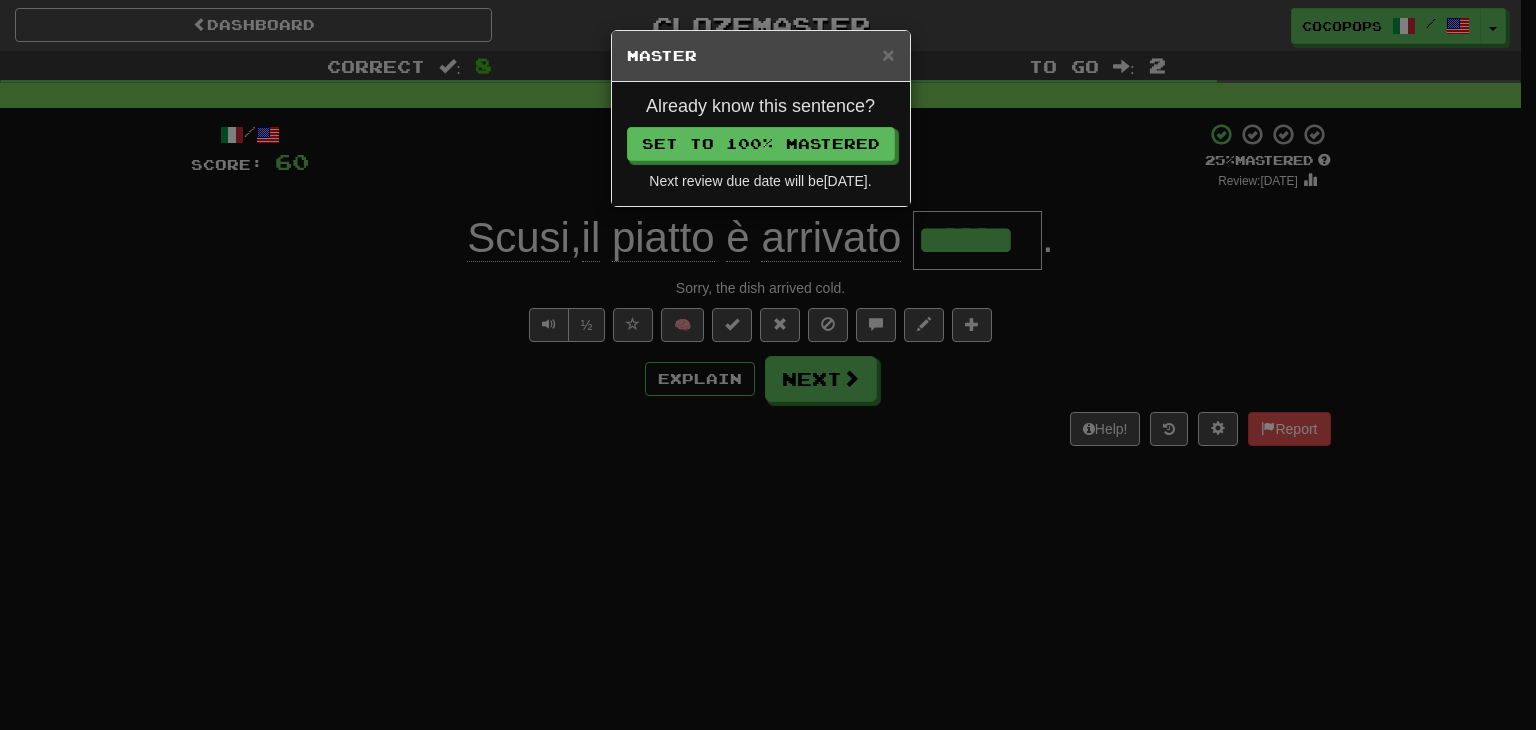 click on "Already know this sentence? Set to 100% Mastered Next review due date will be  2026-01-06 ." at bounding box center (761, 144) 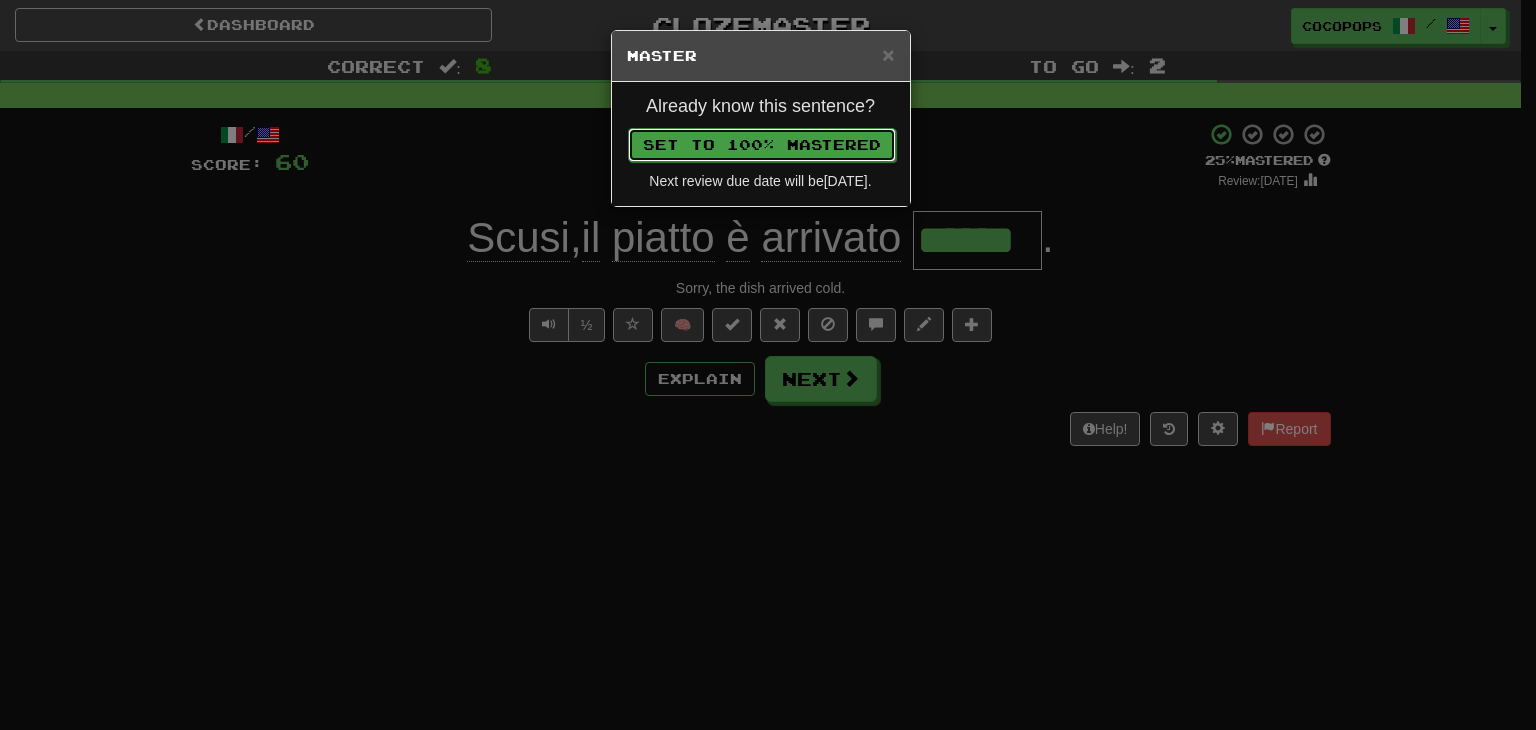 click on "Set to 100% Mastered" at bounding box center [762, 145] 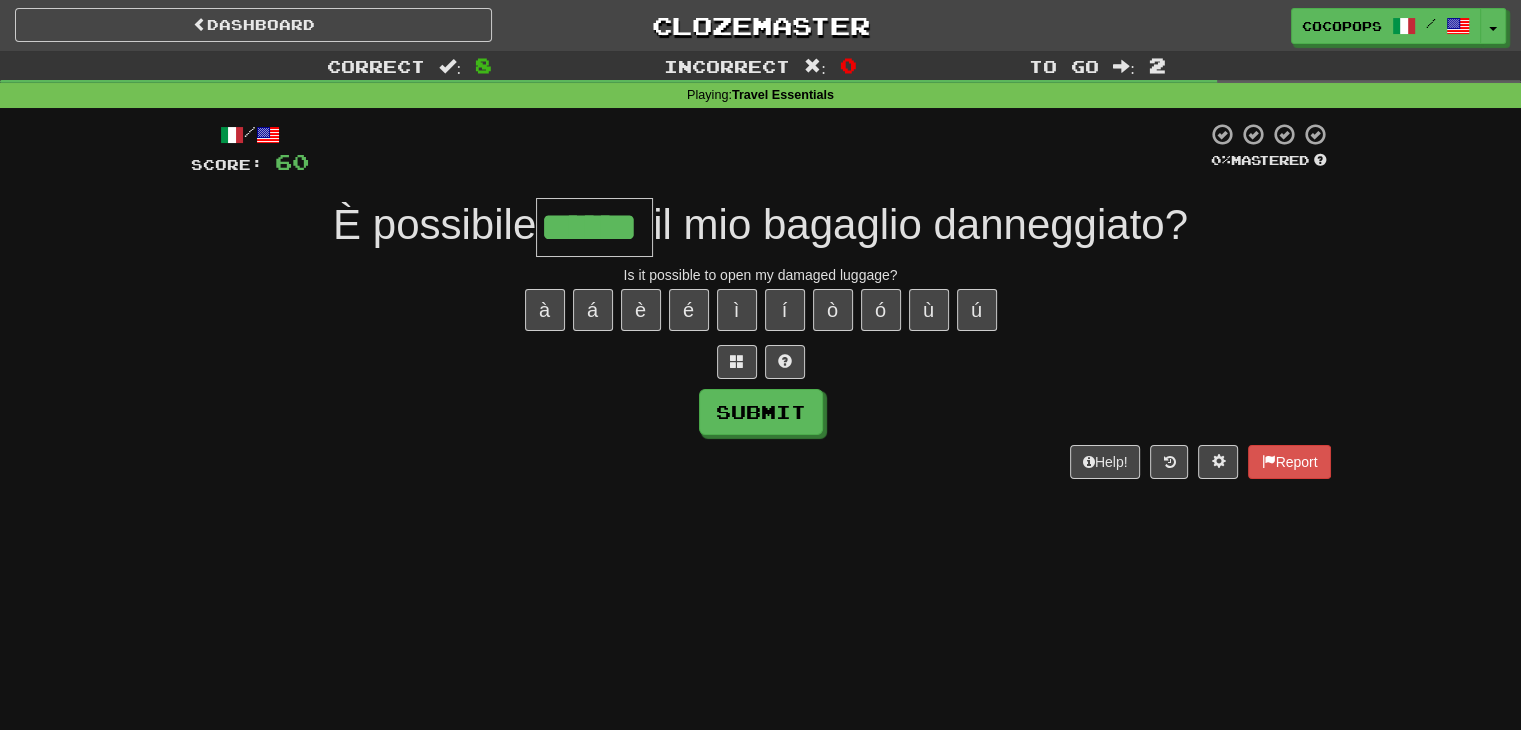 type on "******" 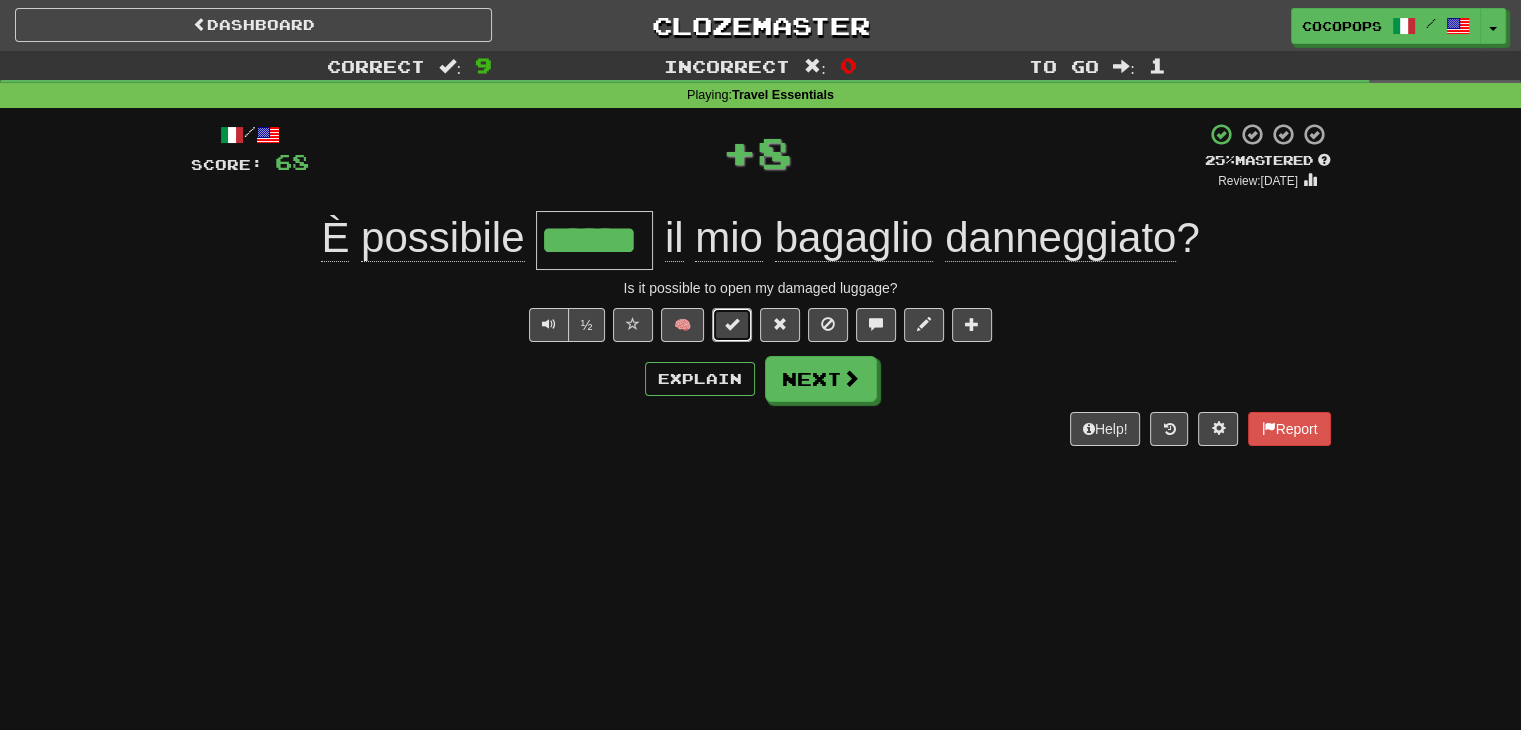 click at bounding box center (732, 324) 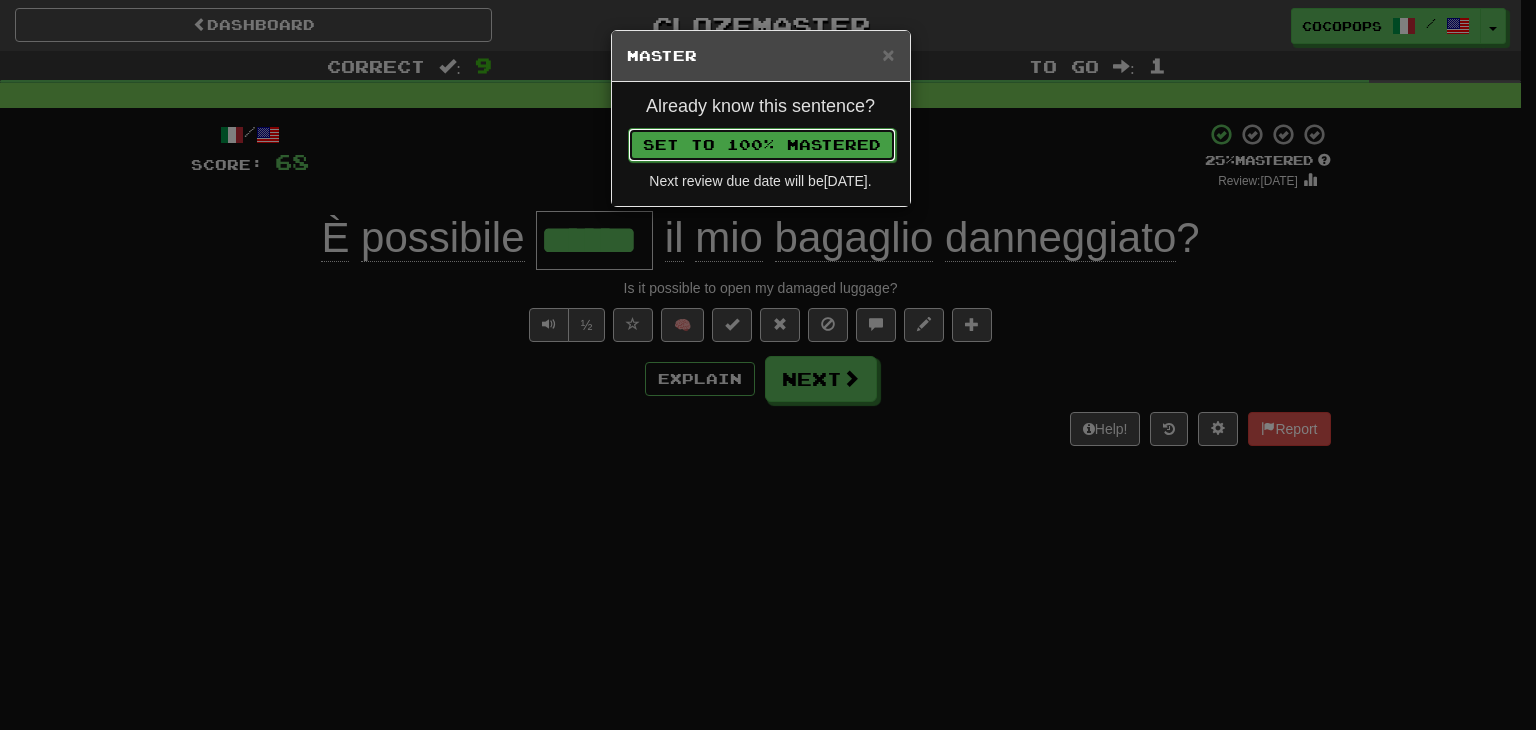 click on "Set to 100% Mastered" at bounding box center (762, 145) 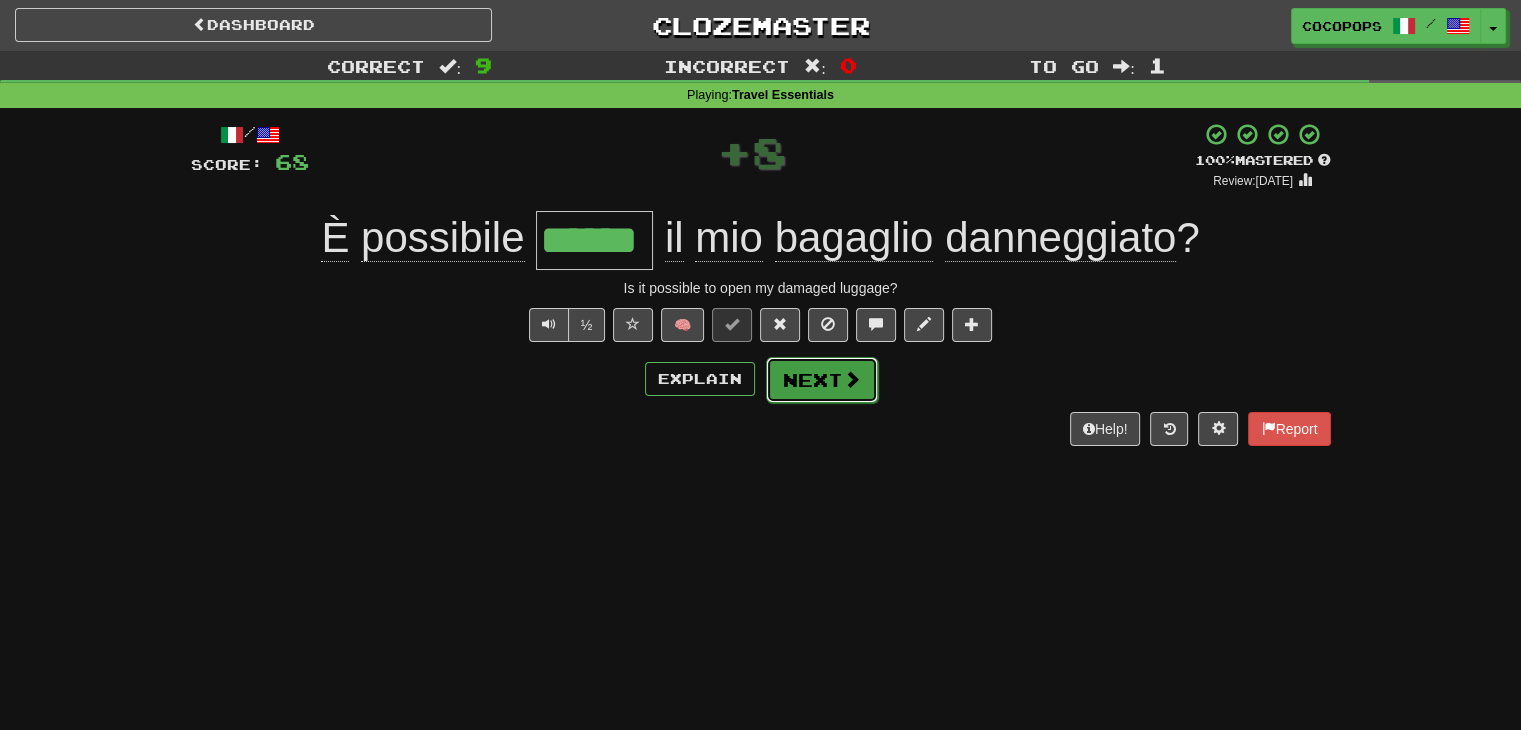 click on "Next" at bounding box center [822, 380] 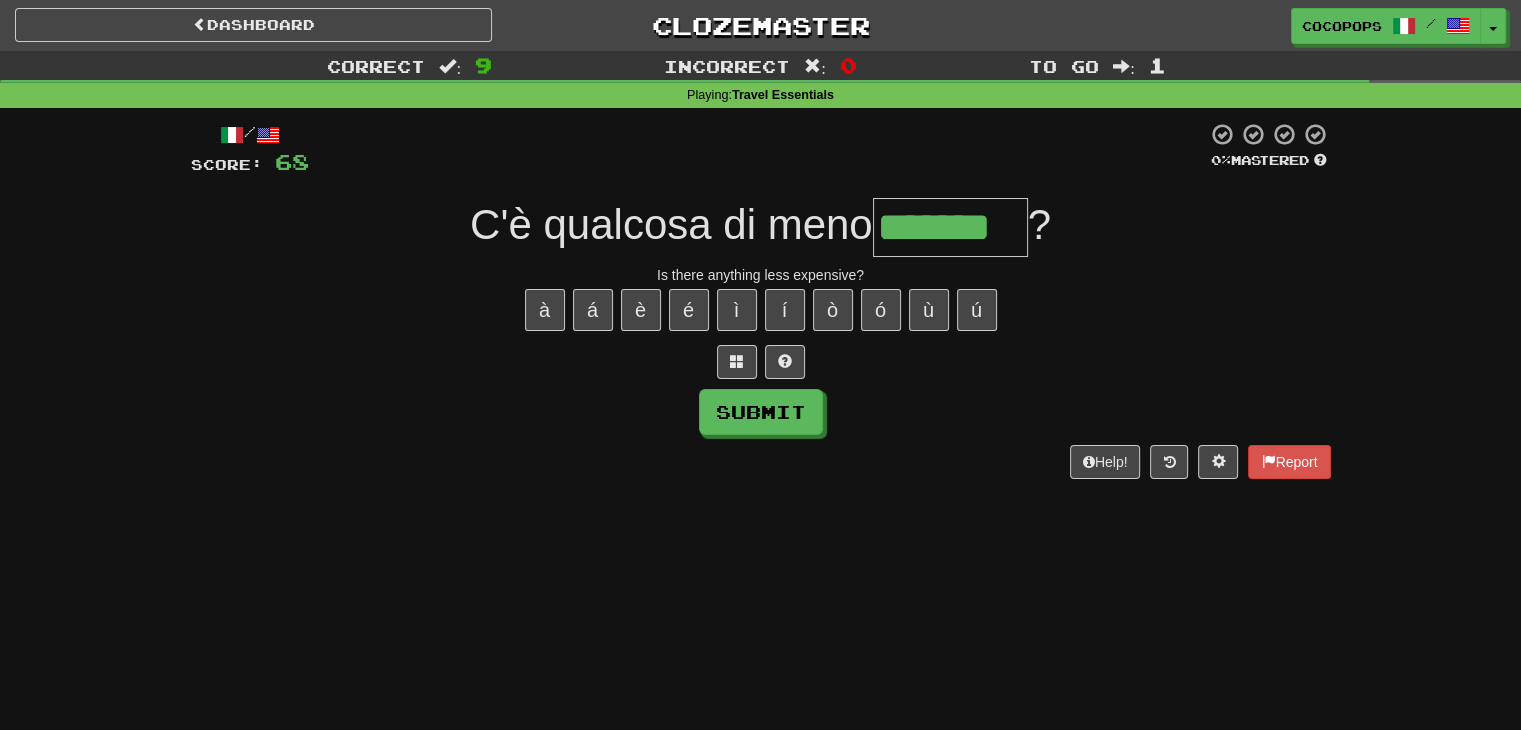 type on "*******" 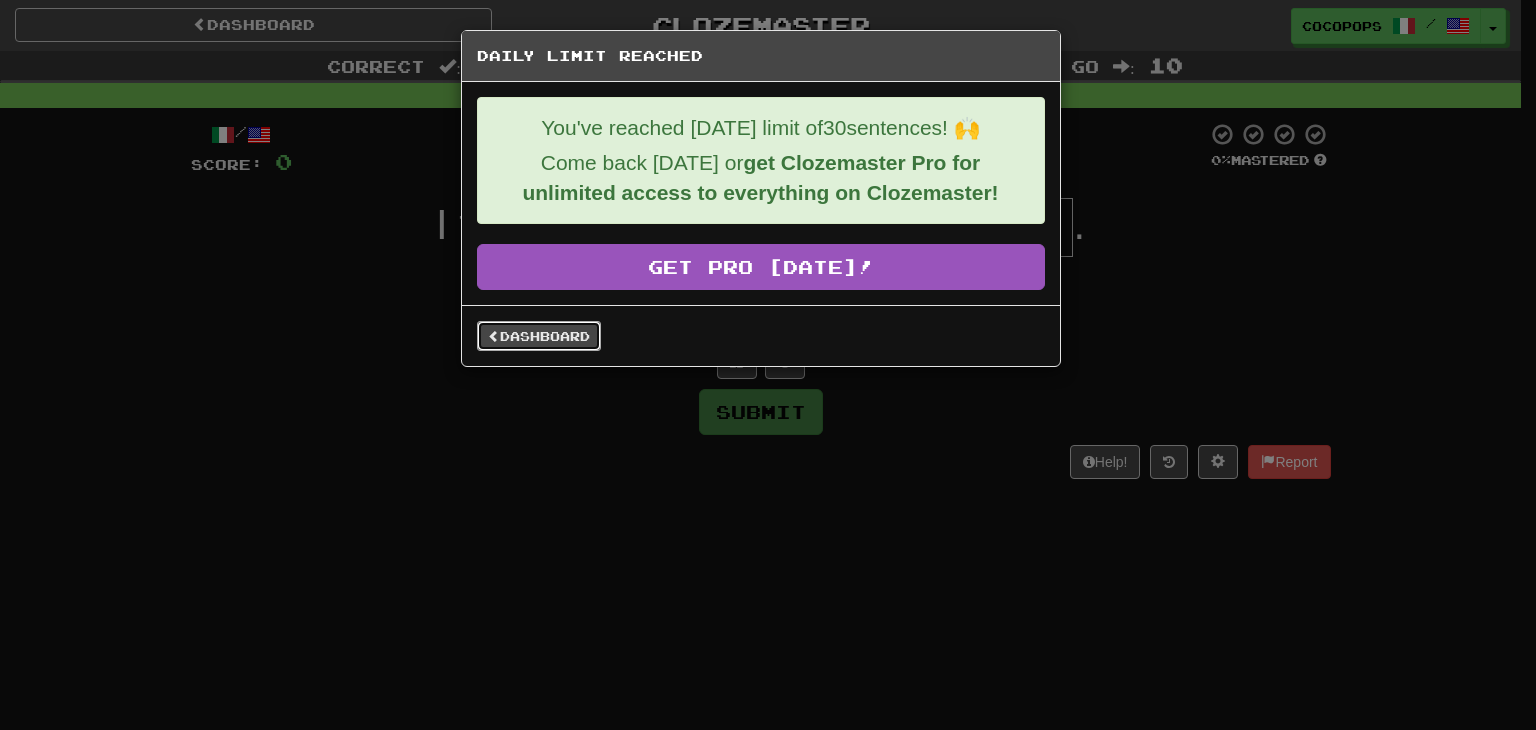 click on "Dashboard" at bounding box center (539, 336) 